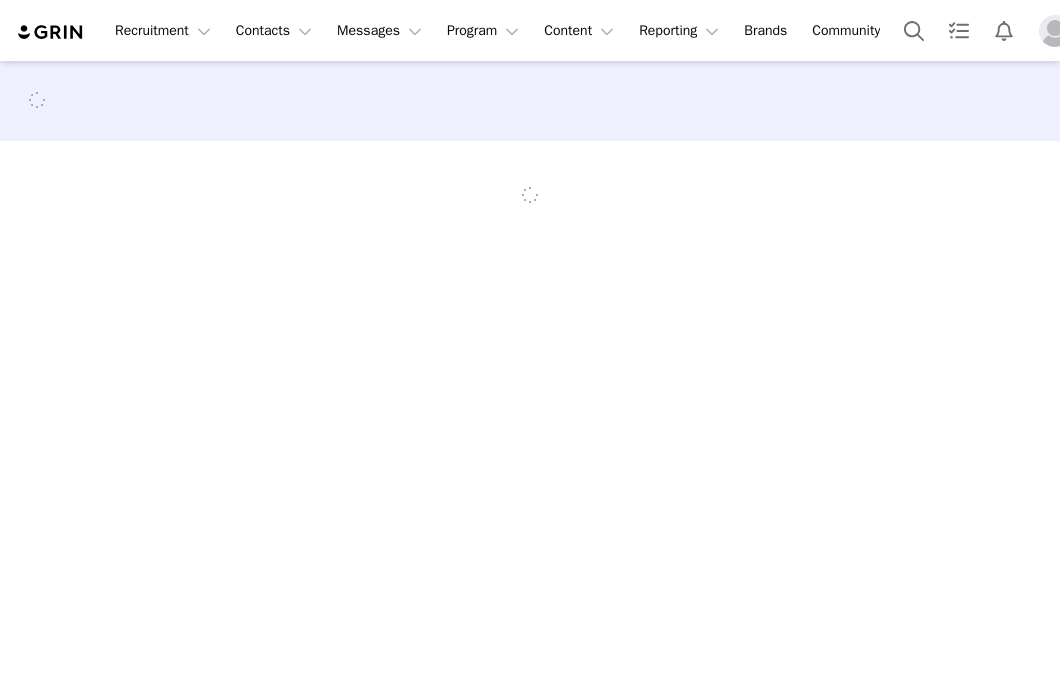 scroll, scrollTop: 0, scrollLeft: 0, axis: both 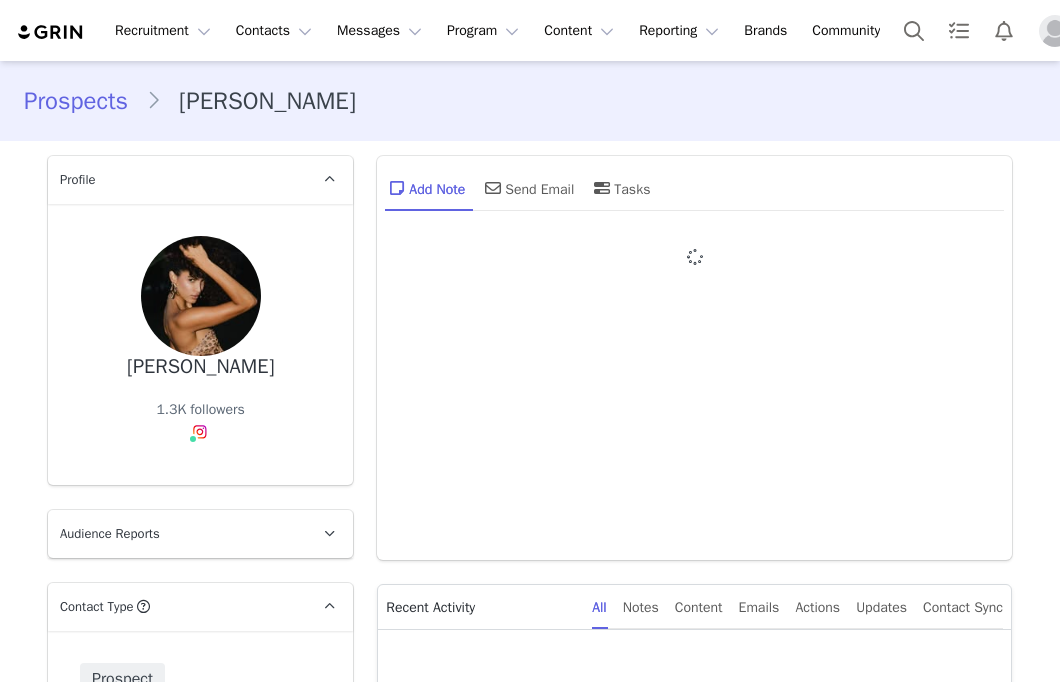 type on "+1 ([GEOGRAPHIC_DATA])" 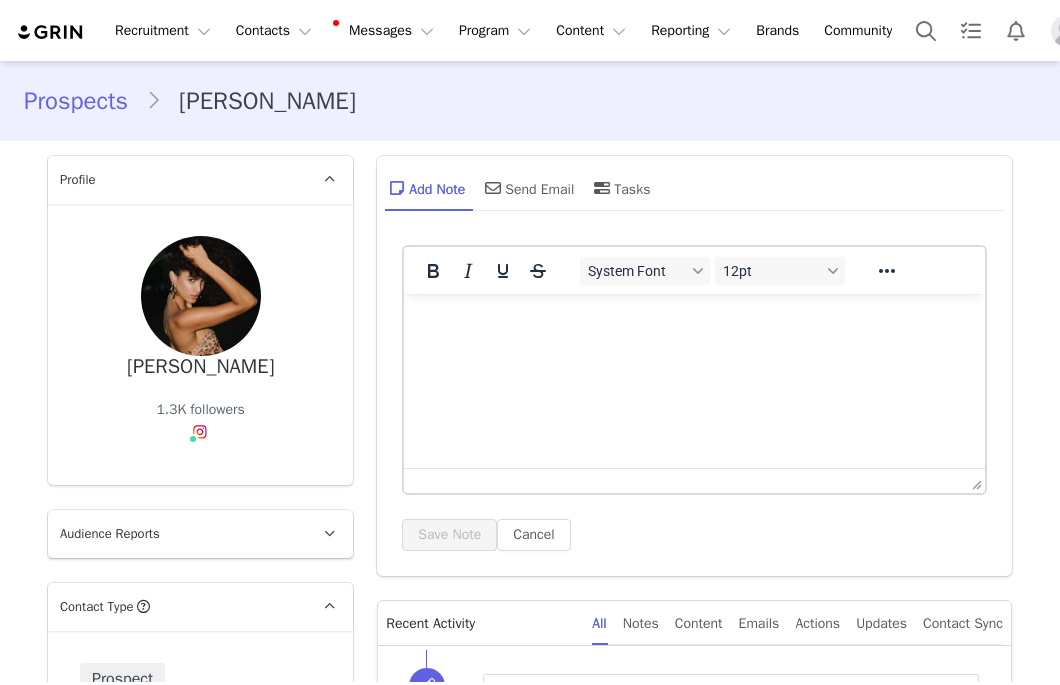 scroll, scrollTop: 0, scrollLeft: 0, axis: both 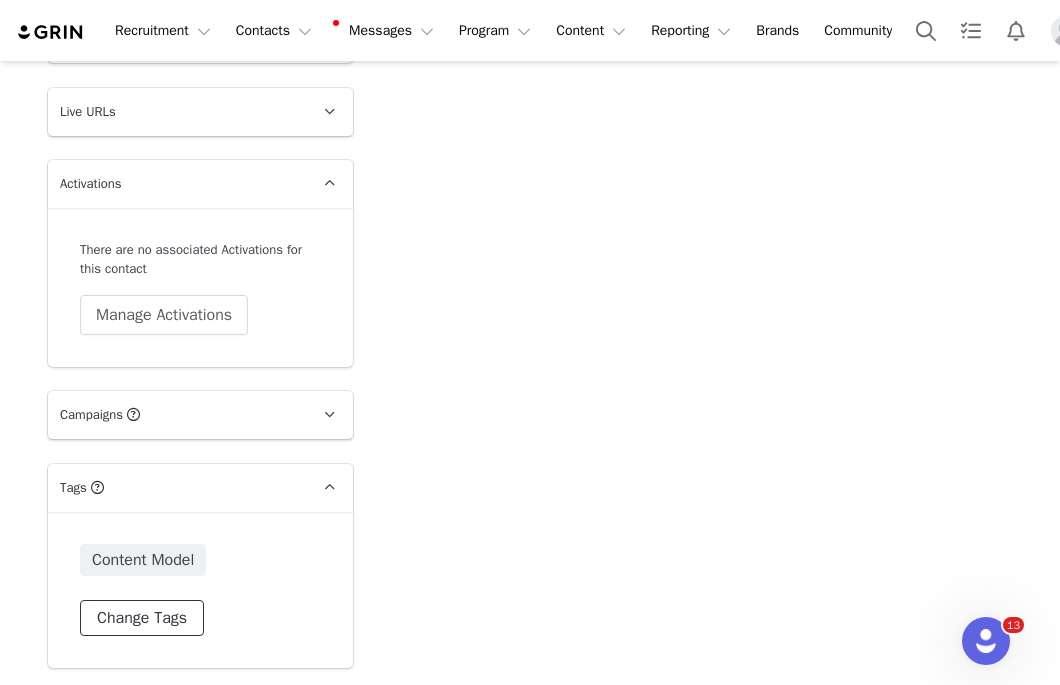 click on "Change Tags" at bounding box center (142, 618) 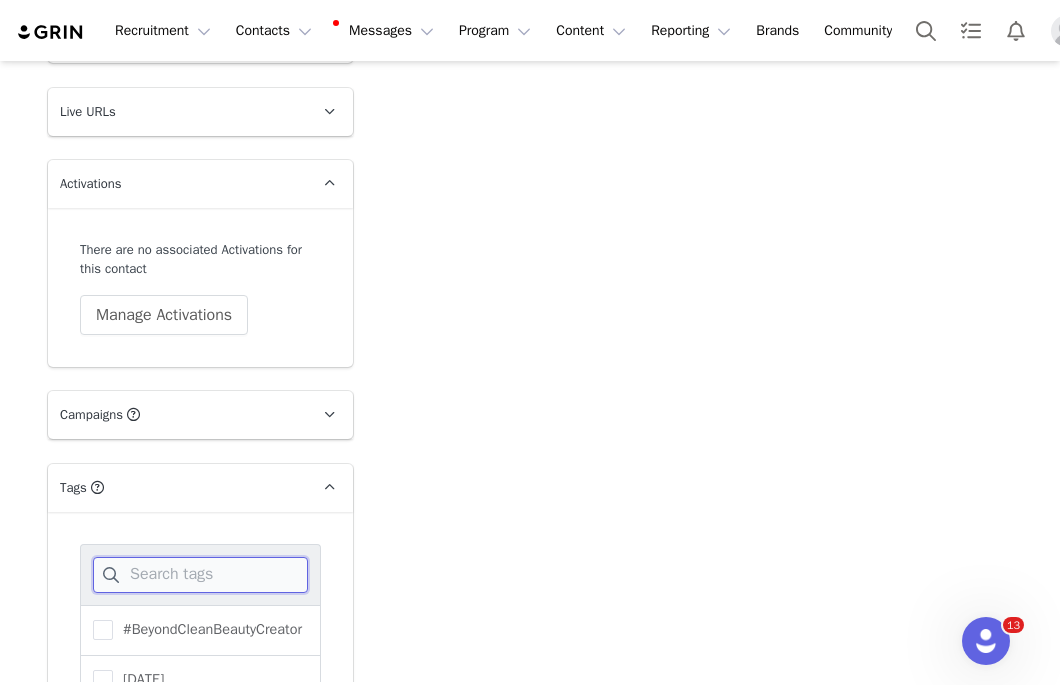 click at bounding box center (200, 575) 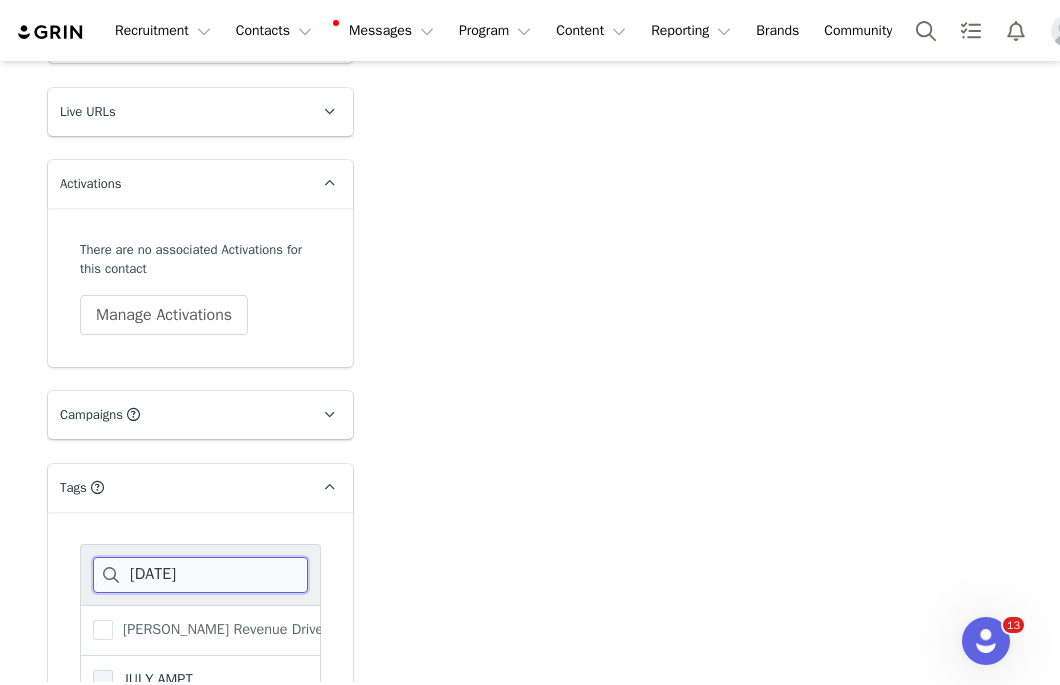 type on "jul" 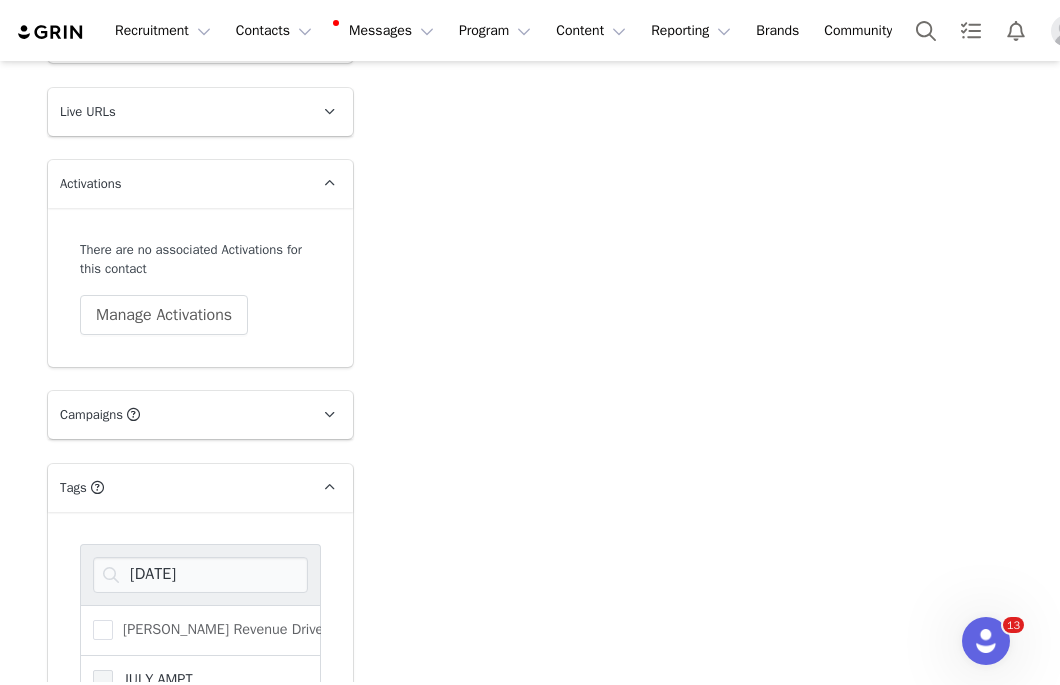 click at bounding box center [103, 680] 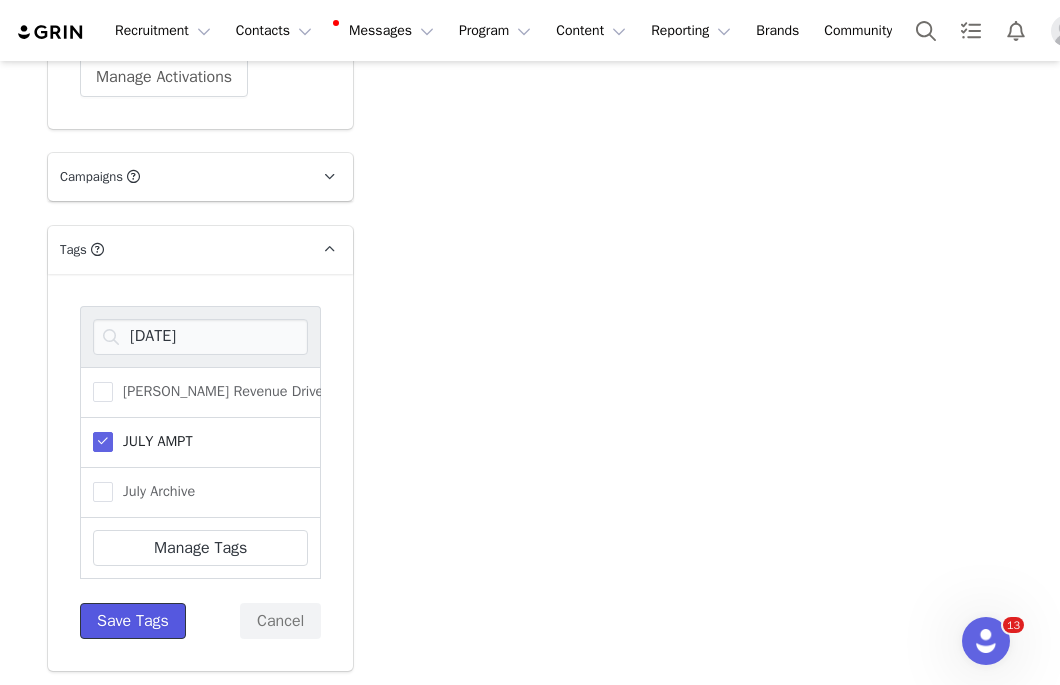 click on "Save Tags" at bounding box center (133, 621) 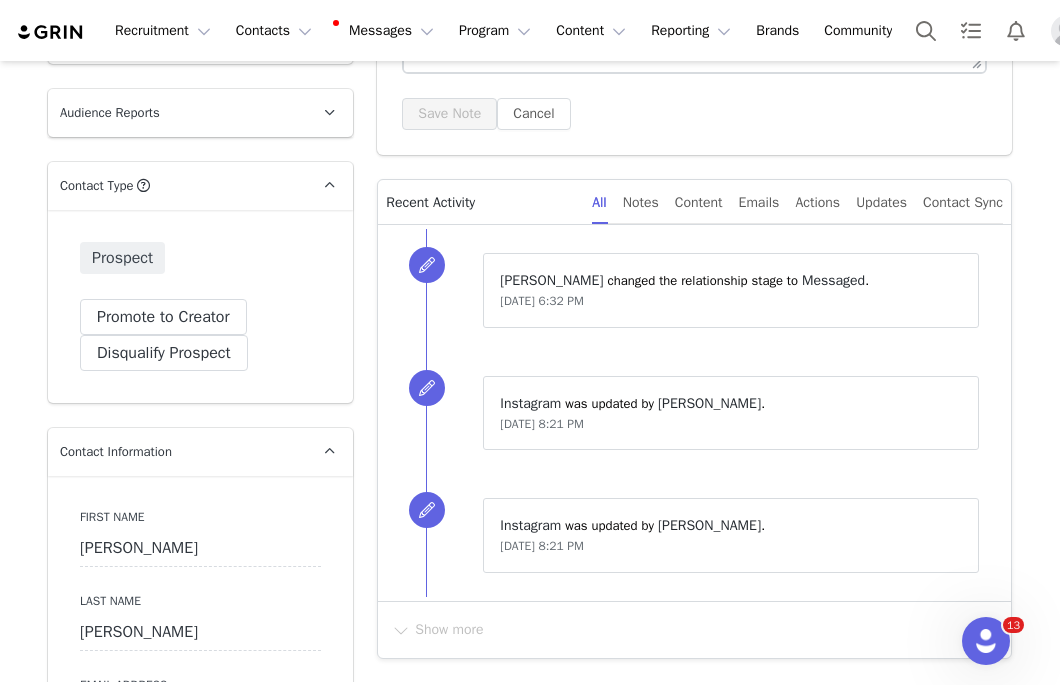scroll, scrollTop: 511, scrollLeft: 0, axis: vertical 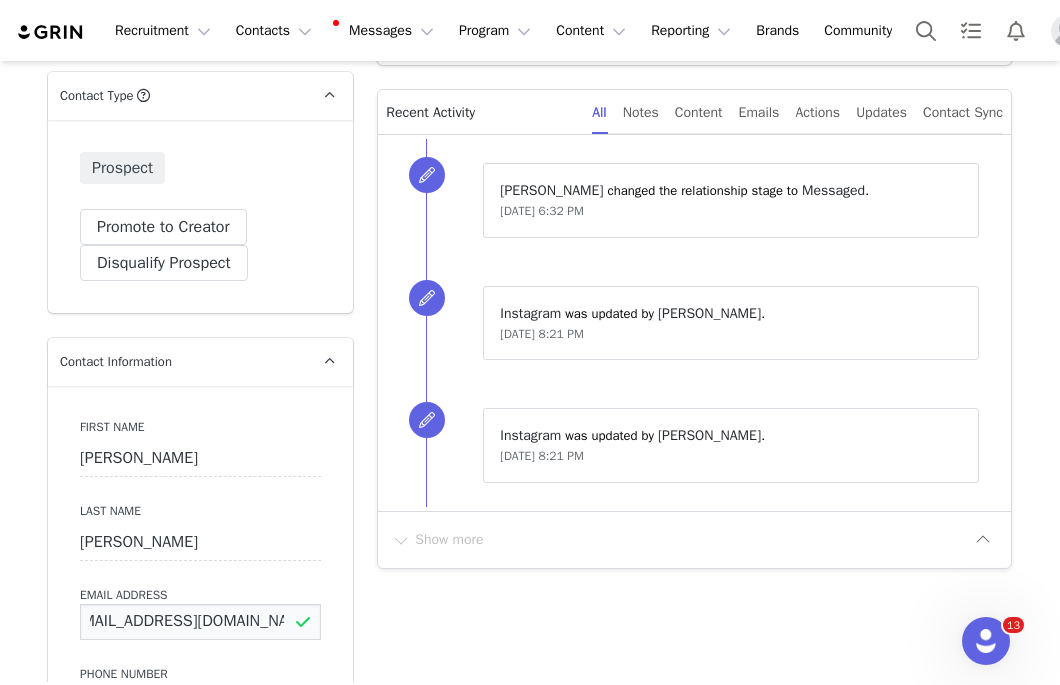 drag, startPoint x: 80, startPoint y: 623, endPoint x: 503, endPoint y: 622, distance: 423.0012 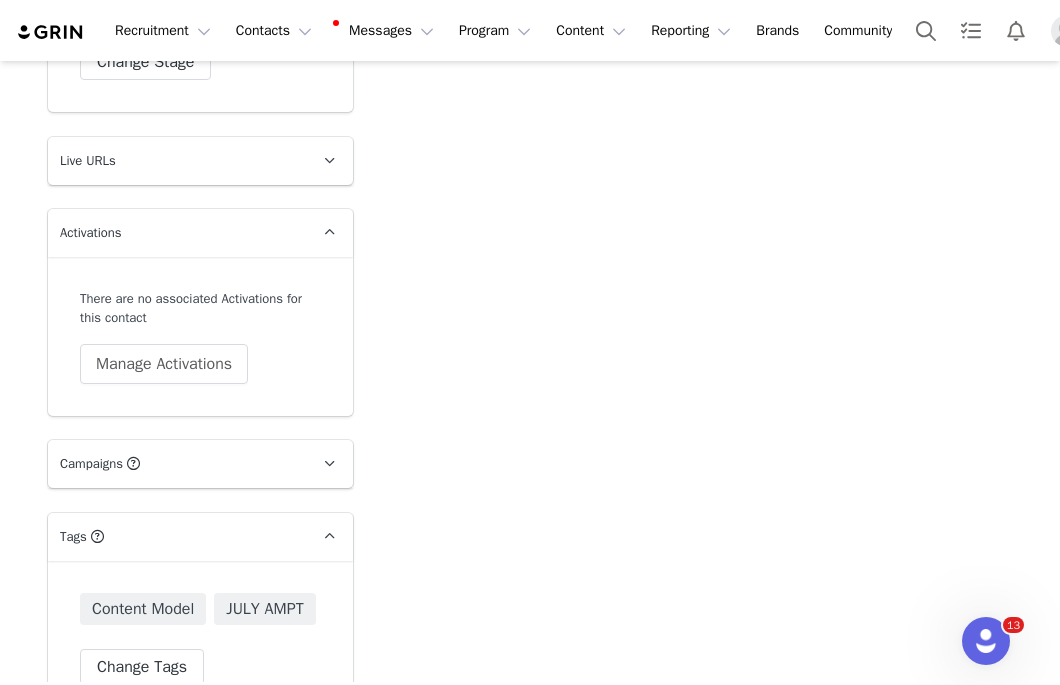 scroll, scrollTop: 2734, scrollLeft: 0, axis: vertical 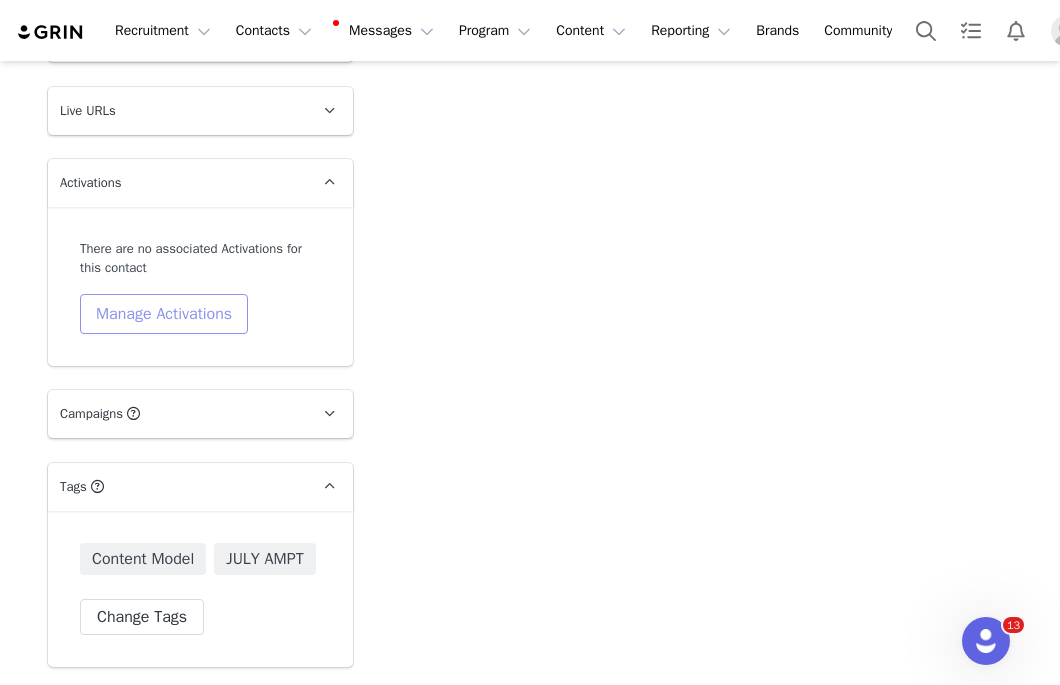 click on "Manage Activations" at bounding box center [164, 314] 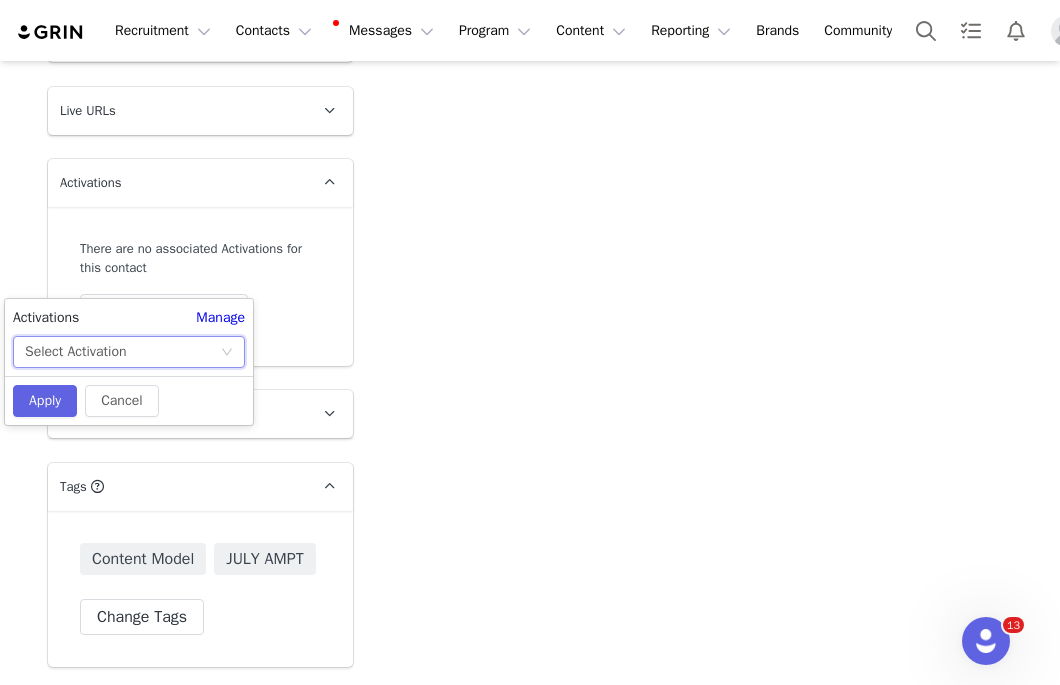 click on "Select Activation" at bounding box center (122, 352) 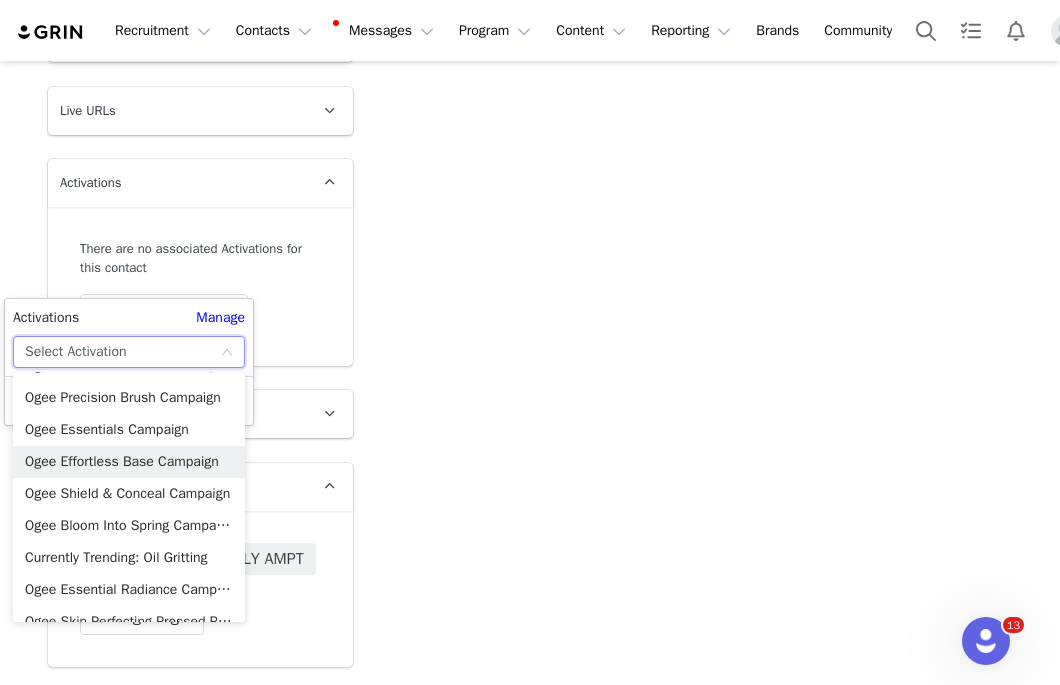 scroll, scrollTop: 1082, scrollLeft: 0, axis: vertical 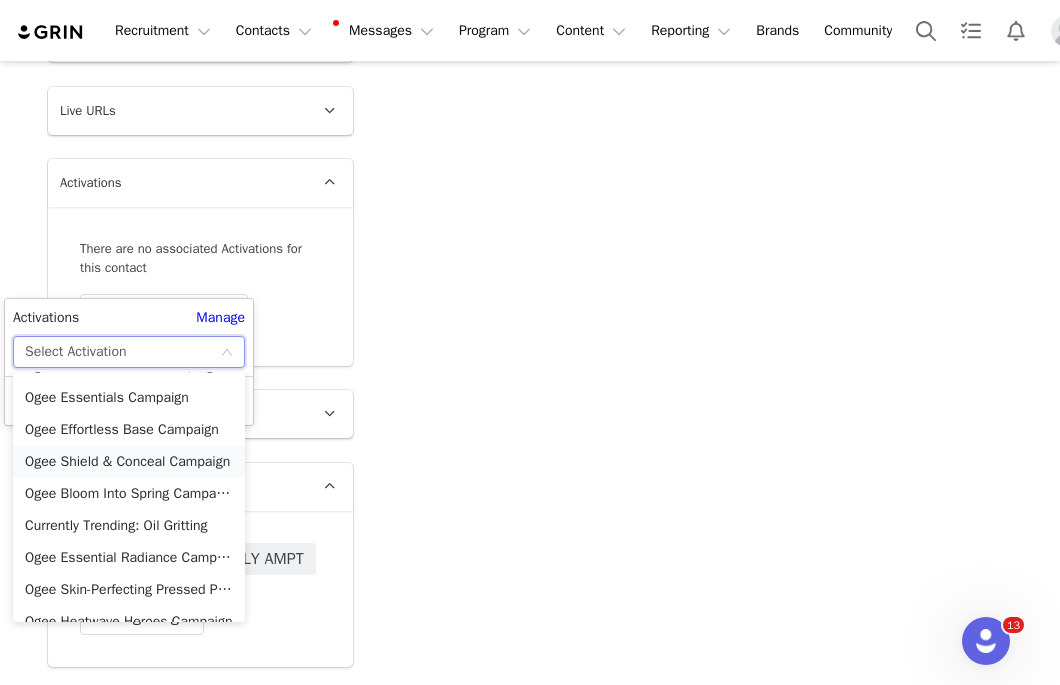 click on "Ogee Shield & Conceal Campaign" at bounding box center [129, 462] 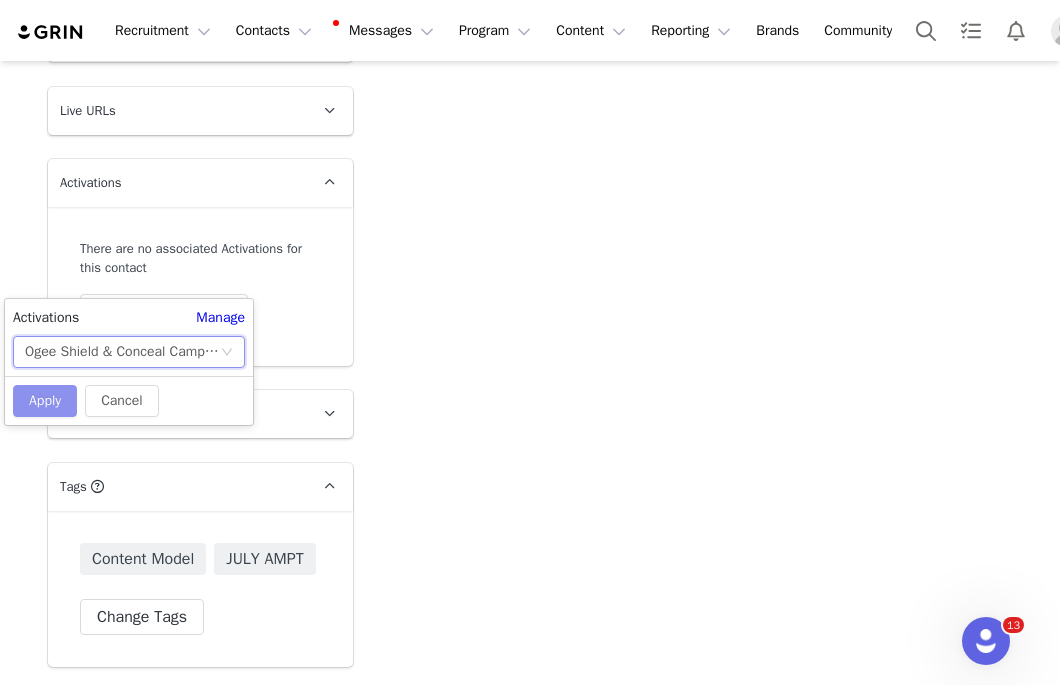 click on "Apply" at bounding box center (45, 401) 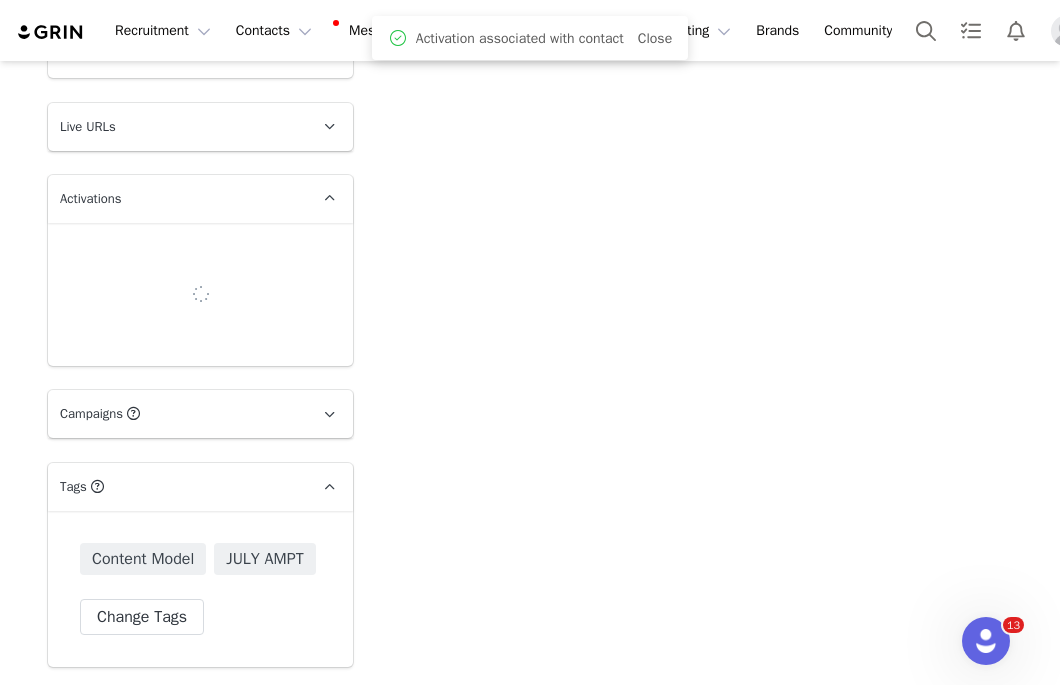 scroll, scrollTop: 2727, scrollLeft: 0, axis: vertical 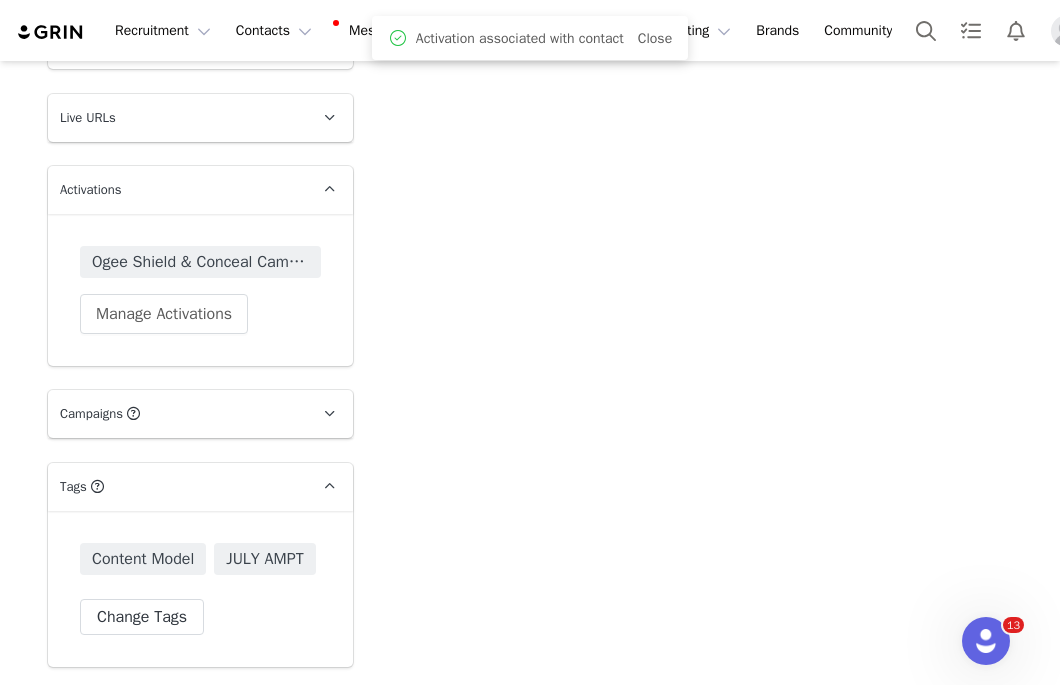 click on "Ogee Shield & Conceal Campaign" at bounding box center [200, 262] 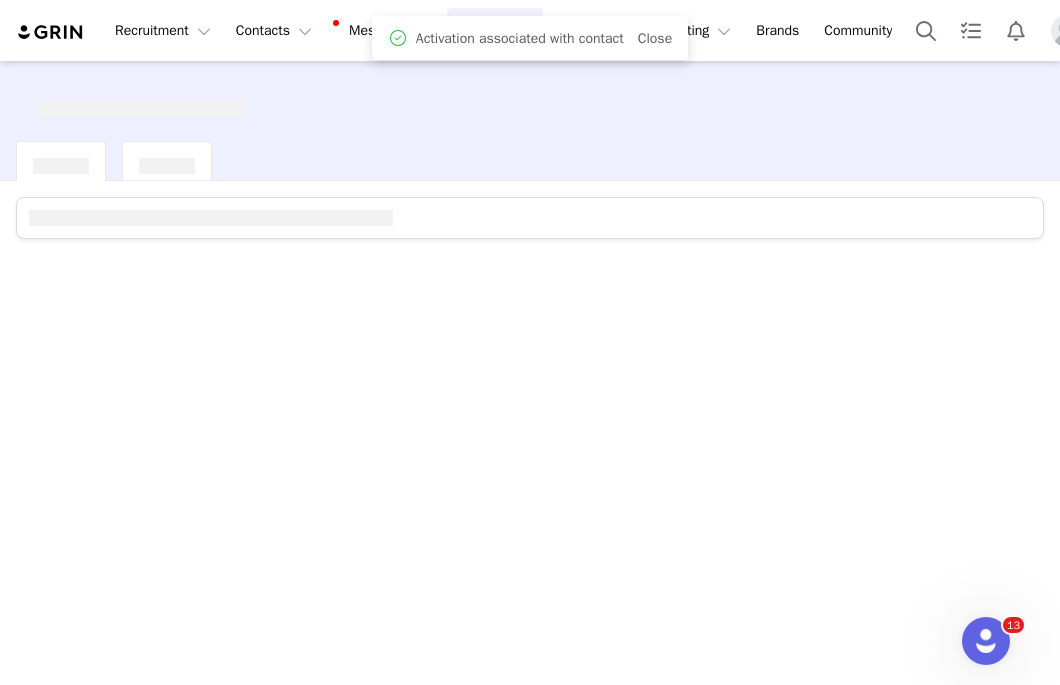 scroll, scrollTop: 0, scrollLeft: 0, axis: both 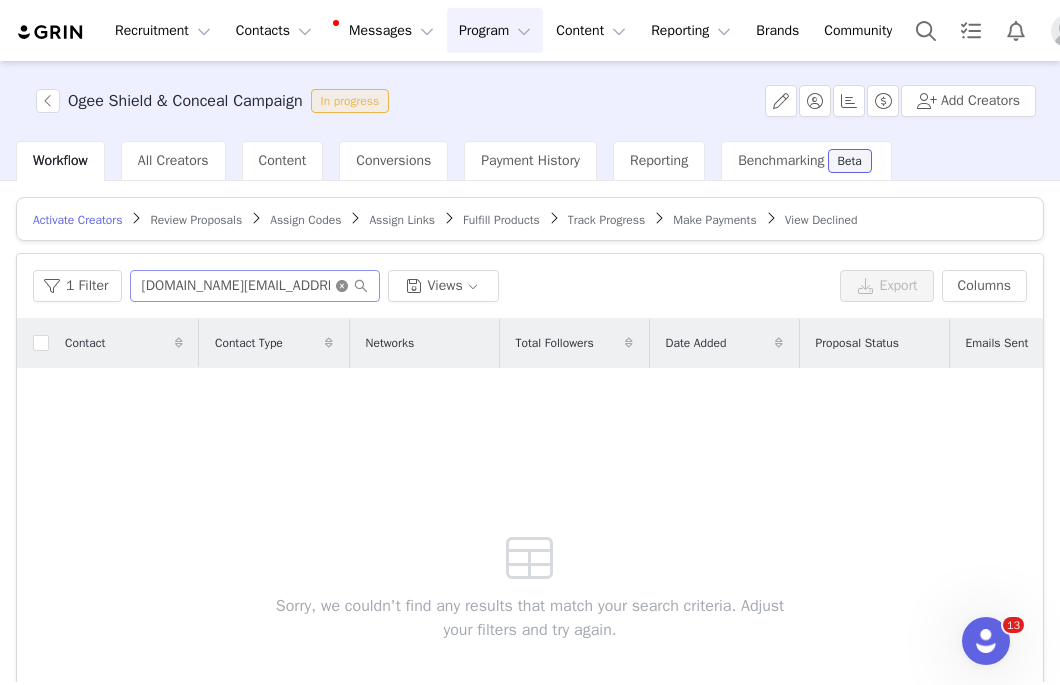 click 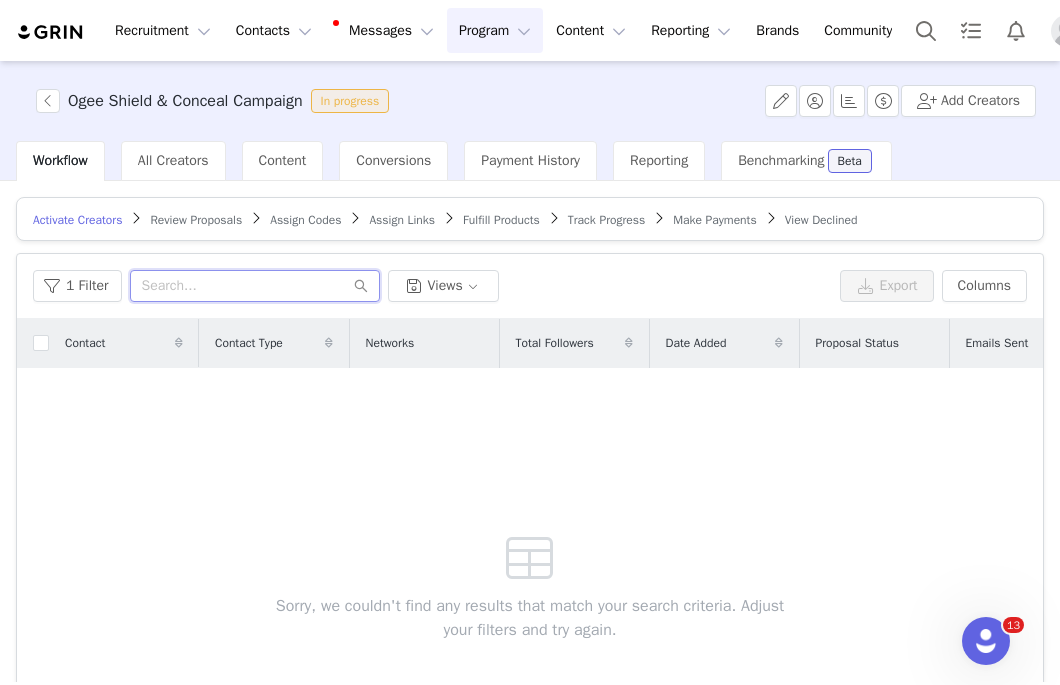 click at bounding box center [255, 286] 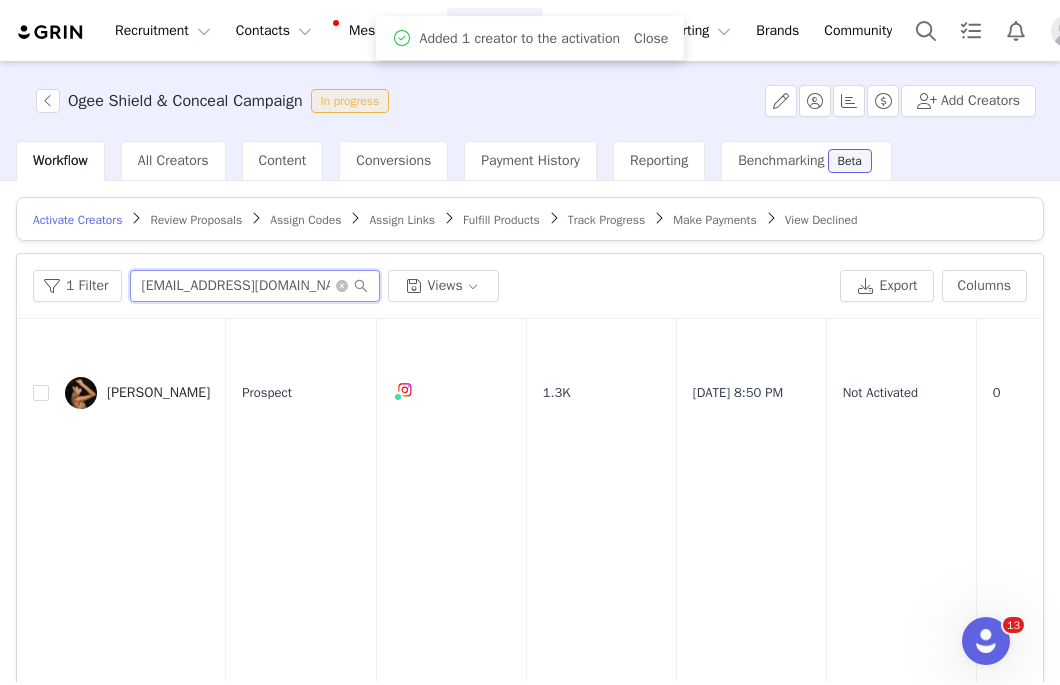 scroll, scrollTop: 555, scrollLeft: 0, axis: vertical 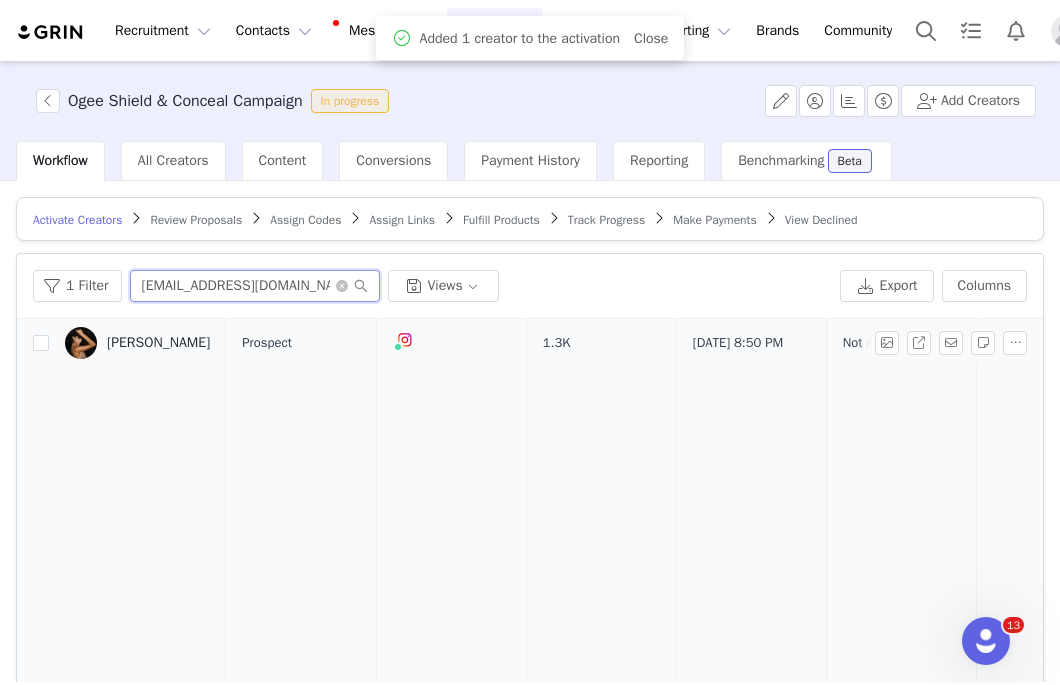 type on "patriciamendezc1@gmail.com" 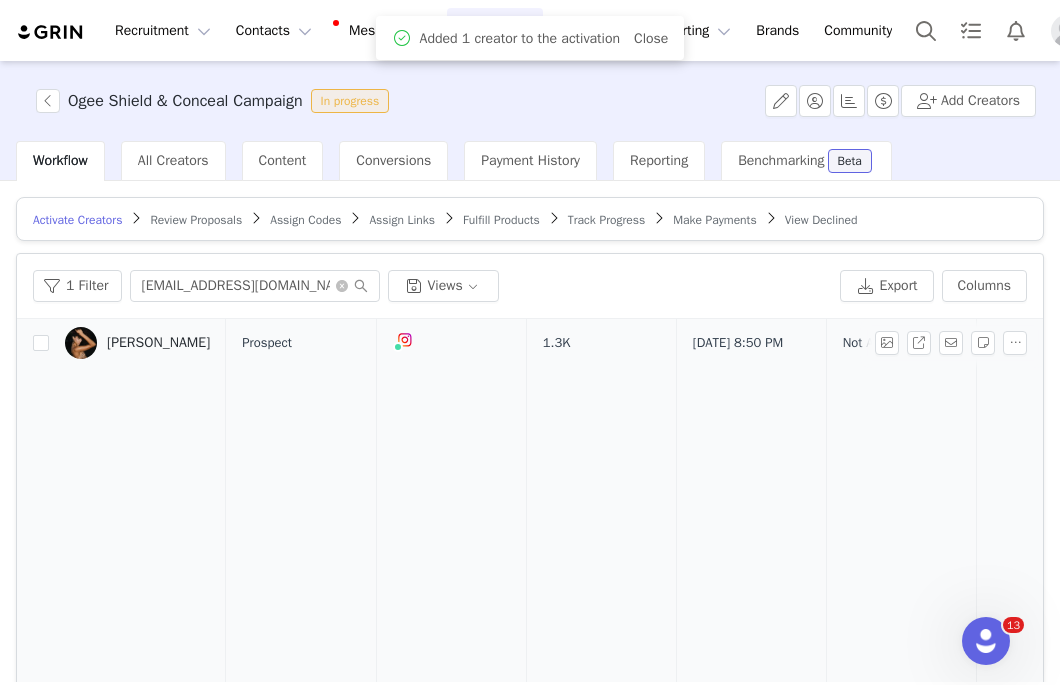 click on "Patricia Méndez" at bounding box center (158, 343) 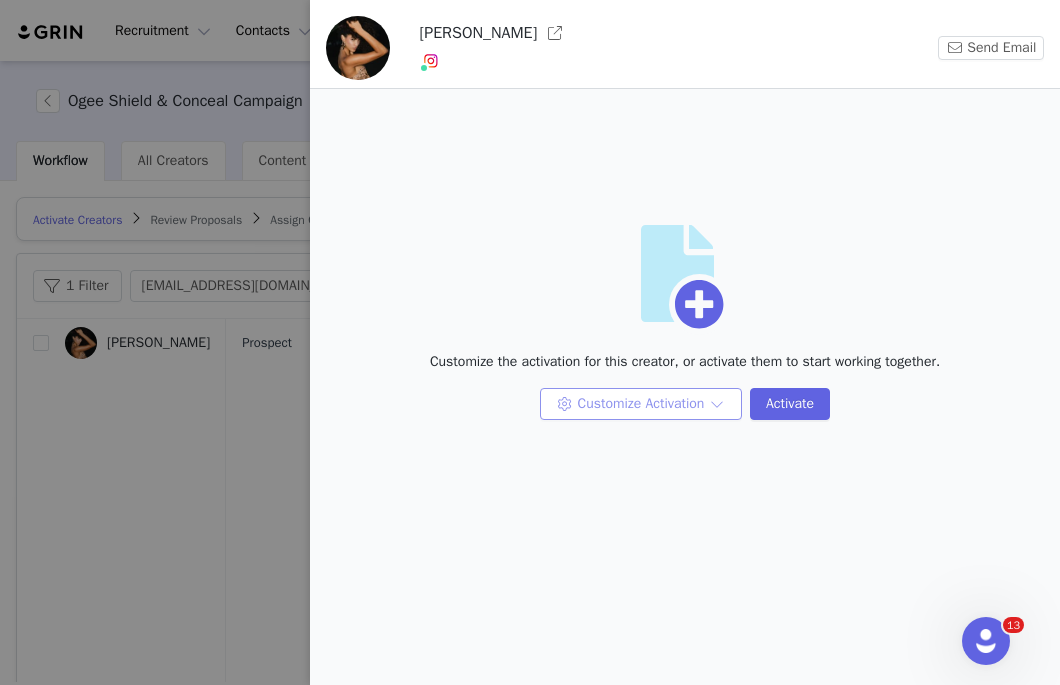 click on "Customize Activation" at bounding box center [641, 404] 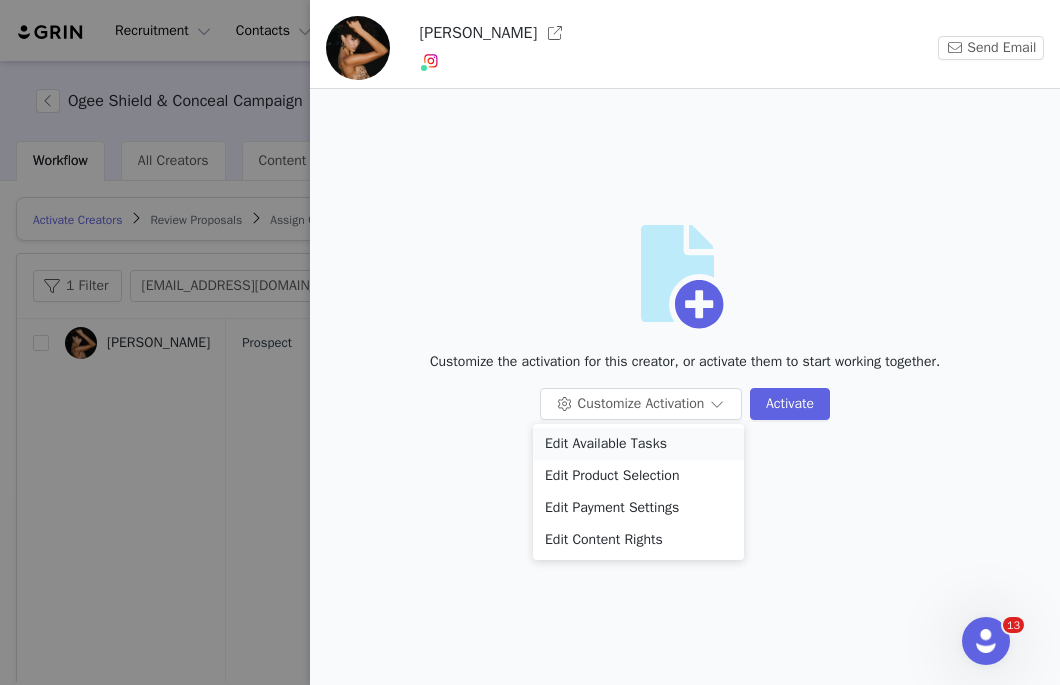 click on "Edit Available Tasks" at bounding box center [638, 444] 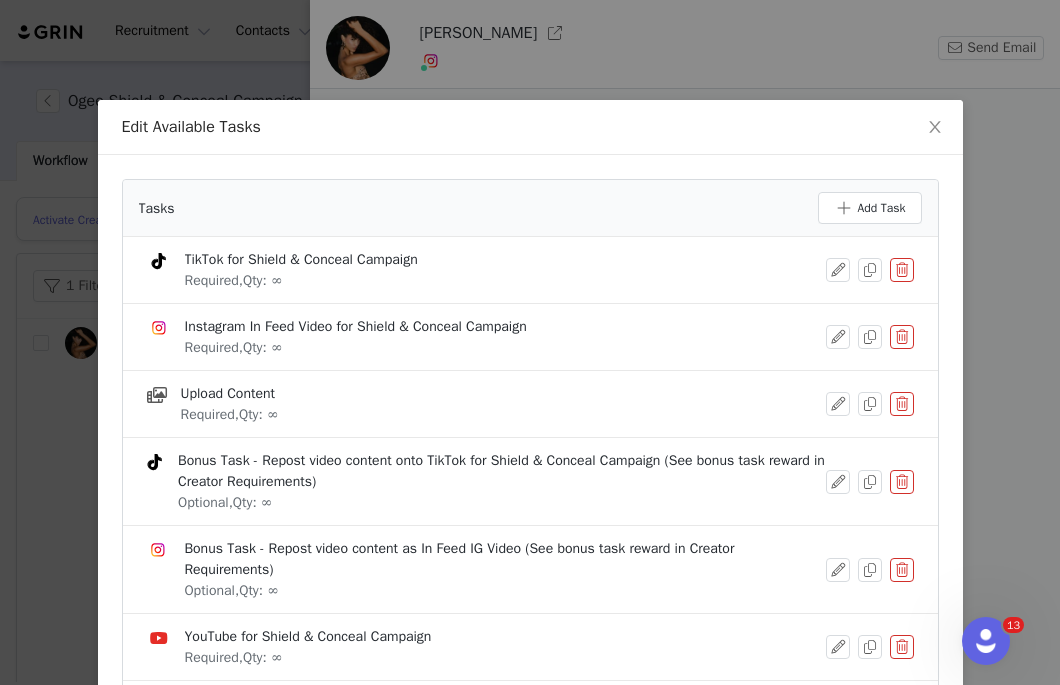click at bounding box center (902, 270) 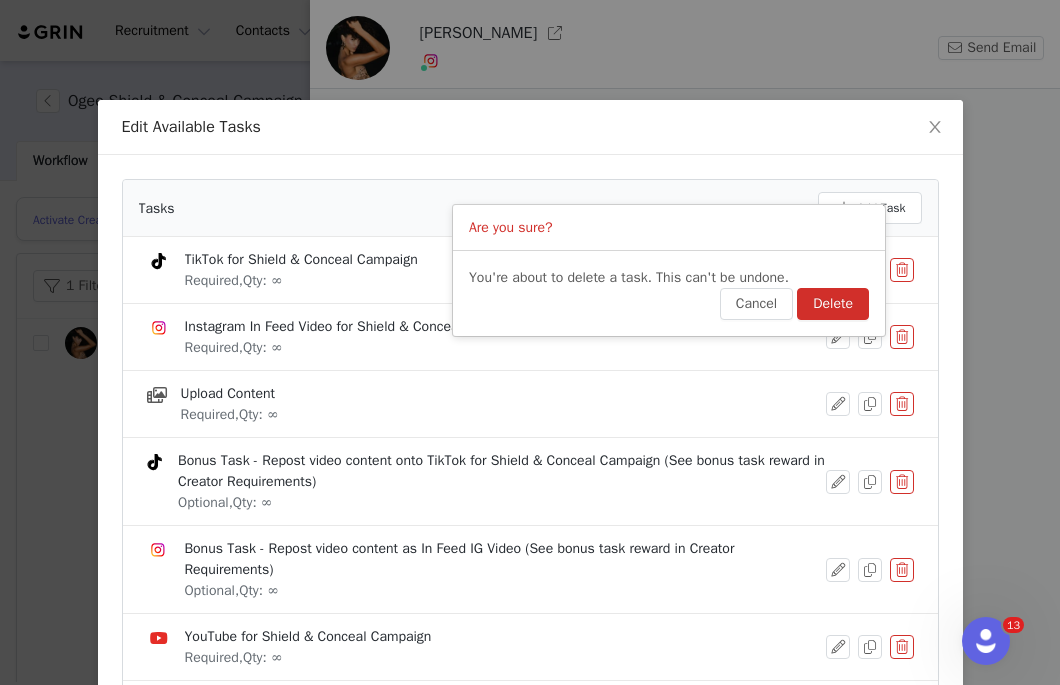 click on "Delete" at bounding box center [833, 304] 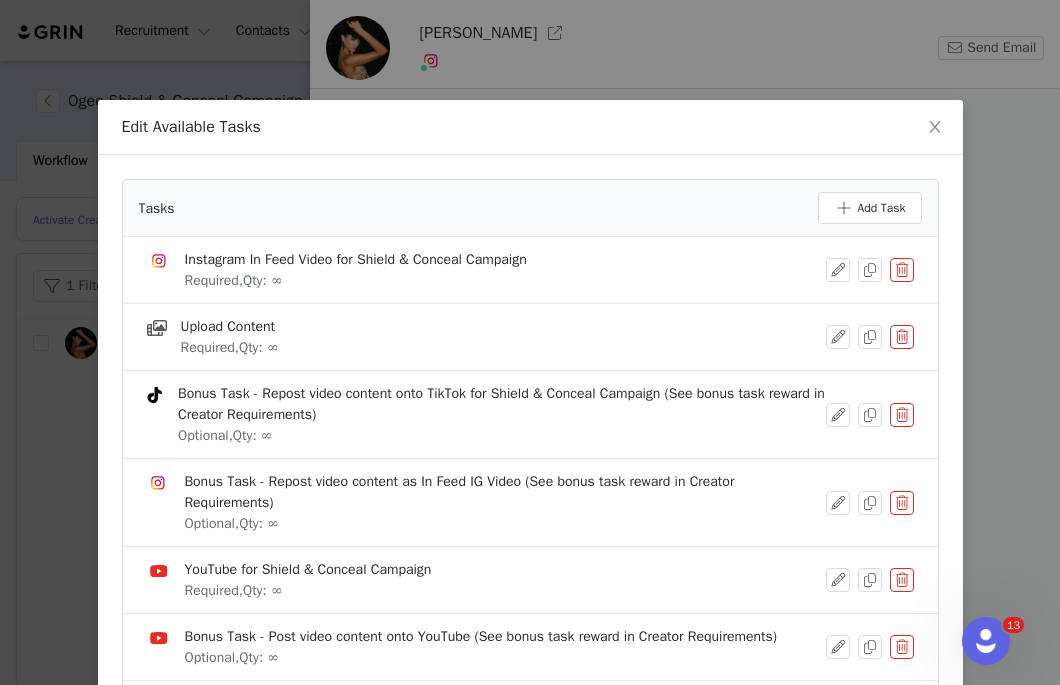 click on "Bonus Task - Repost video content as In Feed IG Video (See bonus task reward in Creator Requirements)  Optional,   Qty: ∞" at bounding box center [530, 502] 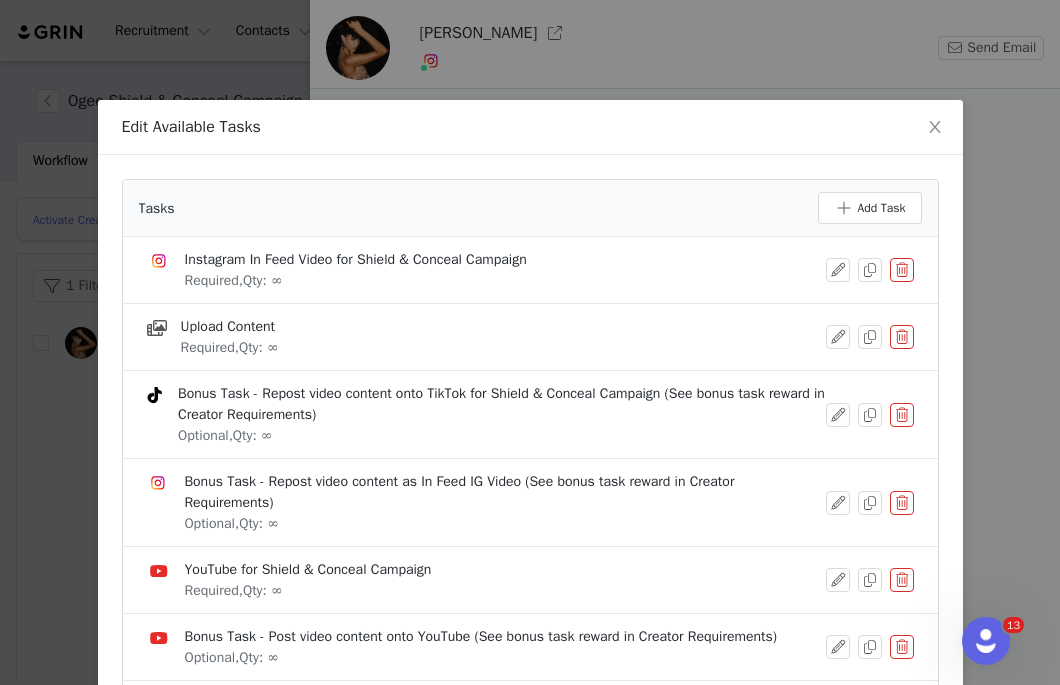 click at bounding box center (902, 503) 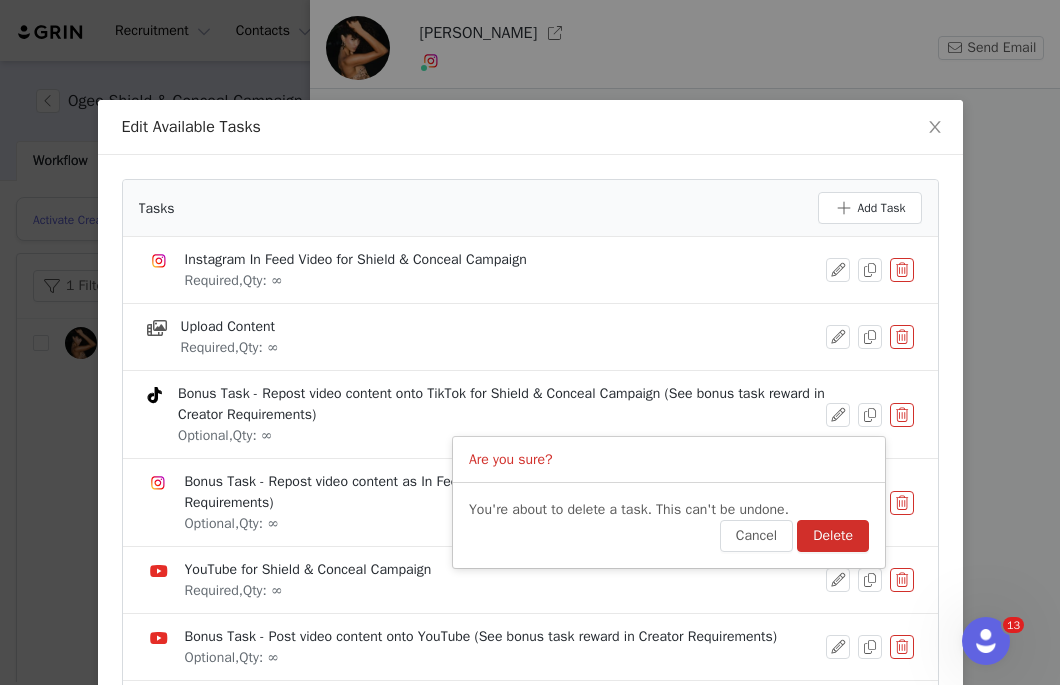 click on "Delete" at bounding box center (833, 536) 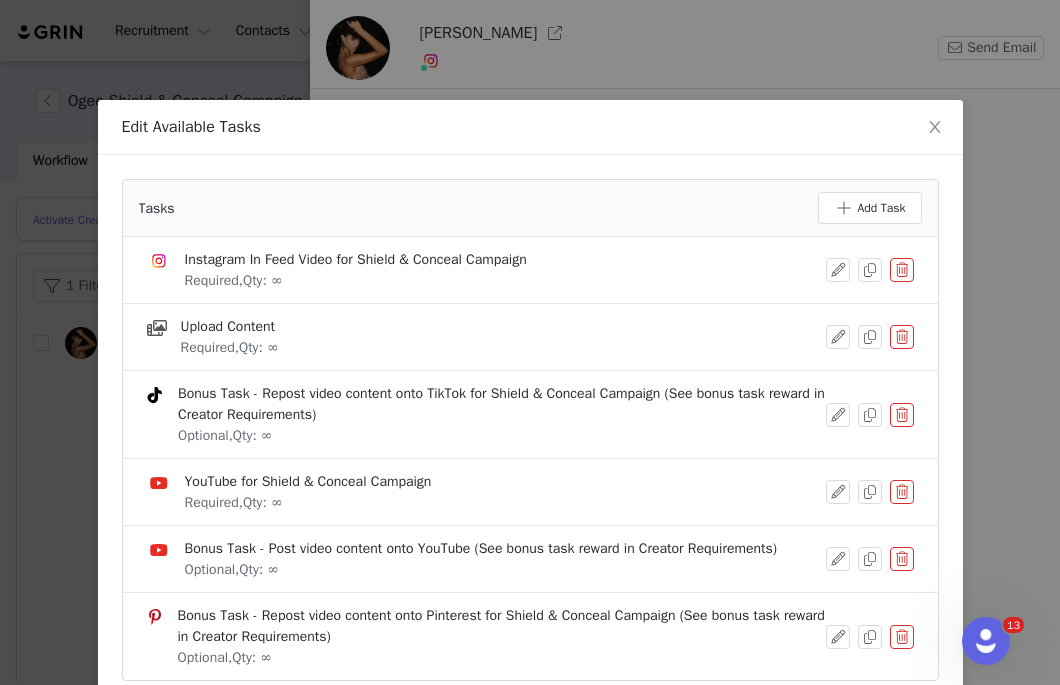 click on "Bonus Task - Post video content onto YouTube (See bonus task reward in Creator Requirements)  Optional,   Qty: ∞" at bounding box center [530, 559] 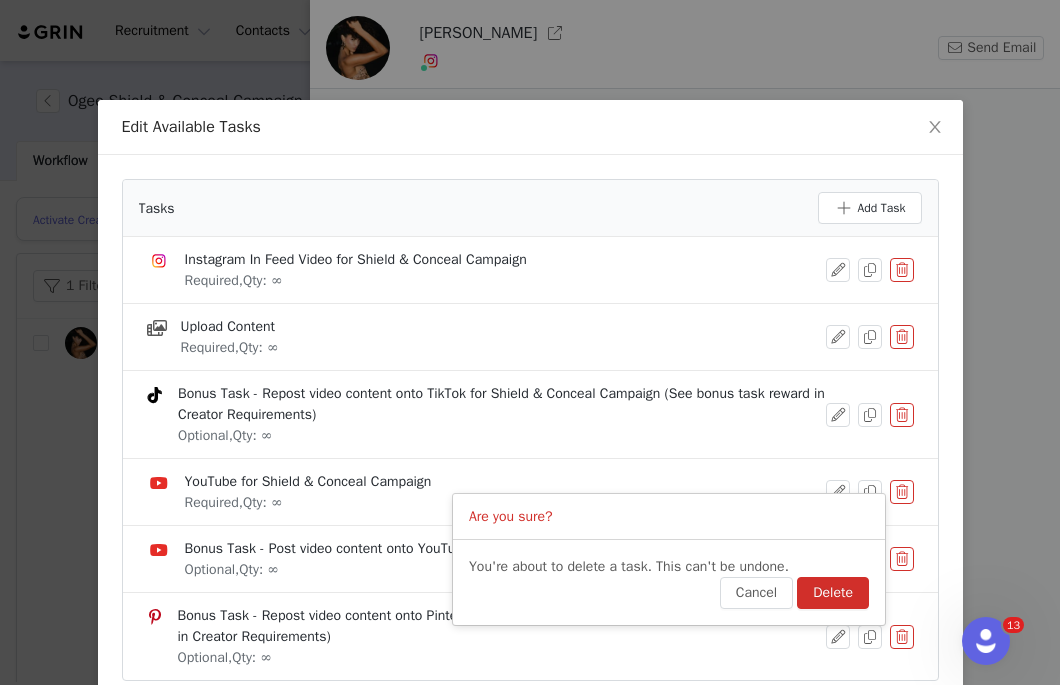click on "Delete" at bounding box center (833, 593) 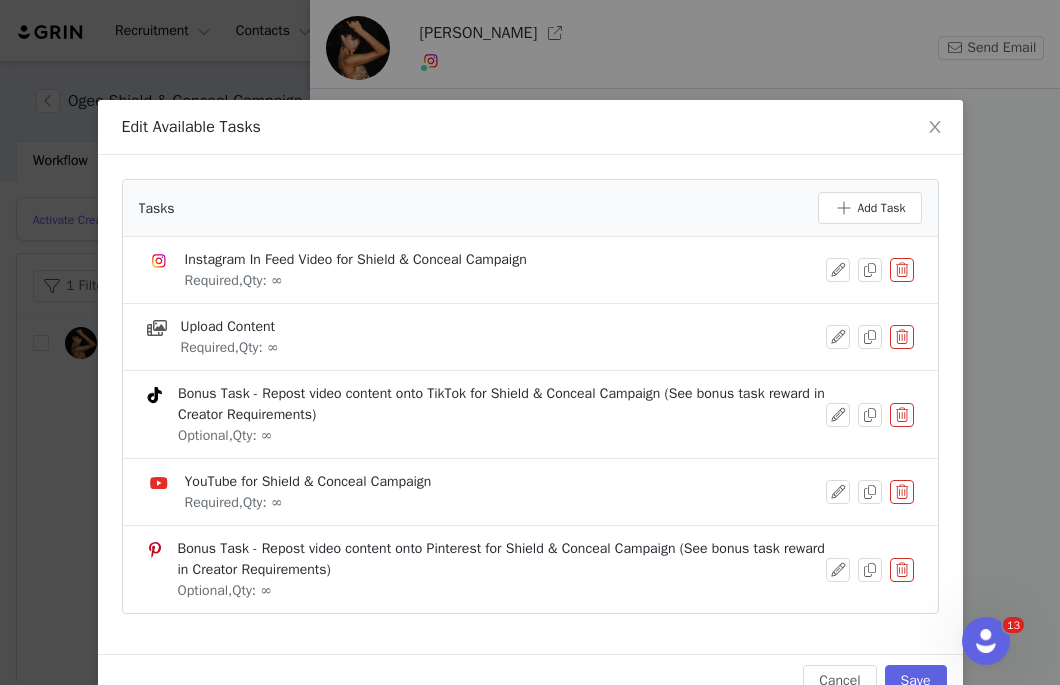click at bounding box center [902, 492] 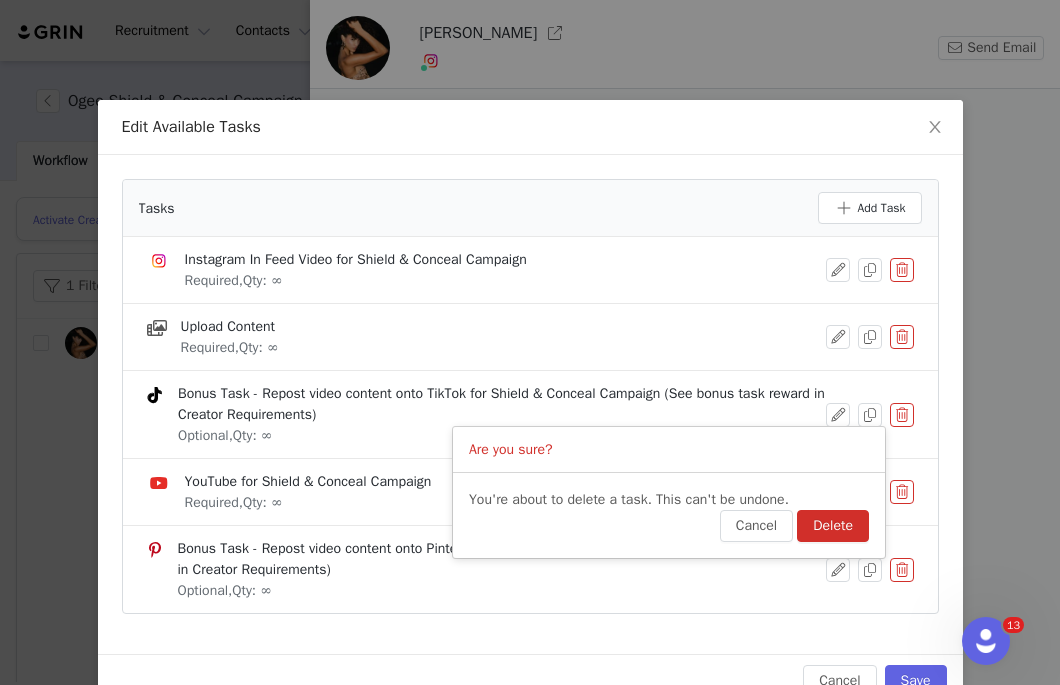 click on "Delete" at bounding box center [833, 526] 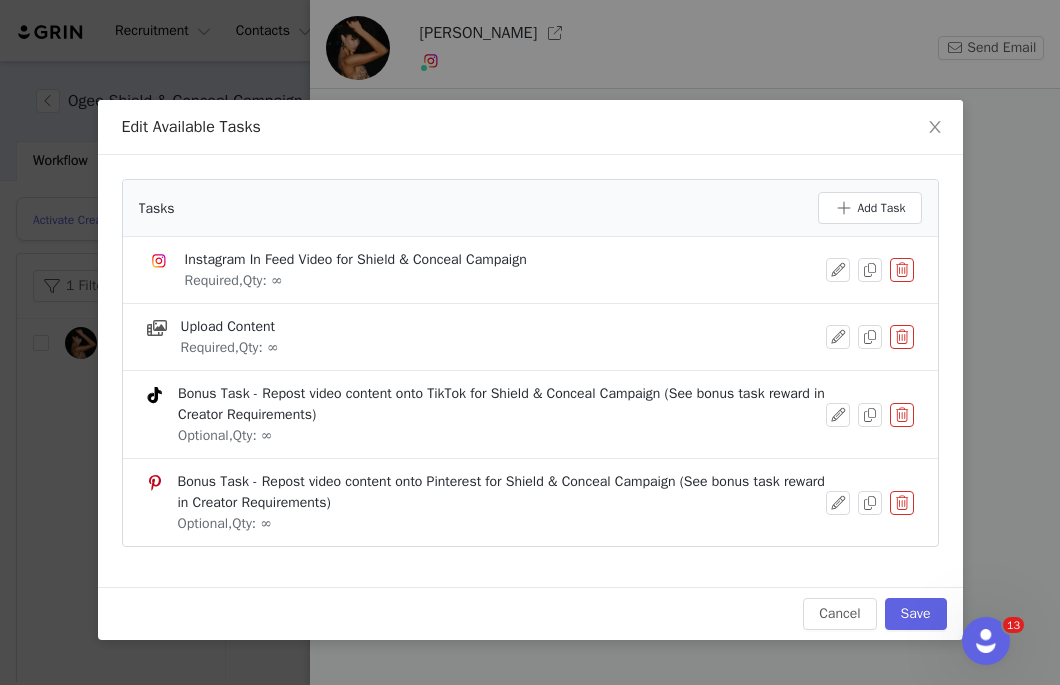 click at bounding box center (902, 503) 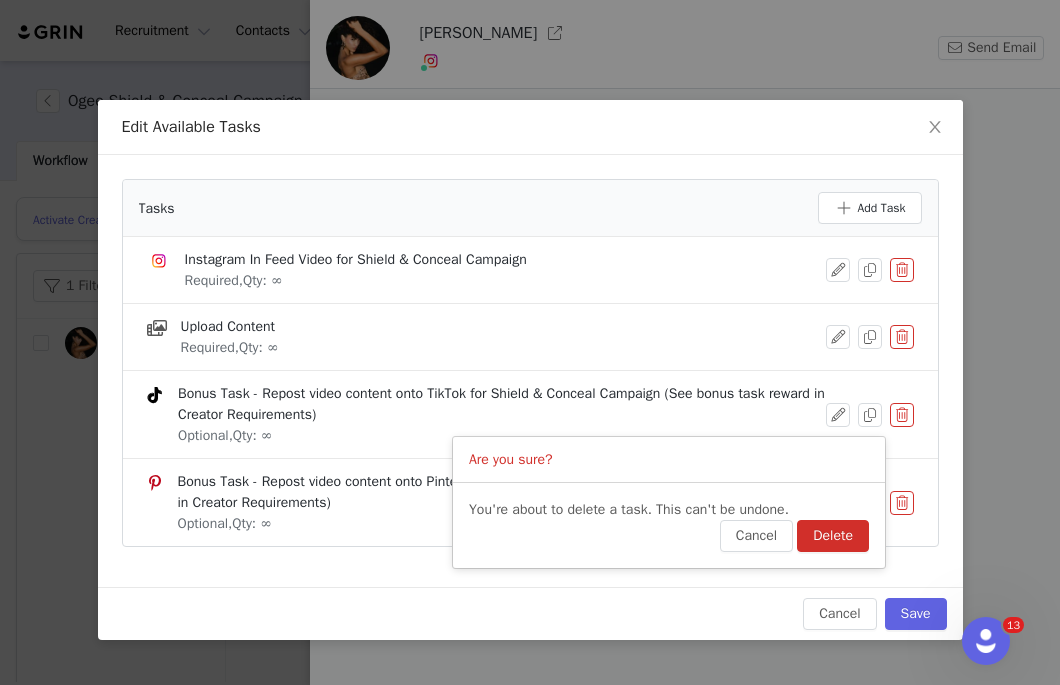 click on "Delete" at bounding box center (833, 536) 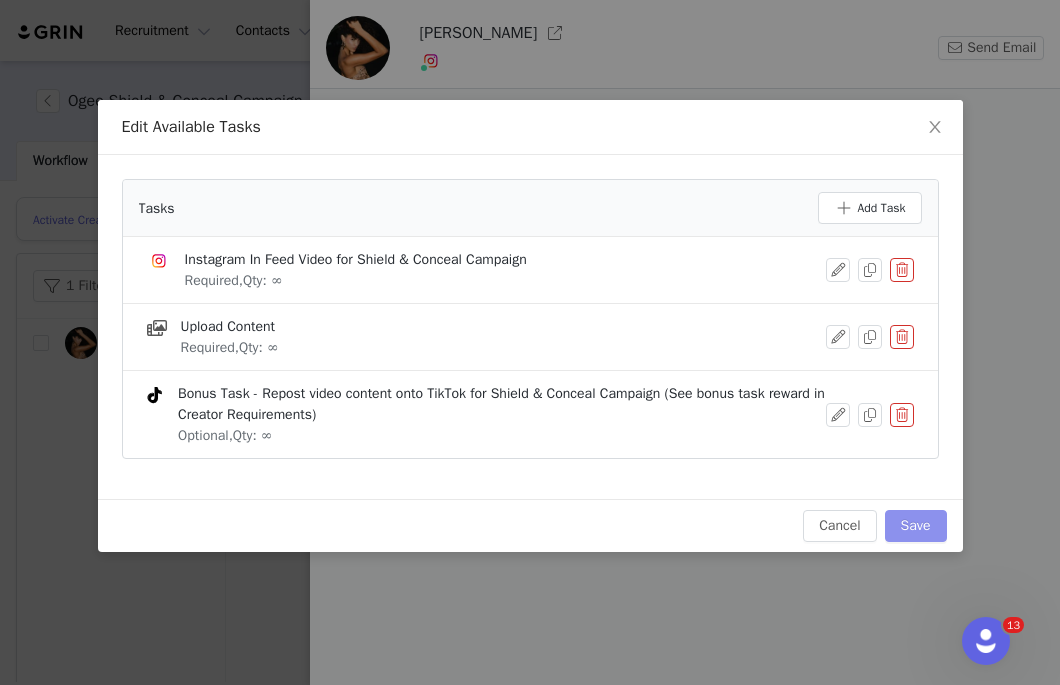 click on "Save" at bounding box center [916, 526] 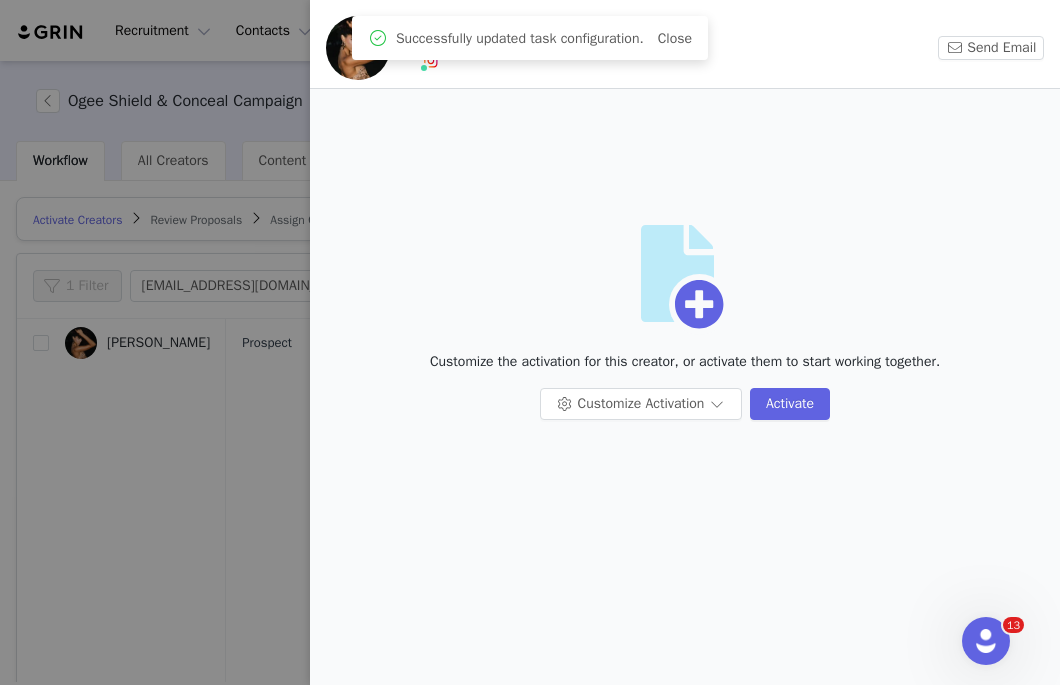 scroll, scrollTop: 0, scrollLeft: 0, axis: both 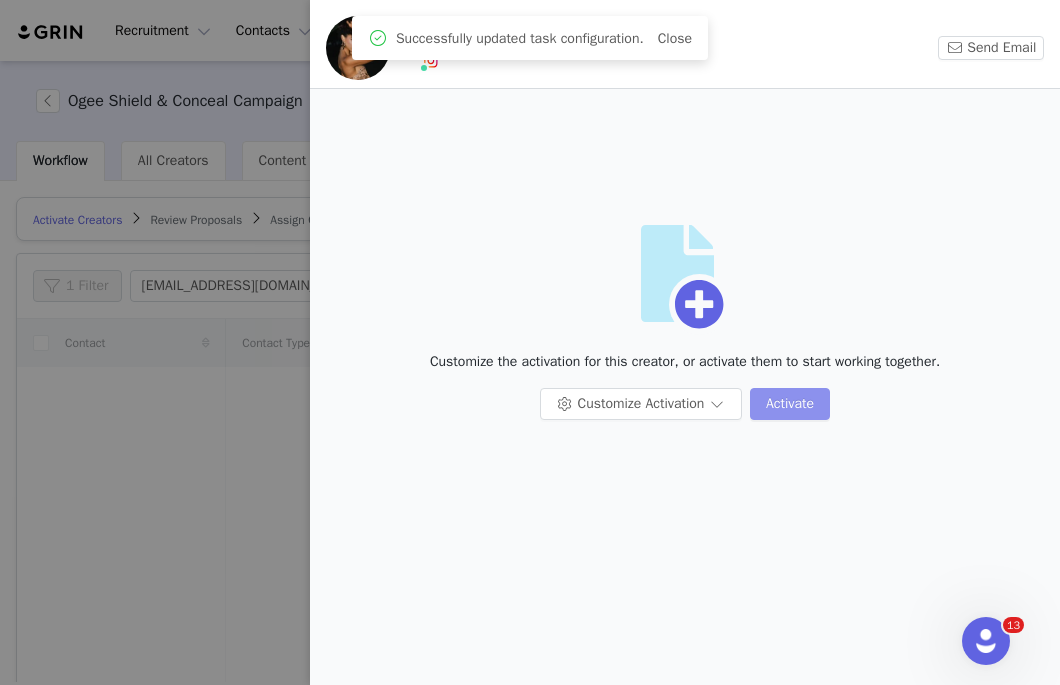 click on "Activate" at bounding box center [790, 404] 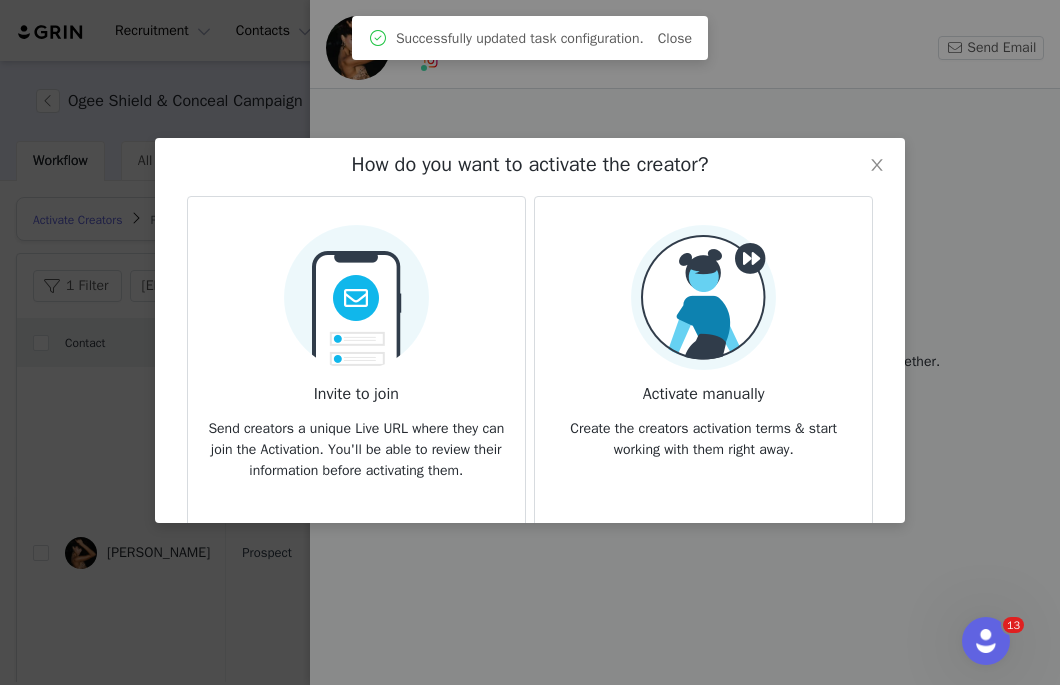 click on "Invite to join Send creators a unique Live URL where they can join the Activation. You'll be able to review their information before activating them.  Learn about Live URL" at bounding box center (356, 390) 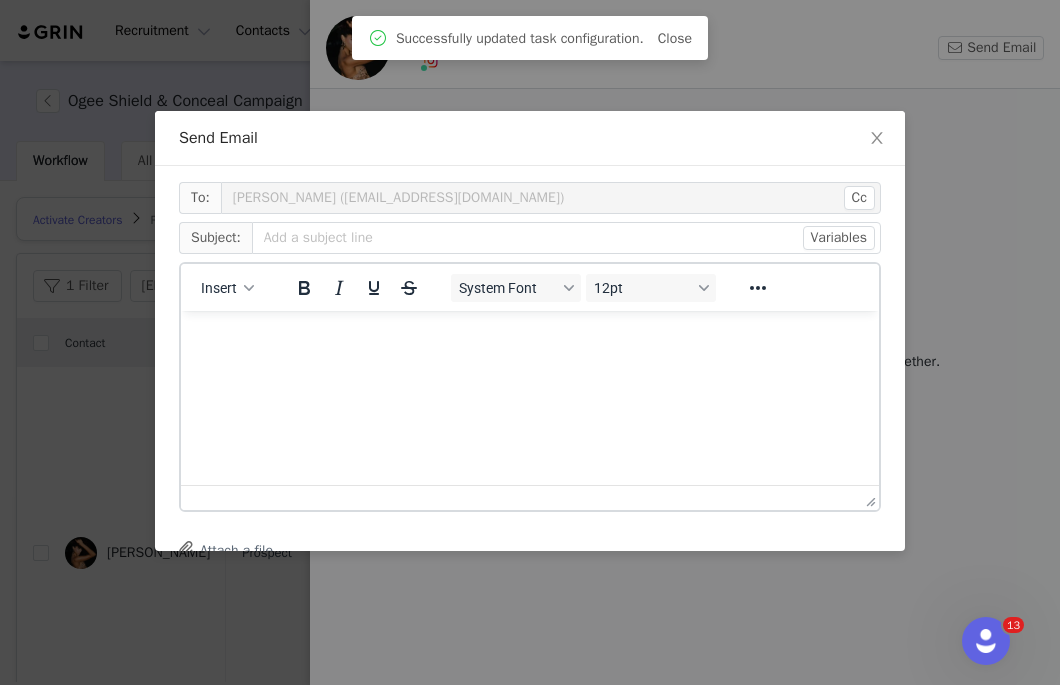 scroll, scrollTop: 0, scrollLeft: 0, axis: both 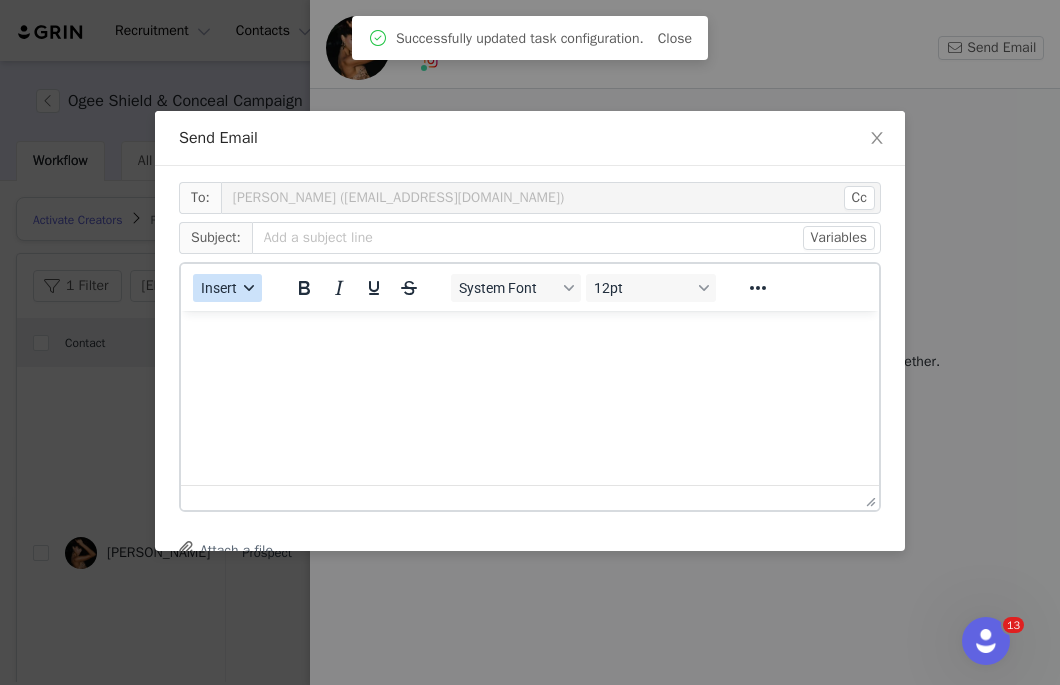 click on "Insert" at bounding box center [227, 288] 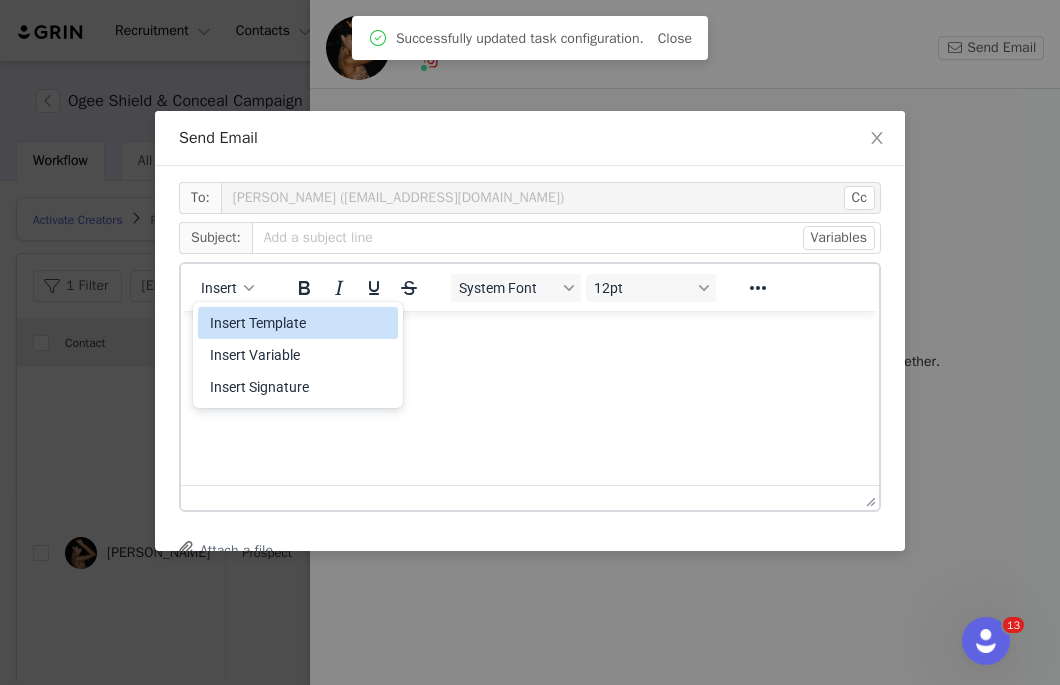 click on "Insert Template" at bounding box center (300, 323) 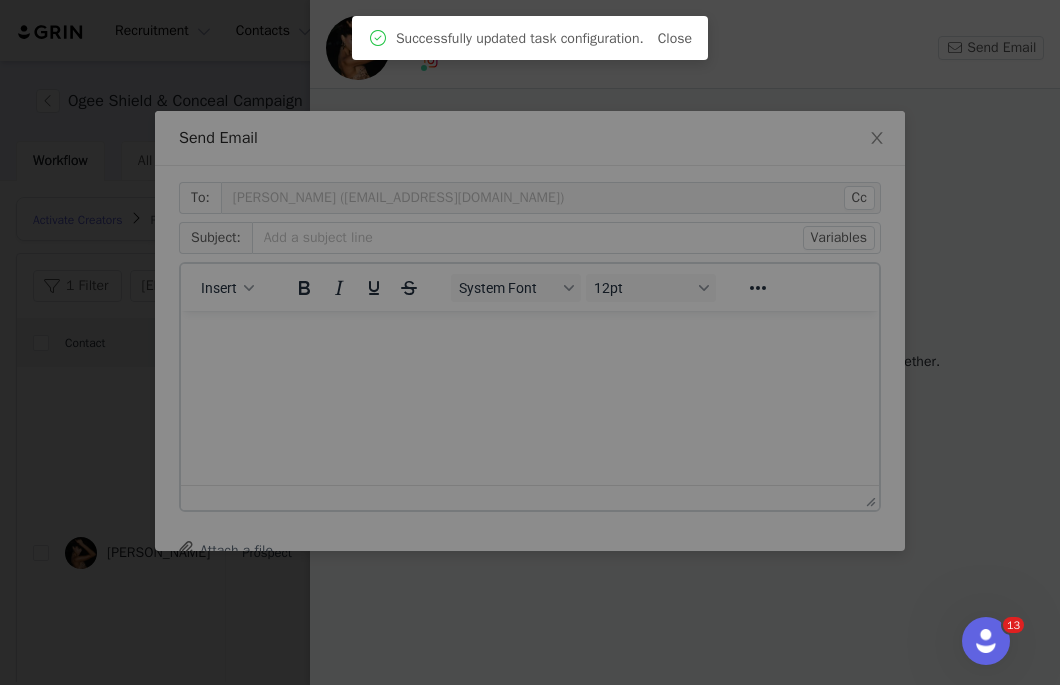 scroll, scrollTop: 0, scrollLeft: 0, axis: both 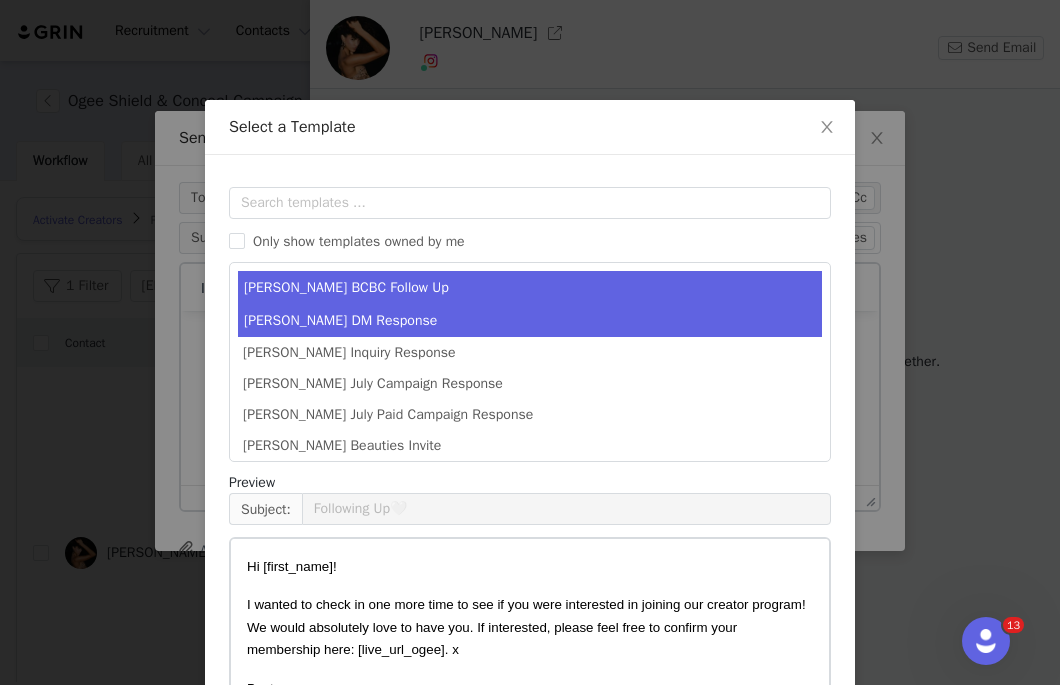 click on "Amanda DM Response" at bounding box center [530, 320] 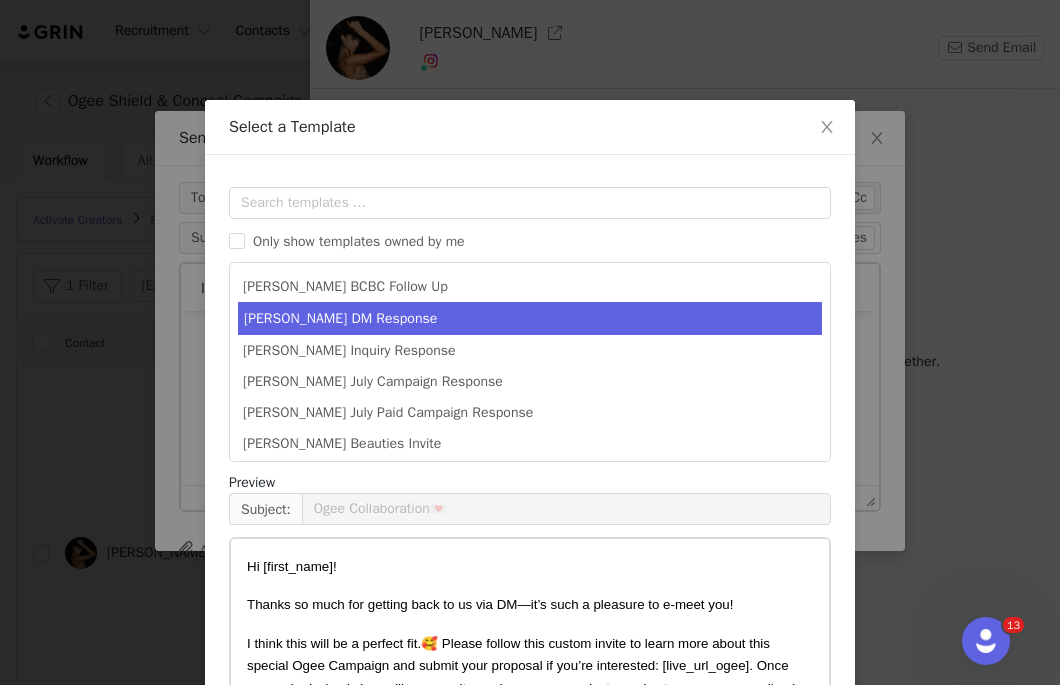 scroll, scrollTop: 303, scrollLeft: 0, axis: vertical 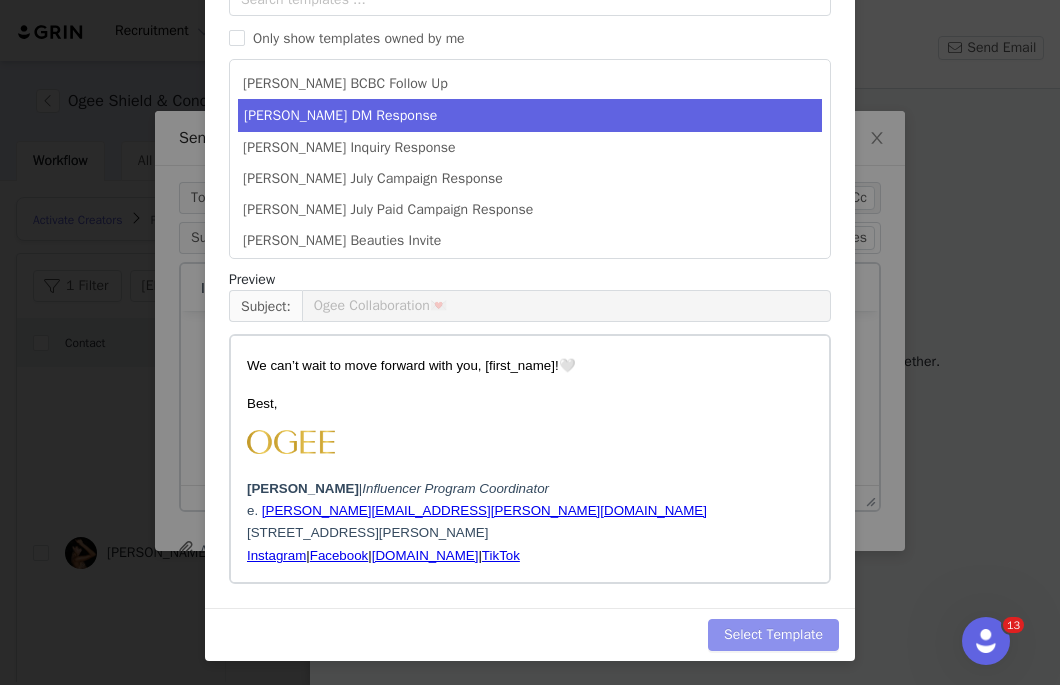 click on "Select Template" at bounding box center [773, 635] 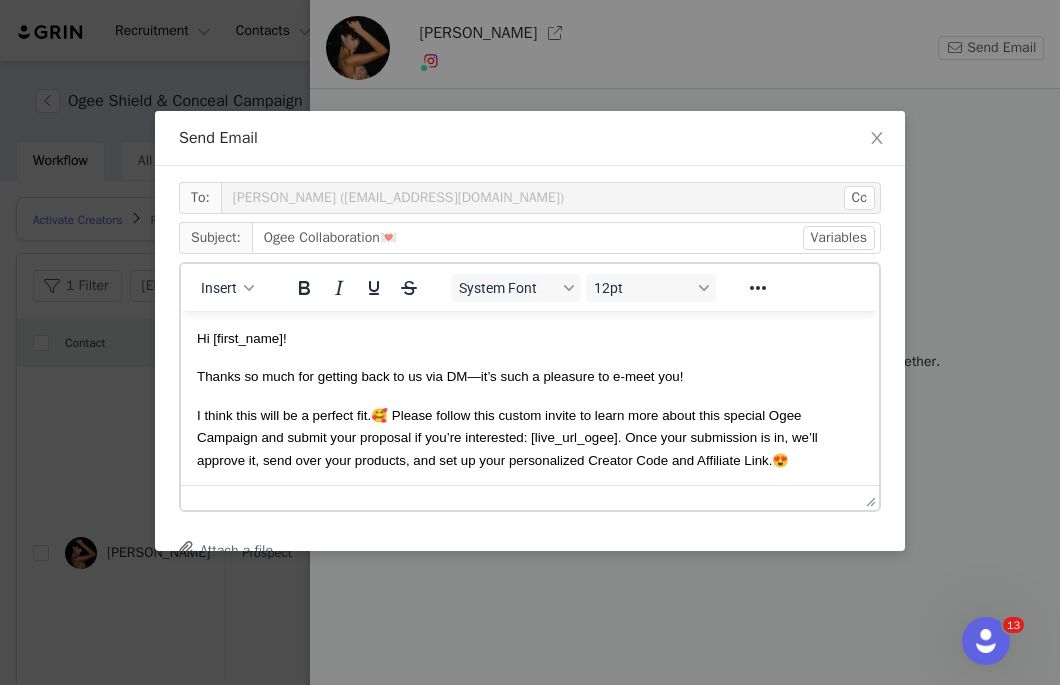 scroll, scrollTop: 0, scrollLeft: 0, axis: both 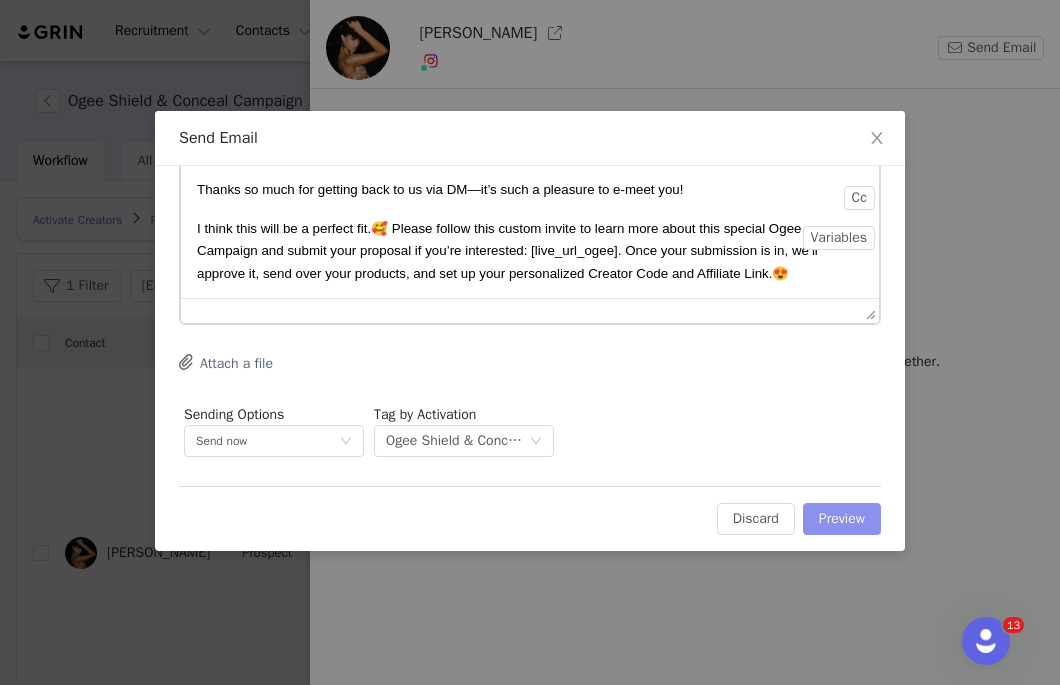 click on "Preview" at bounding box center (842, 519) 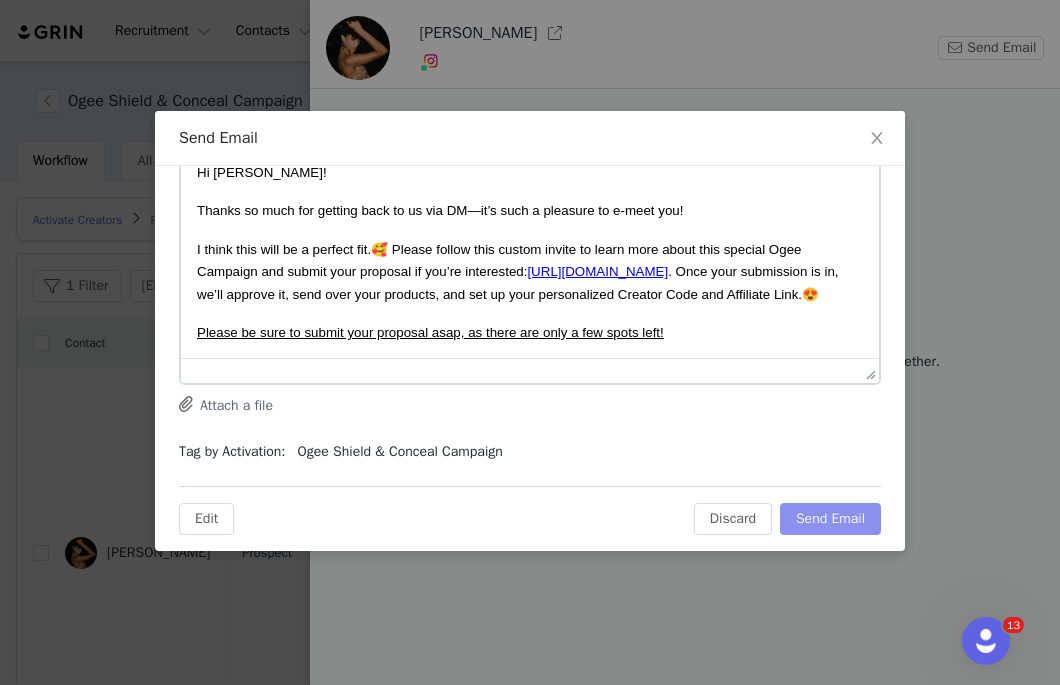 scroll, scrollTop: 0, scrollLeft: 0, axis: both 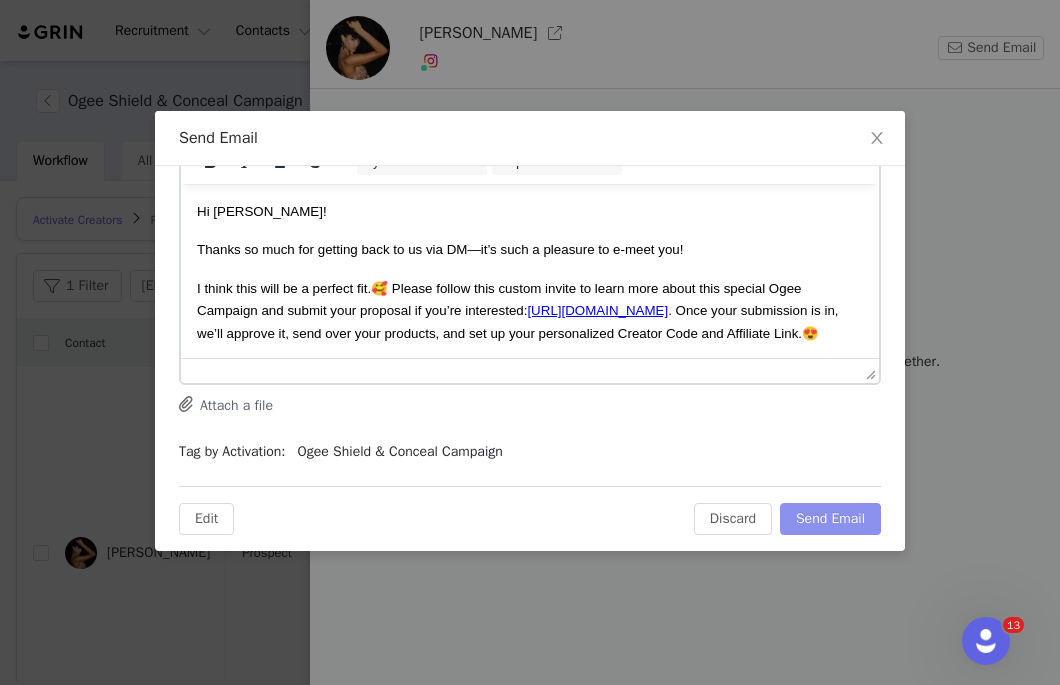 click on "Send Email" at bounding box center (830, 519) 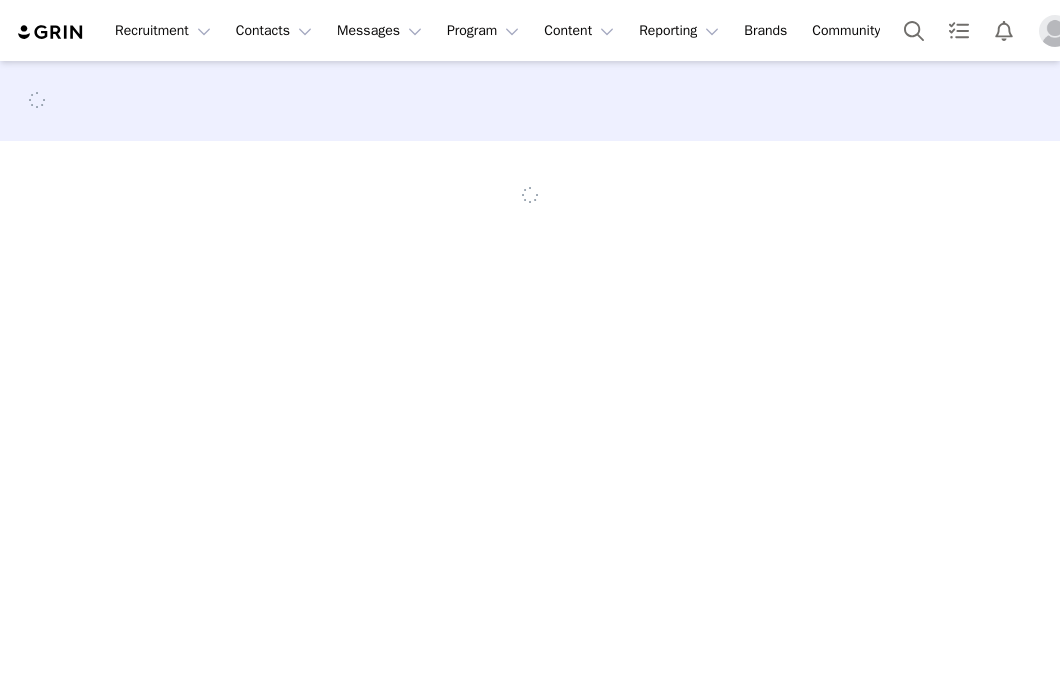 scroll, scrollTop: 0, scrollLeft: 0, axis: both 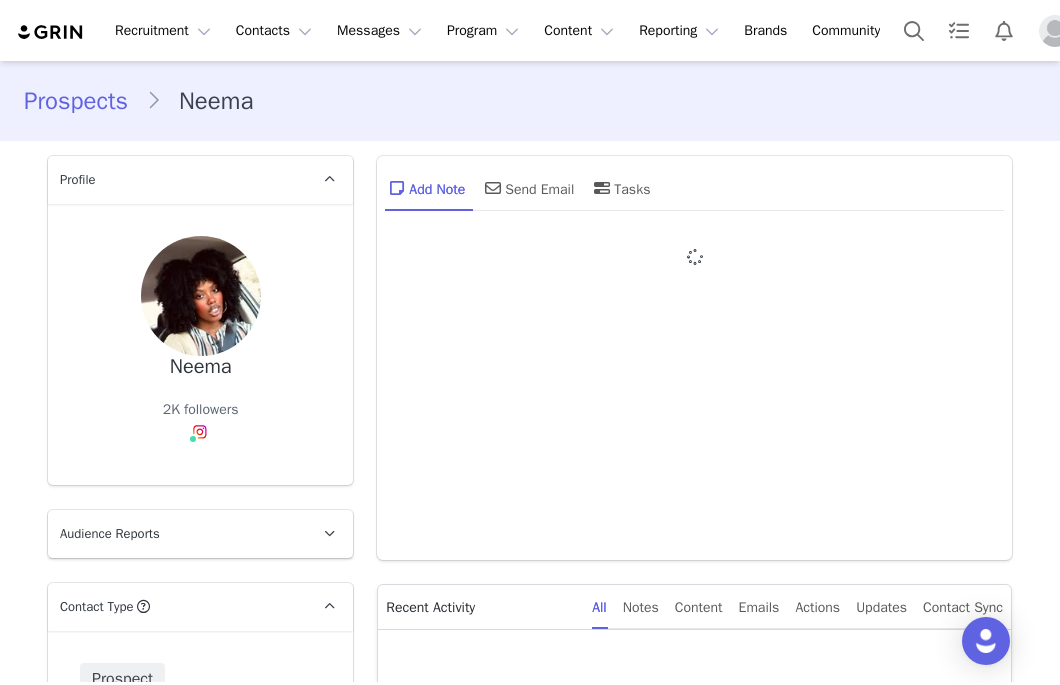type on "+1 ([GEOGRAPHIC_DATA])" 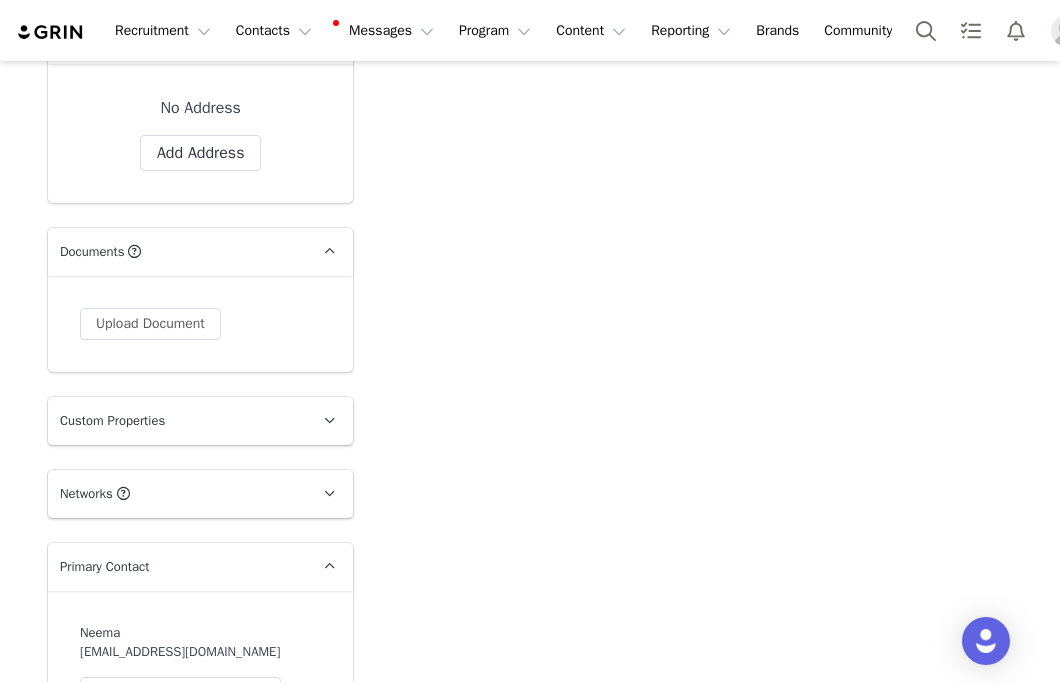 scroll, scrollTop: 2694, scrollLeft: 0, axis: vertical 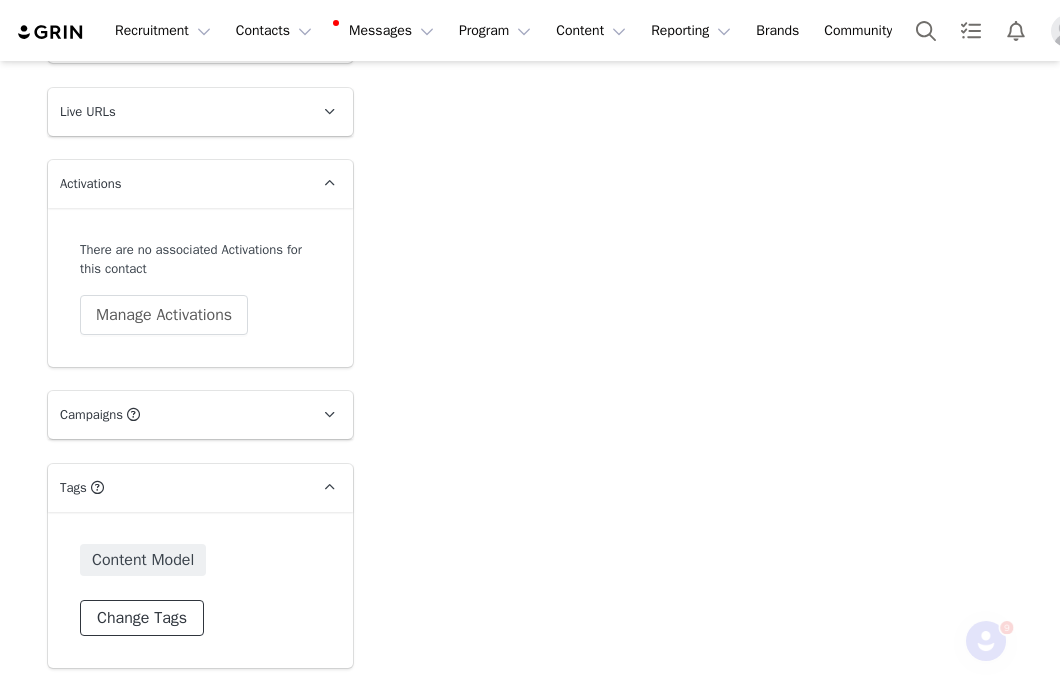 click on "Change Tags" at bounding box center [142, 618] 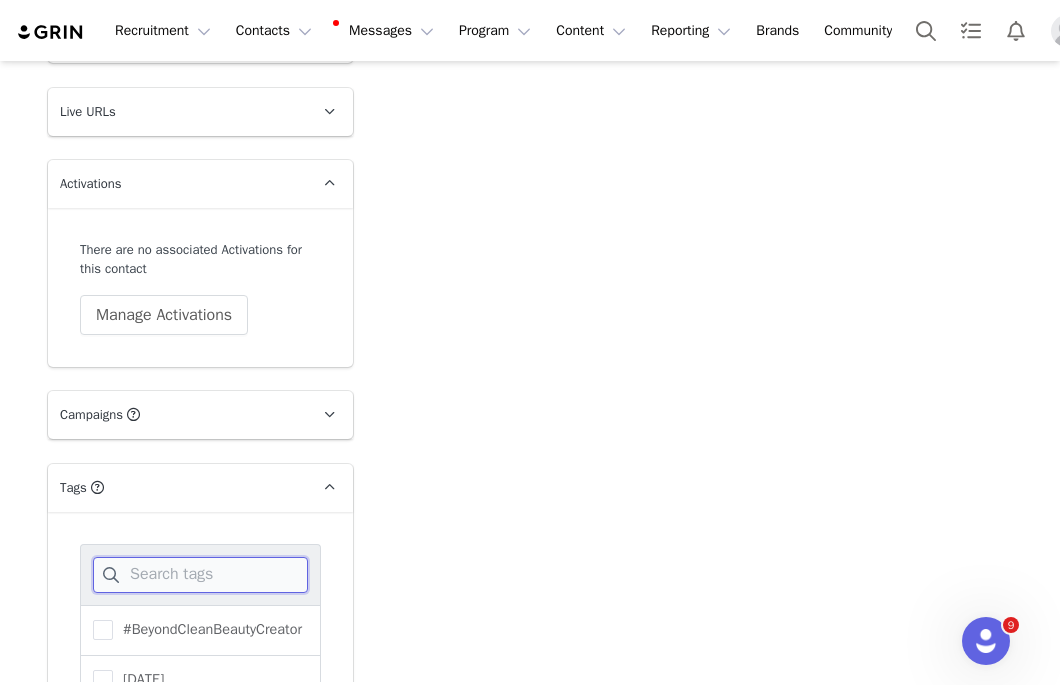 click at bounding box center (200, 575) 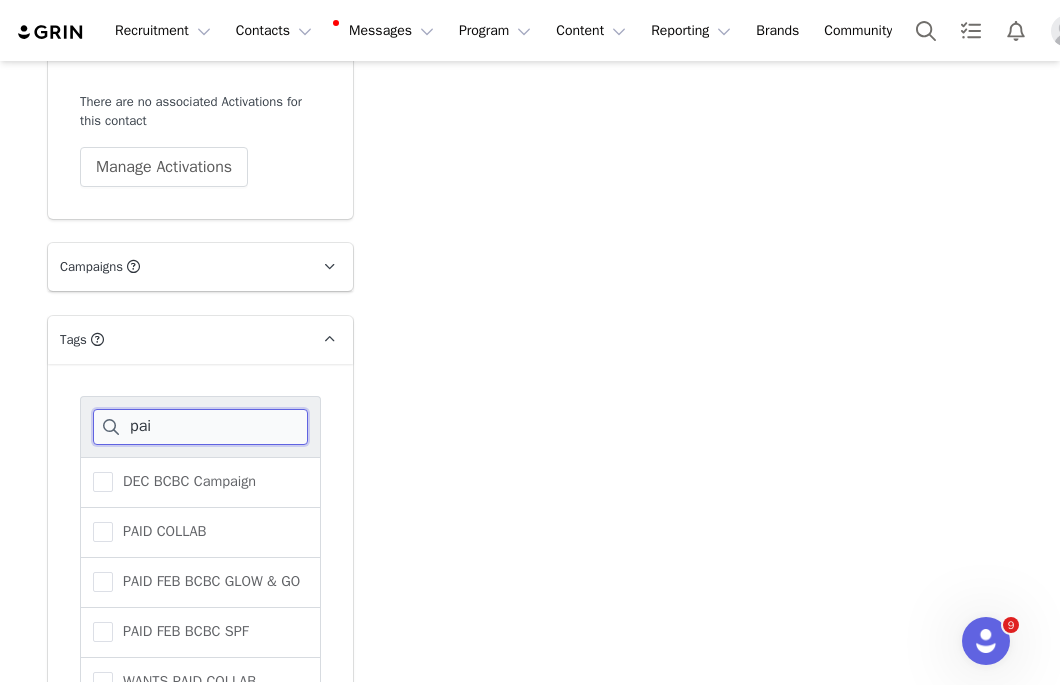 scroll, scrollTop: 2844, scrollLeft: 0, axis: vertical 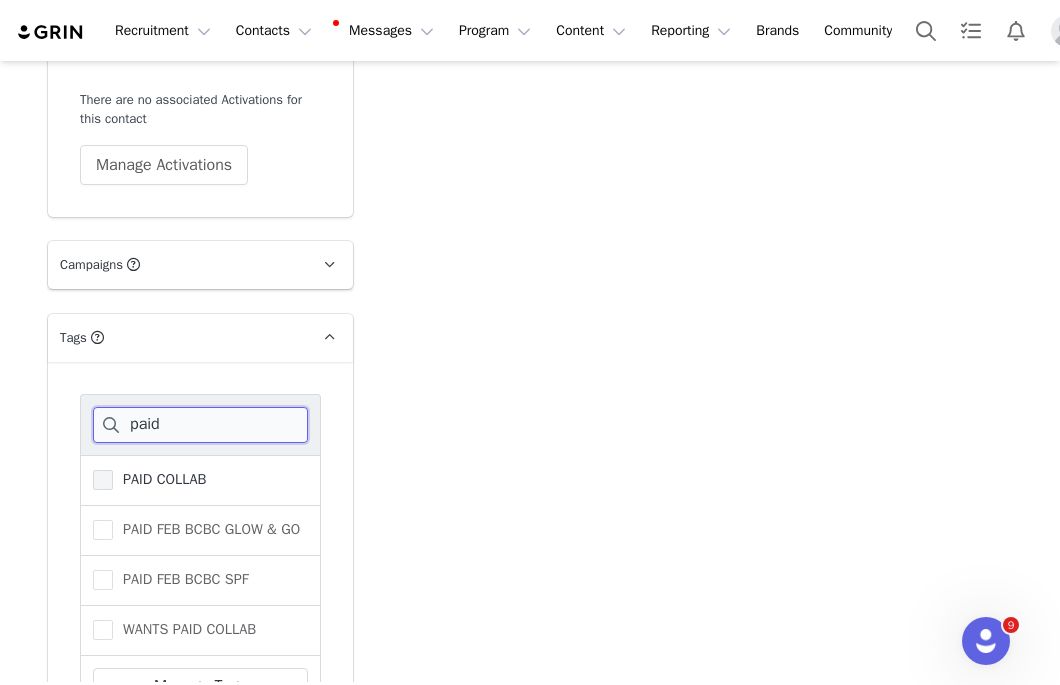 type on "paid" 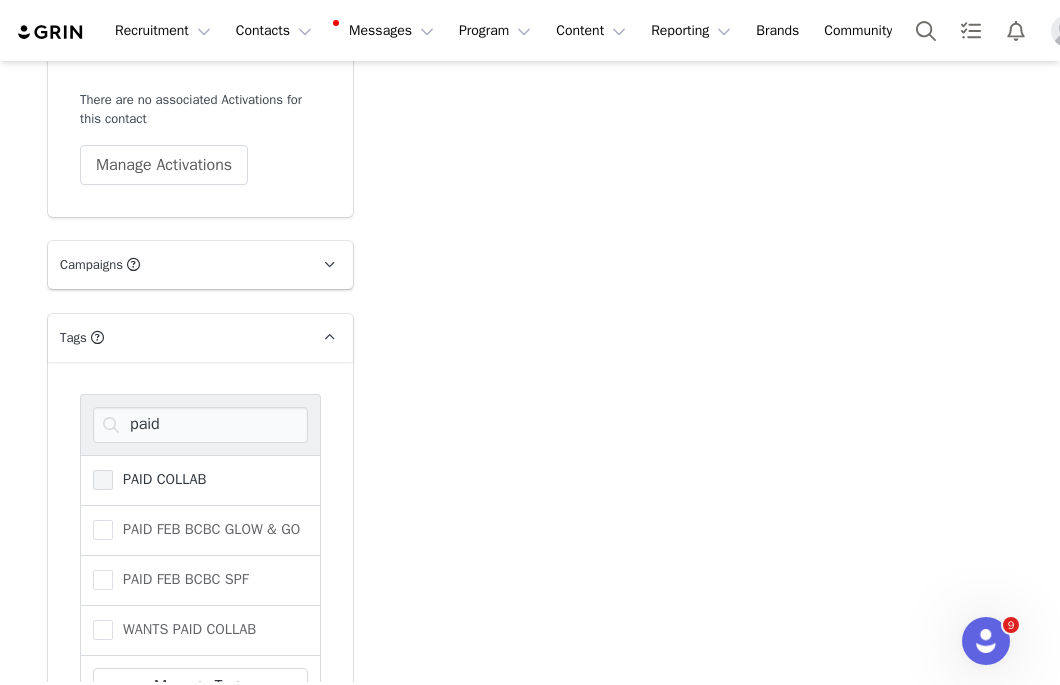 click at bounding box center (103, 480) 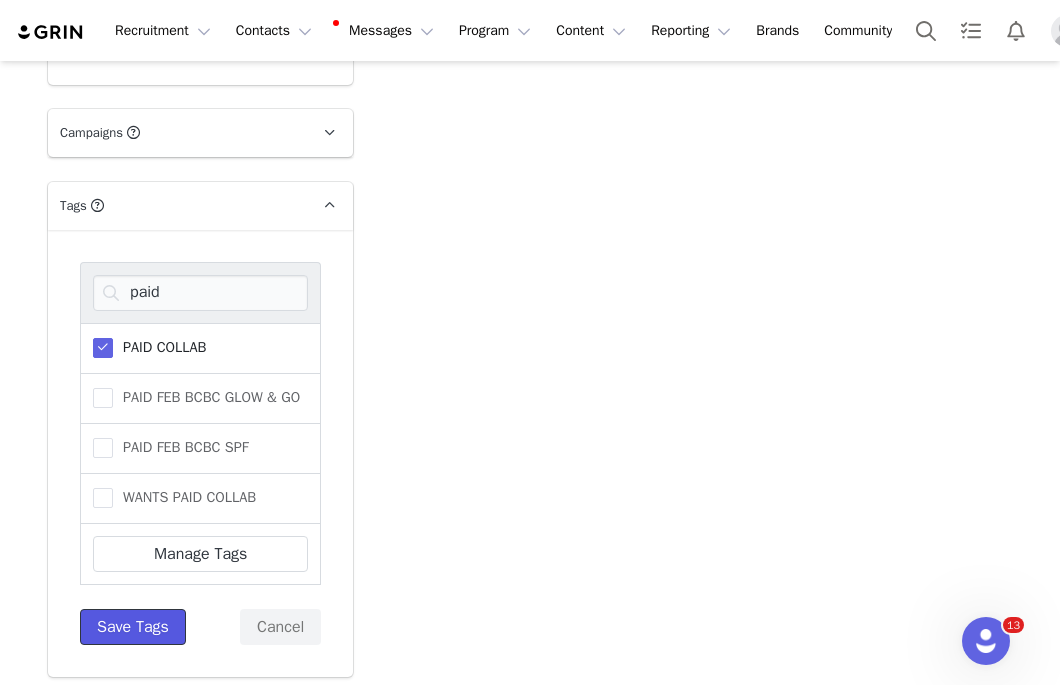 click on "Save Tags" at bounding box center (133, 627) 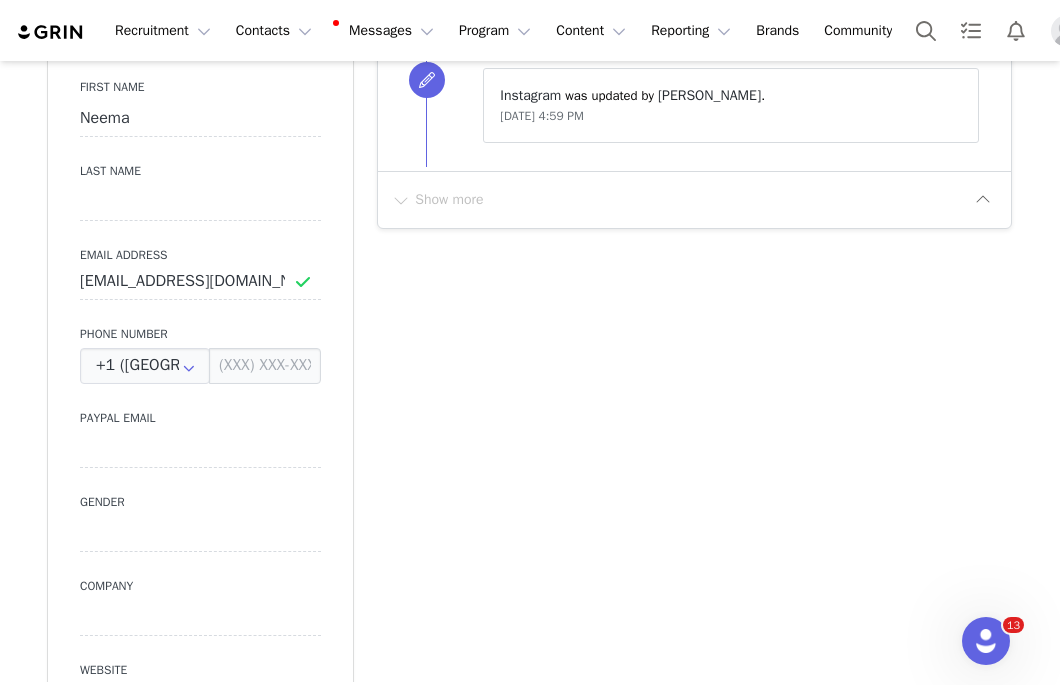 scroll, scrollTop: 694, scrollLeft: 0, axis: vertical 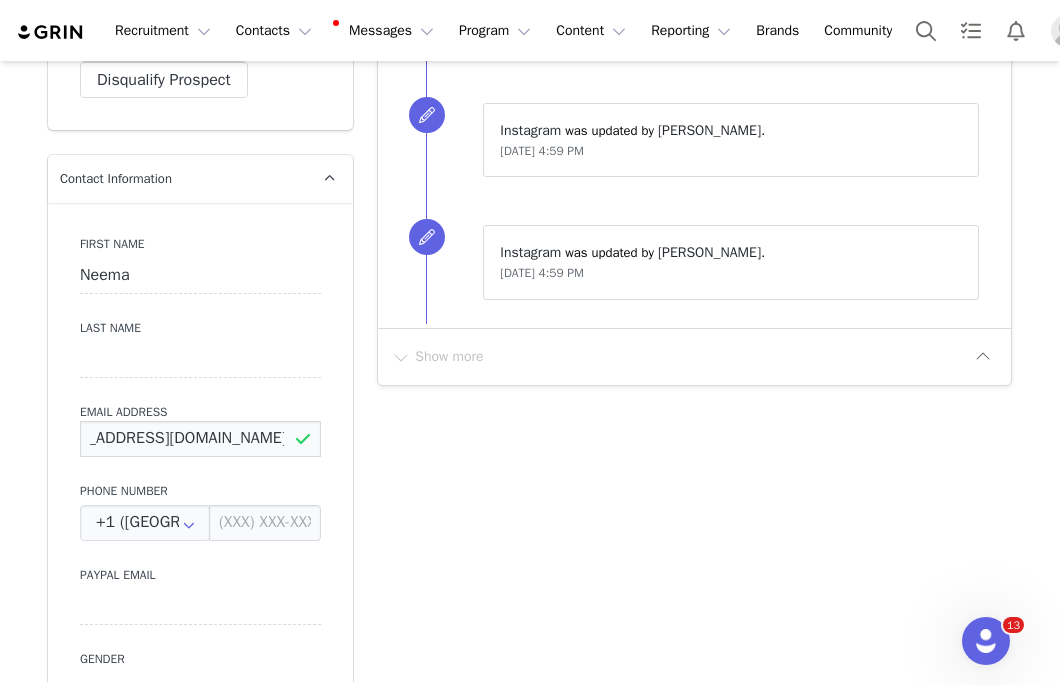 drag, startPoint x: 106, startPoint y: 439, endPoint x: 489, endPoint y: 438, distance: 383.0013 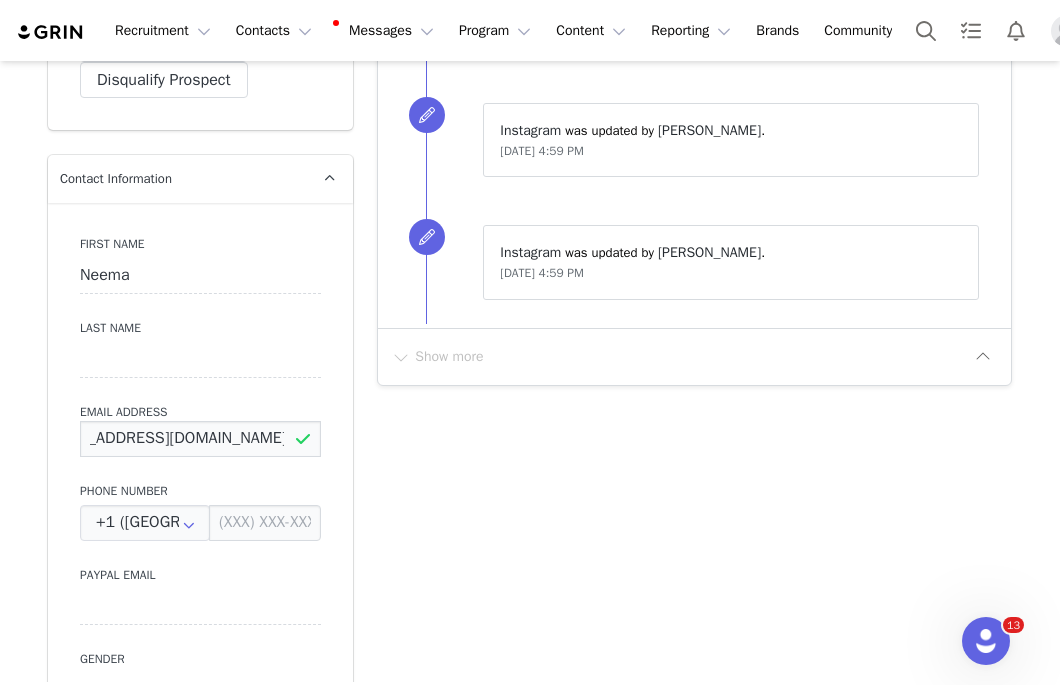 scroll, scrollTop: 2734, scrollLeft: 0, axis: vertical 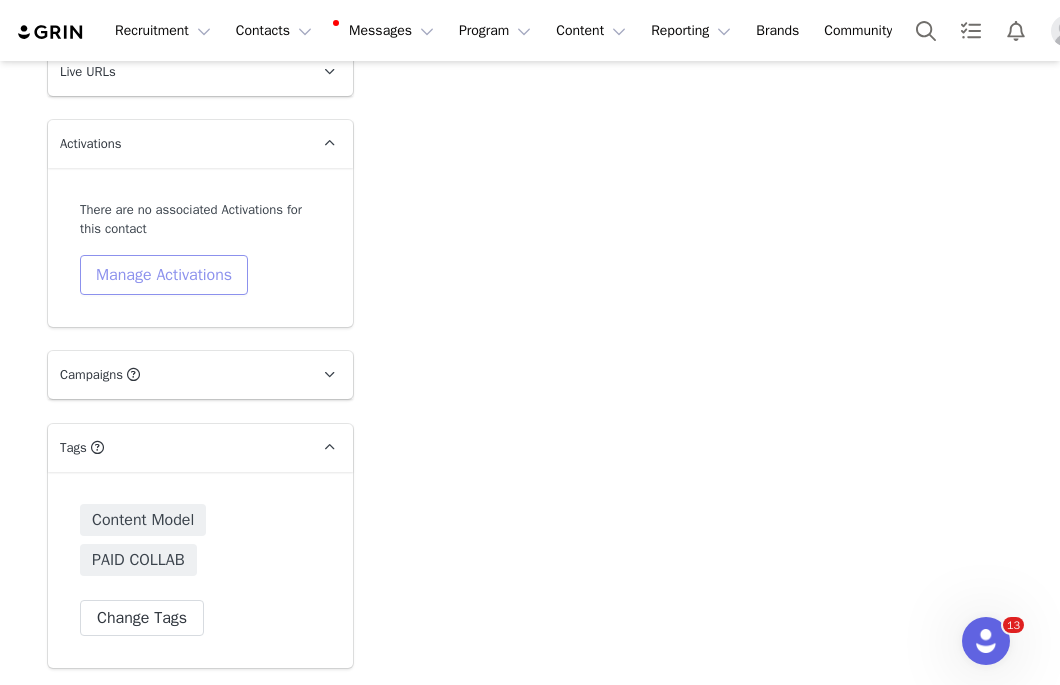 click on "Manage Activations" at bounding box center [164, 275] 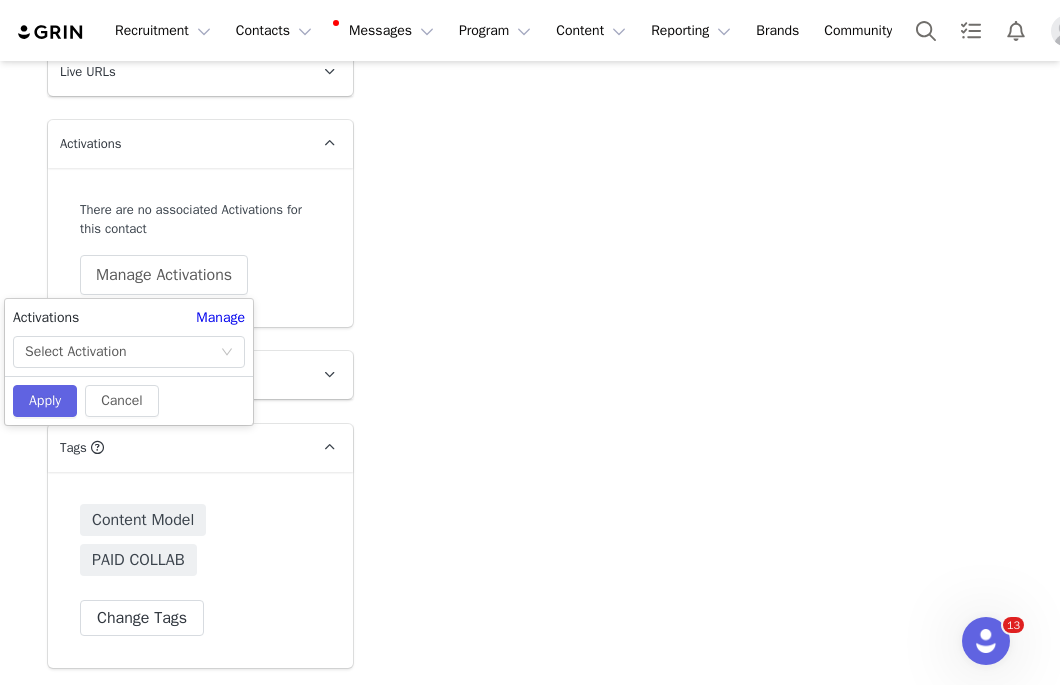 click on "Activations     Manage Select Activation Cancel Apply" at bounding box center [129, 362] 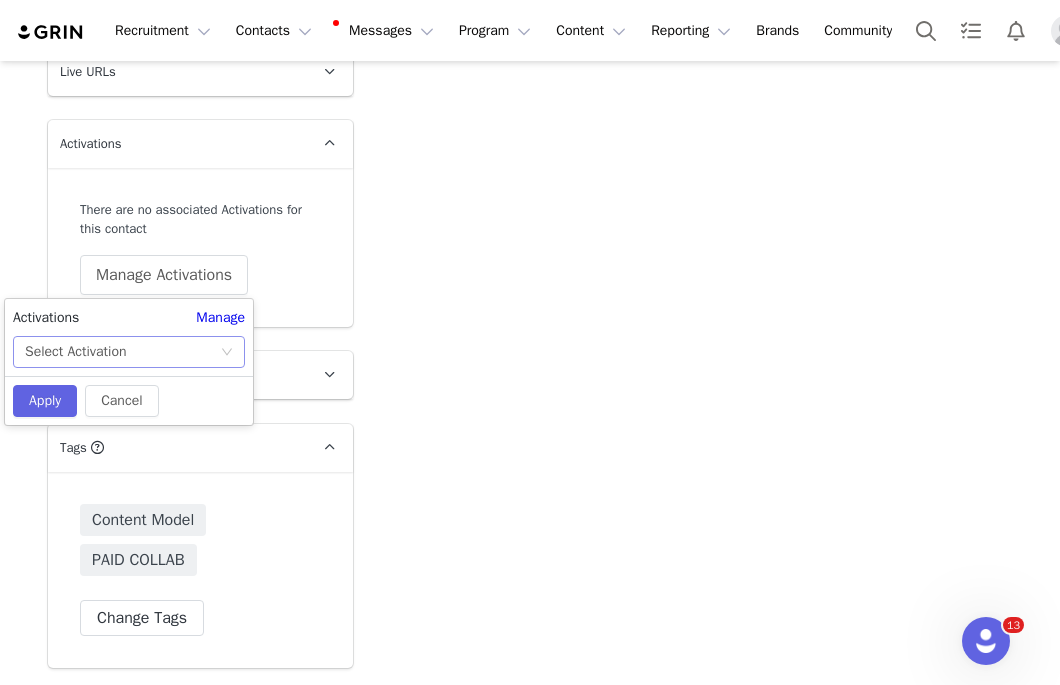 click on "Select Activation" at bounding box center (122, 352) 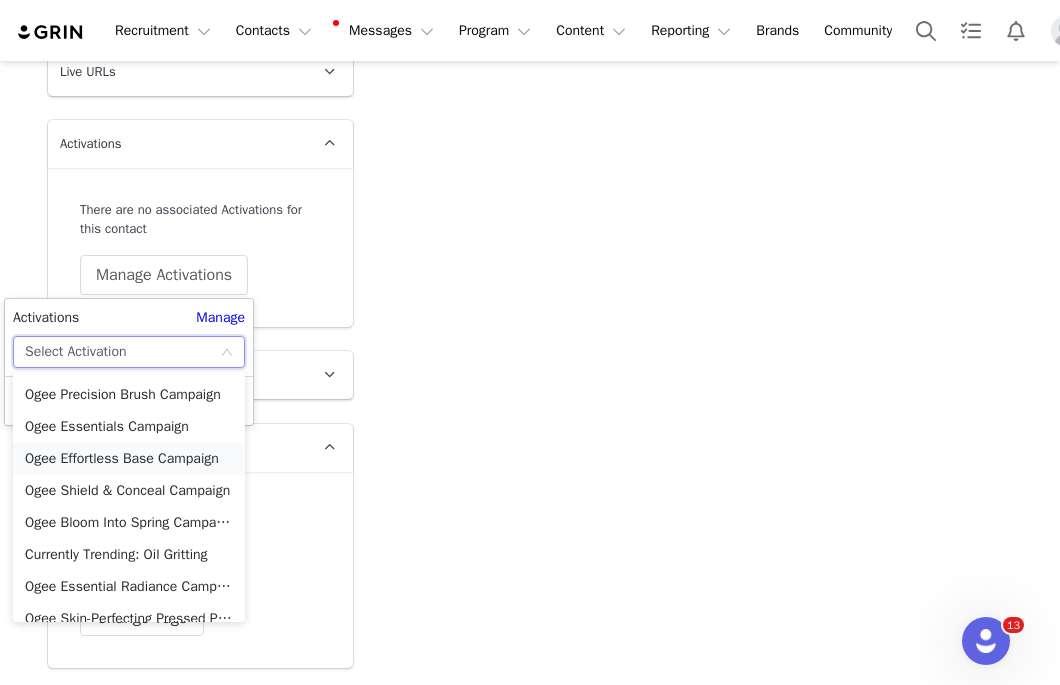 scroll, scrollTop: 1070, scrollLeft: 0, axis: vertical 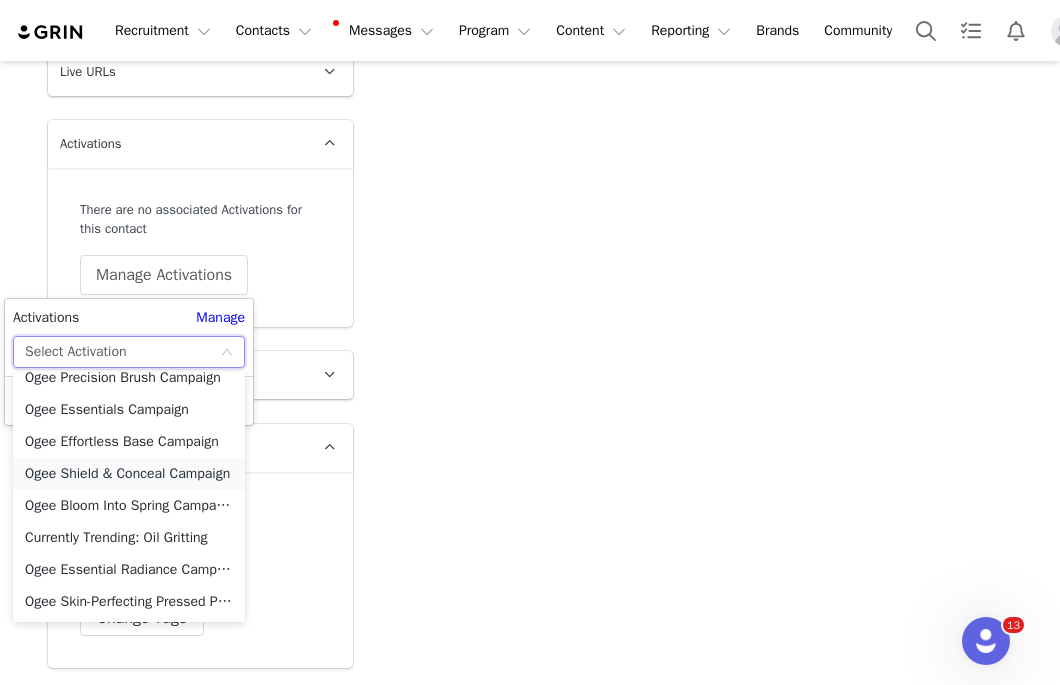 click on "Ogee Shield & Conceal Campaign" at bounding box center (129, 474) 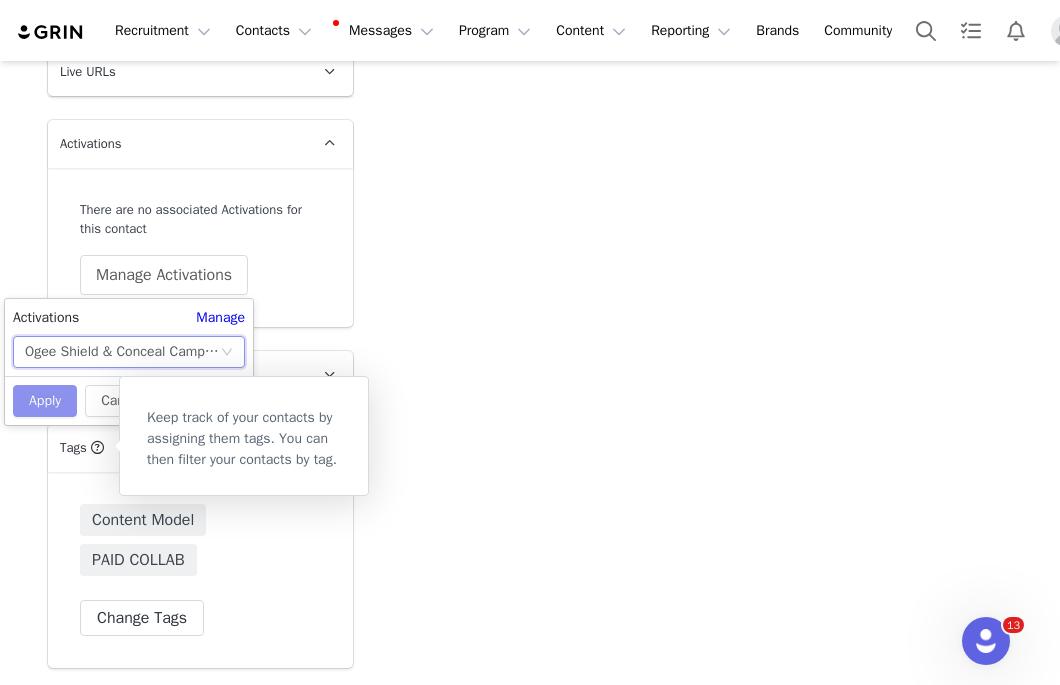 click on "Apply" at bounding box center [45, 401] 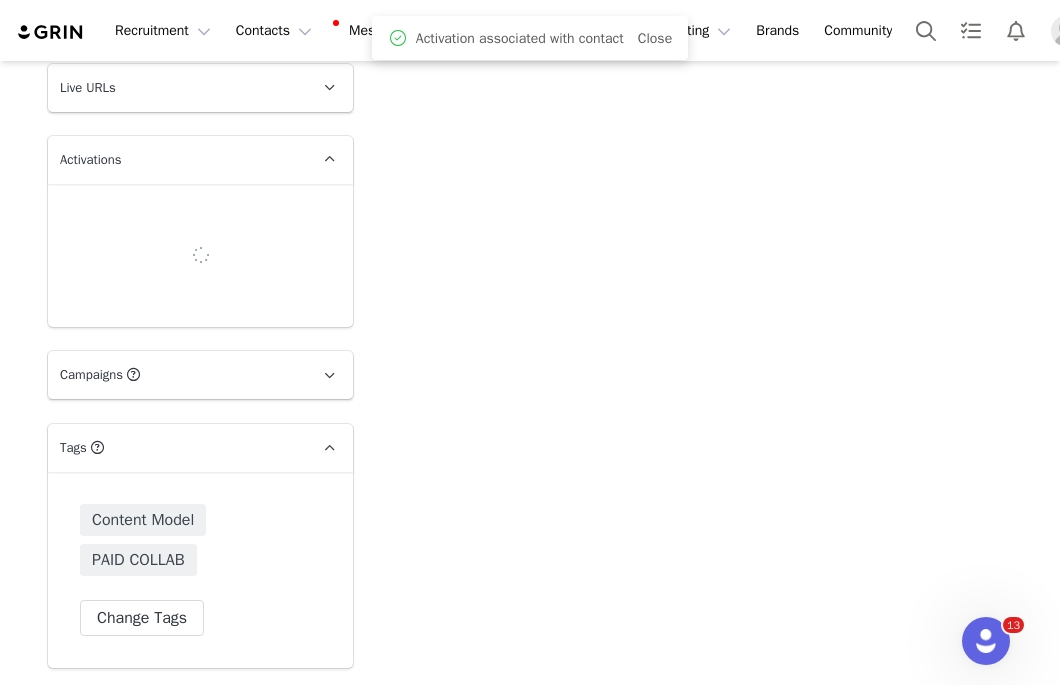 scroll, scrollTop: 2727, scrollLeft: 0, axis: vertical 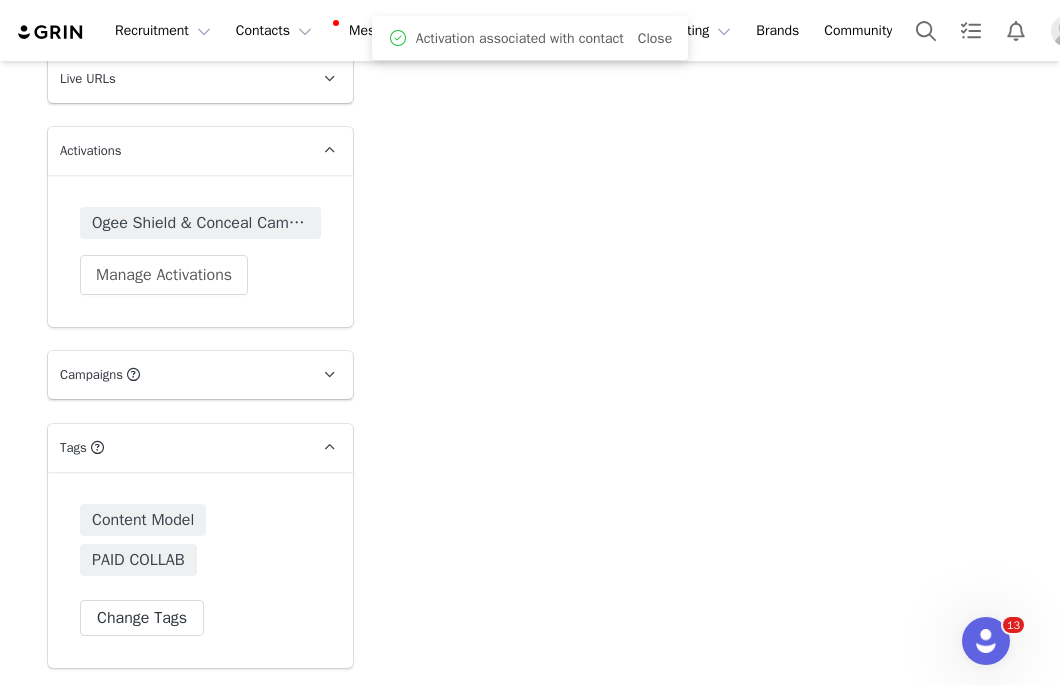 click on "Ogee Shield & Conceal Campaign" at bounding box center (200, 223) 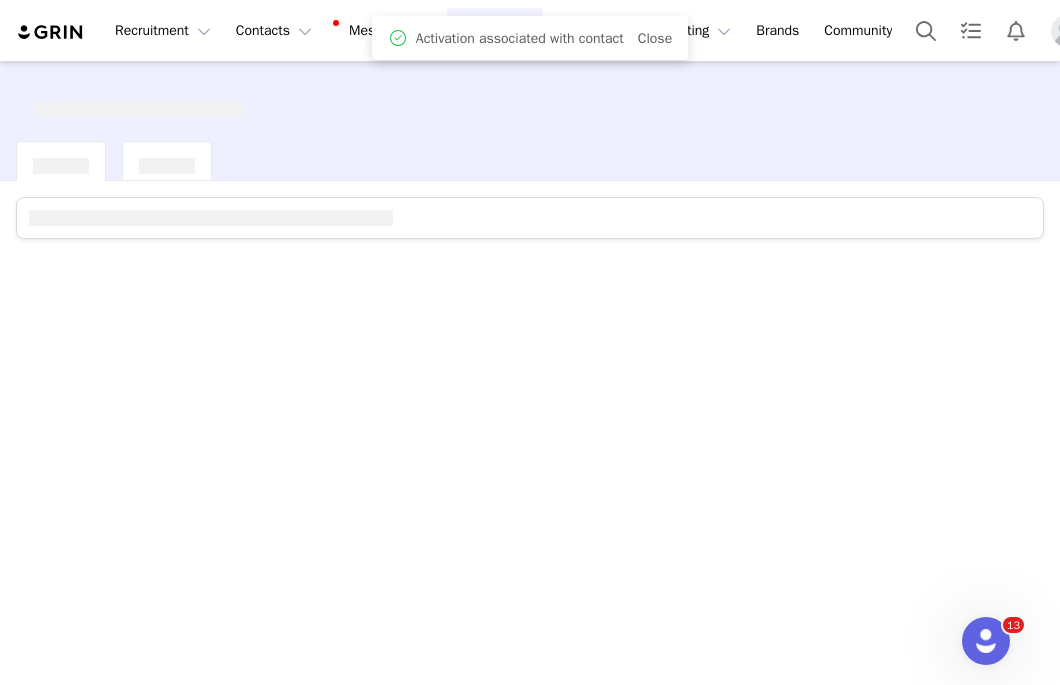 scroll, scrollTop: 0, scrollLeft: 0, axis: both 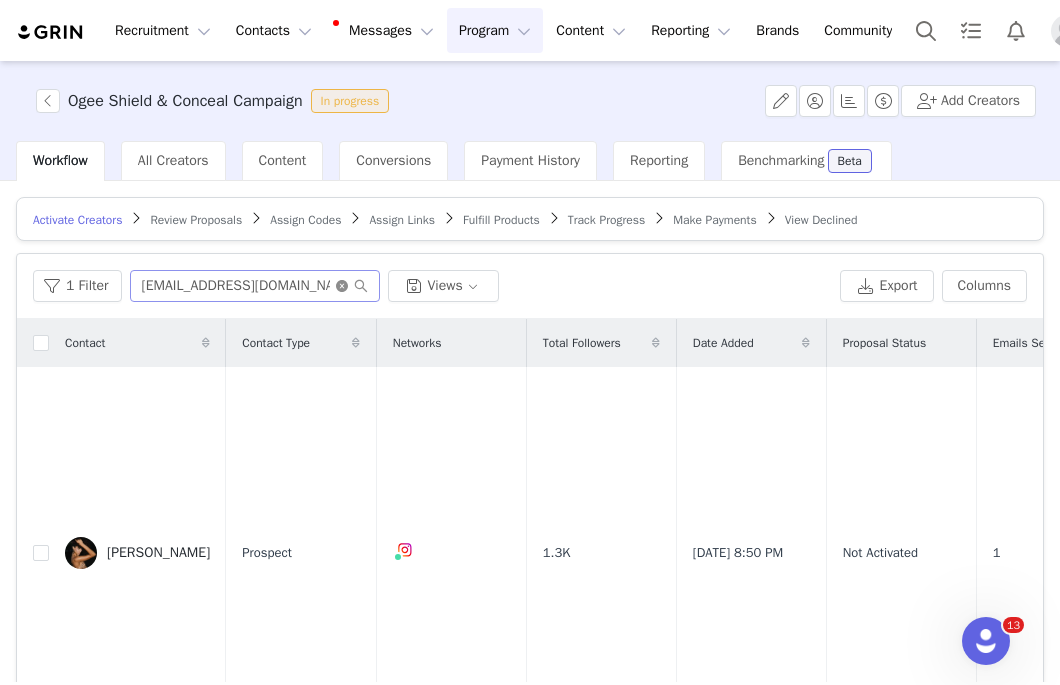 click 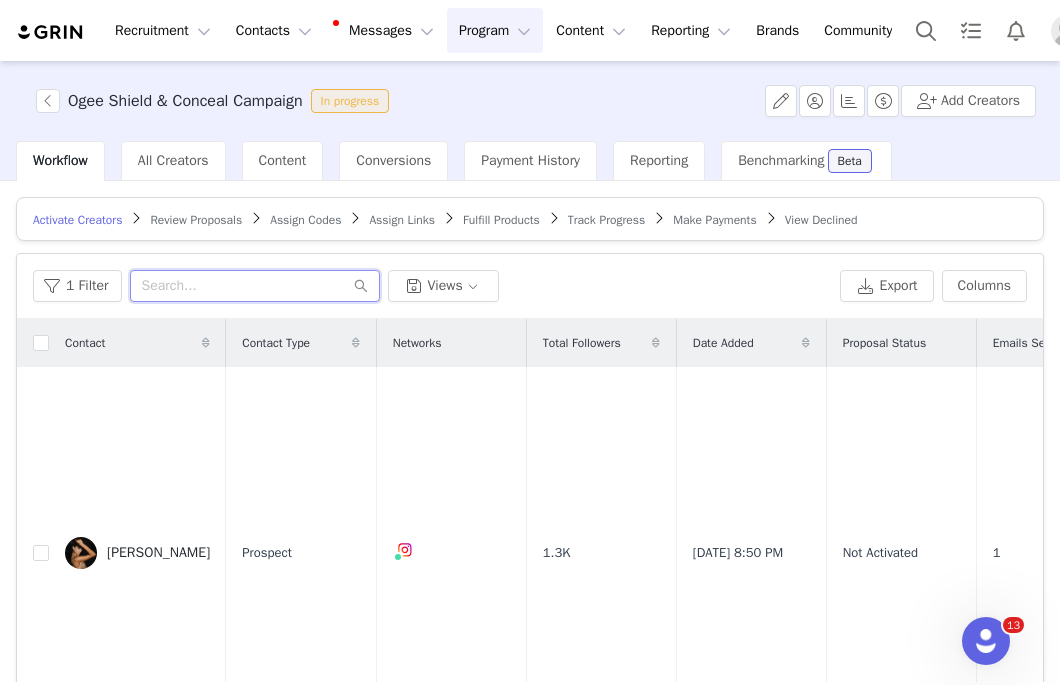 click at bounding box center [255, 286] 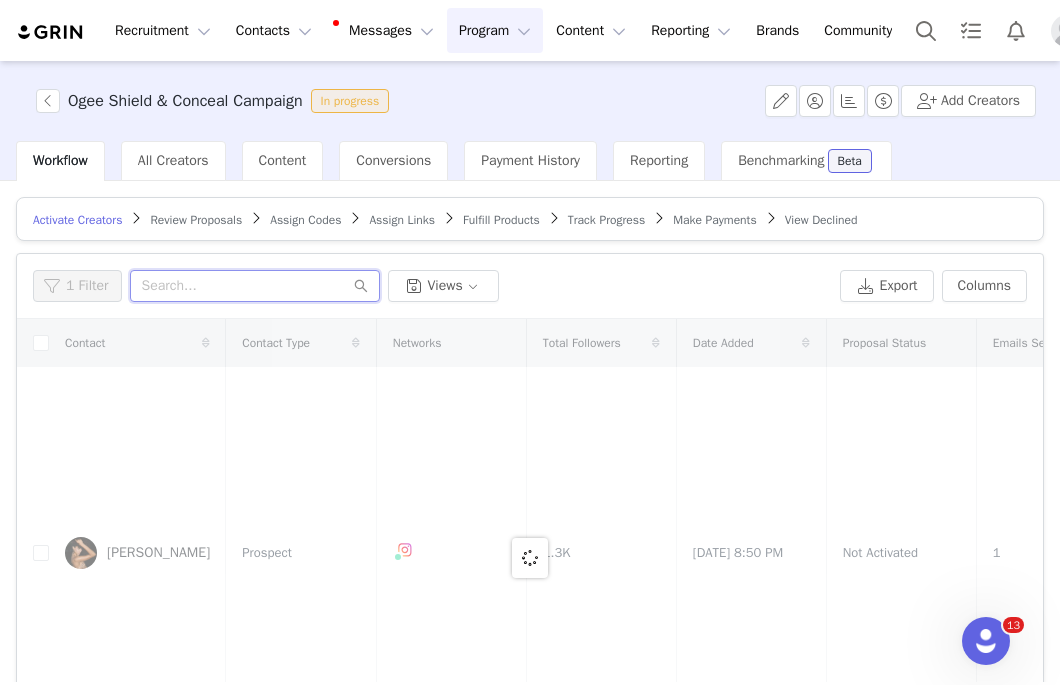 paste on "[EMAIL_ADDRESS][DOMAIN_NAME]" 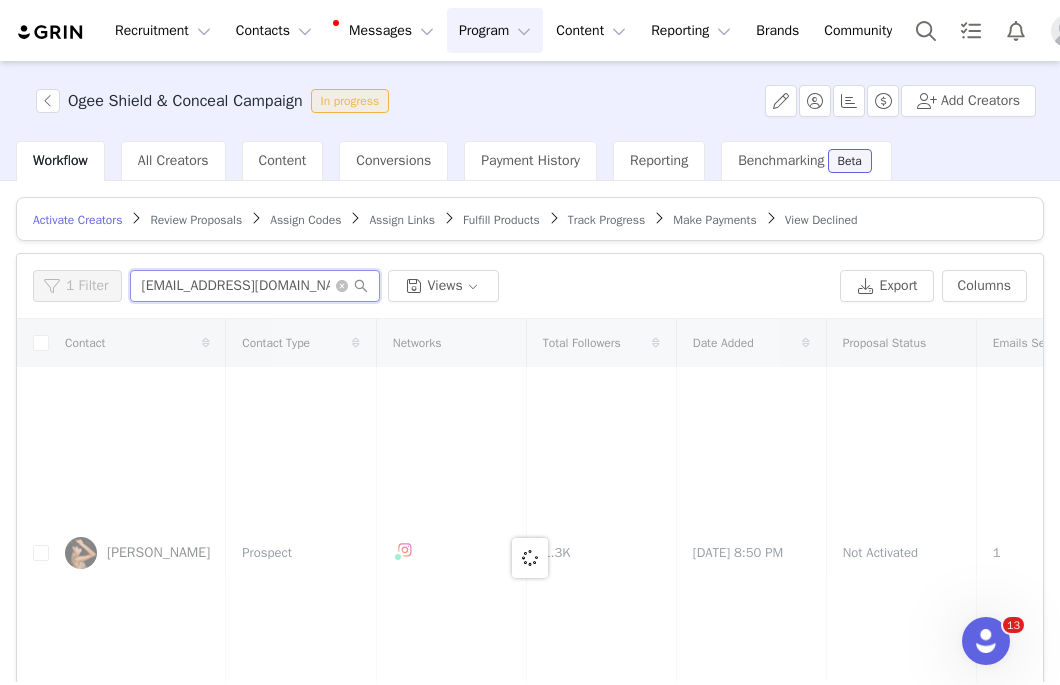 scroll, scrollTop: 0, scrollLeft: 10, axis: horizontal 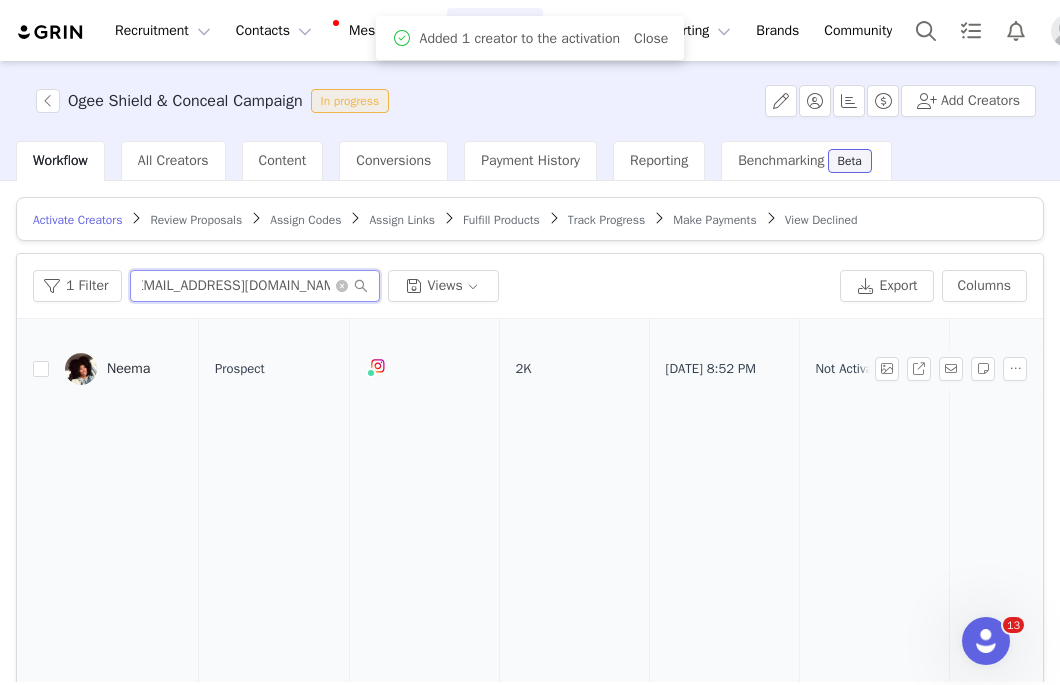 type on "[EMAIL_ADDRESS][DOMAIN_NAME]" 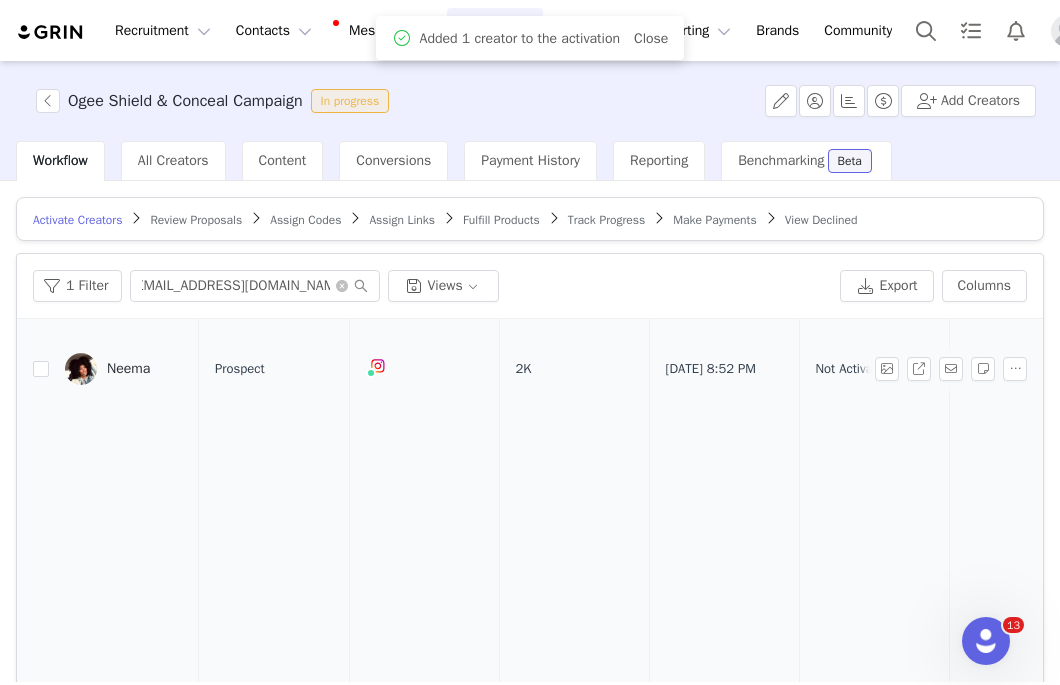 click on "Neema" at bounding box center (128, 369) 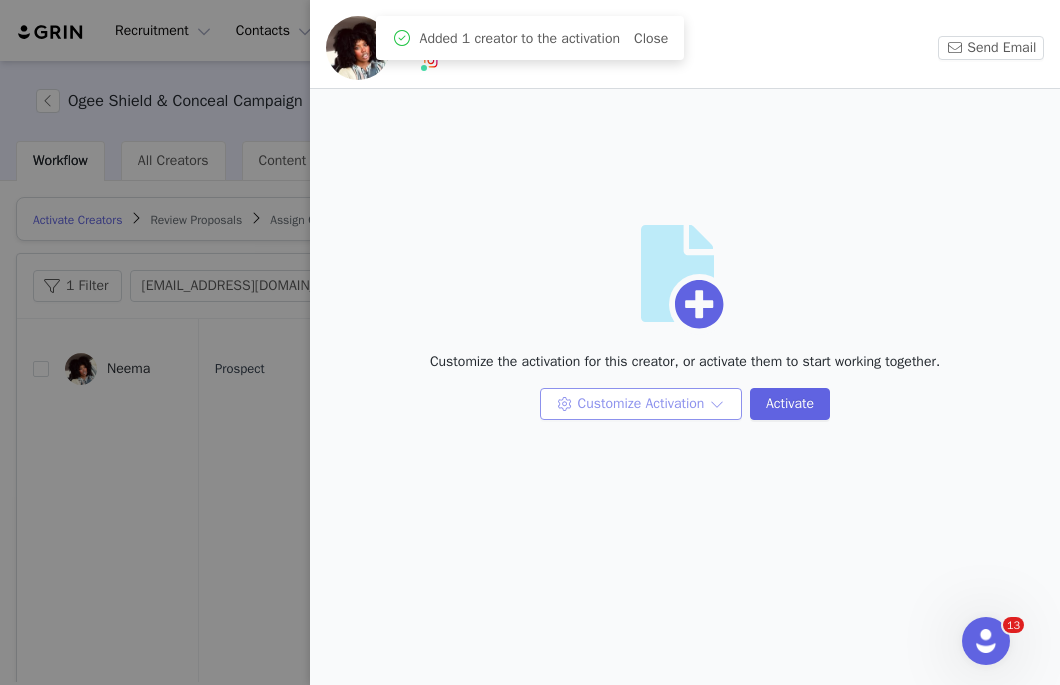 click on "Customize Activation" at bounding box center [641, 404] 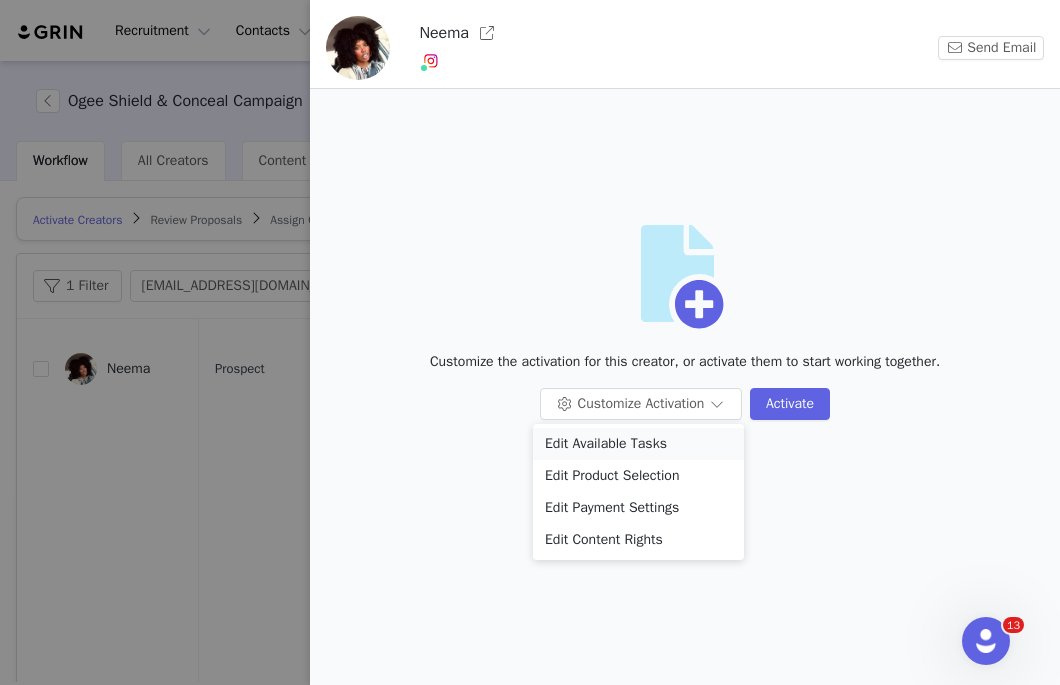 click on "Edit Available Tasks" at bounding box center [638, 444] 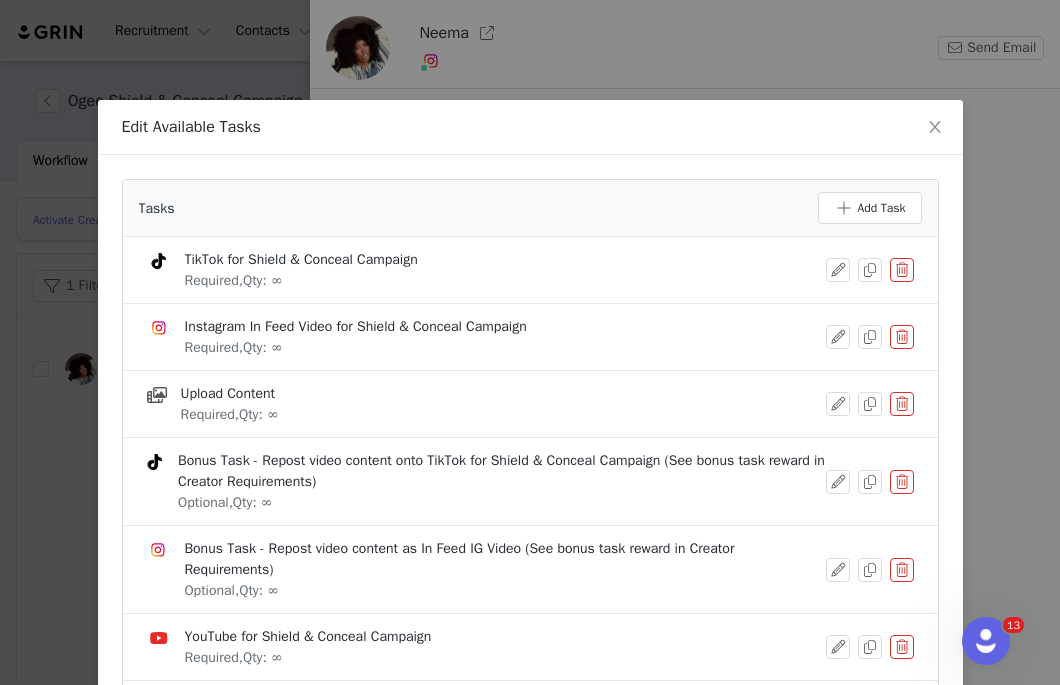 click at bounding box center (902, 270) 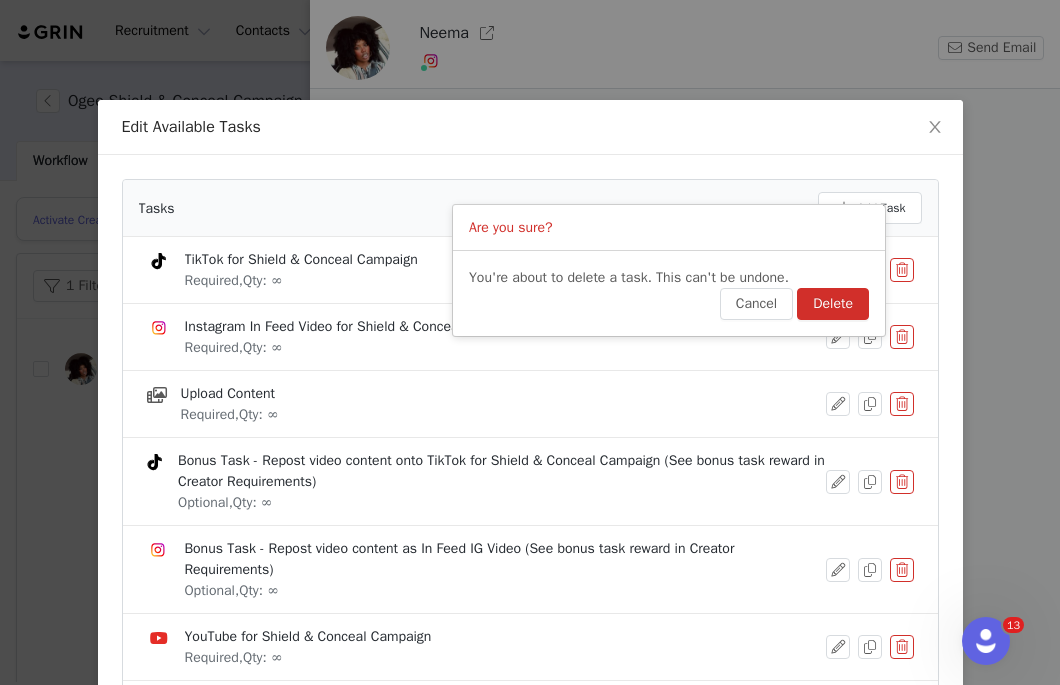 click on "Delete" at bounding box center (833, 304) 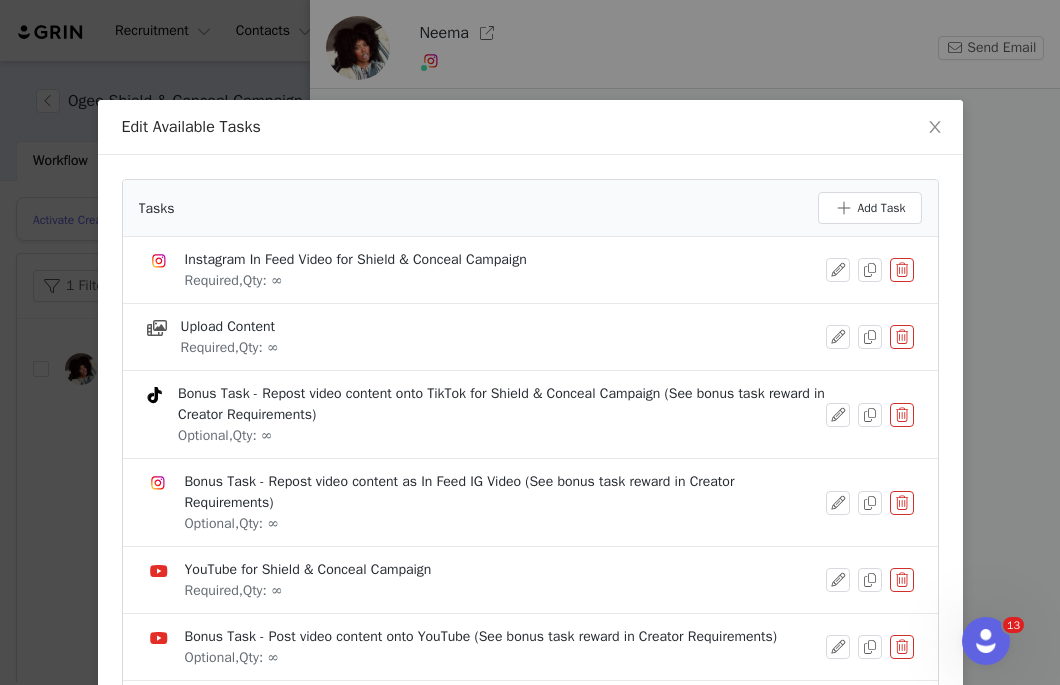 click at bounding box center [902, 503] 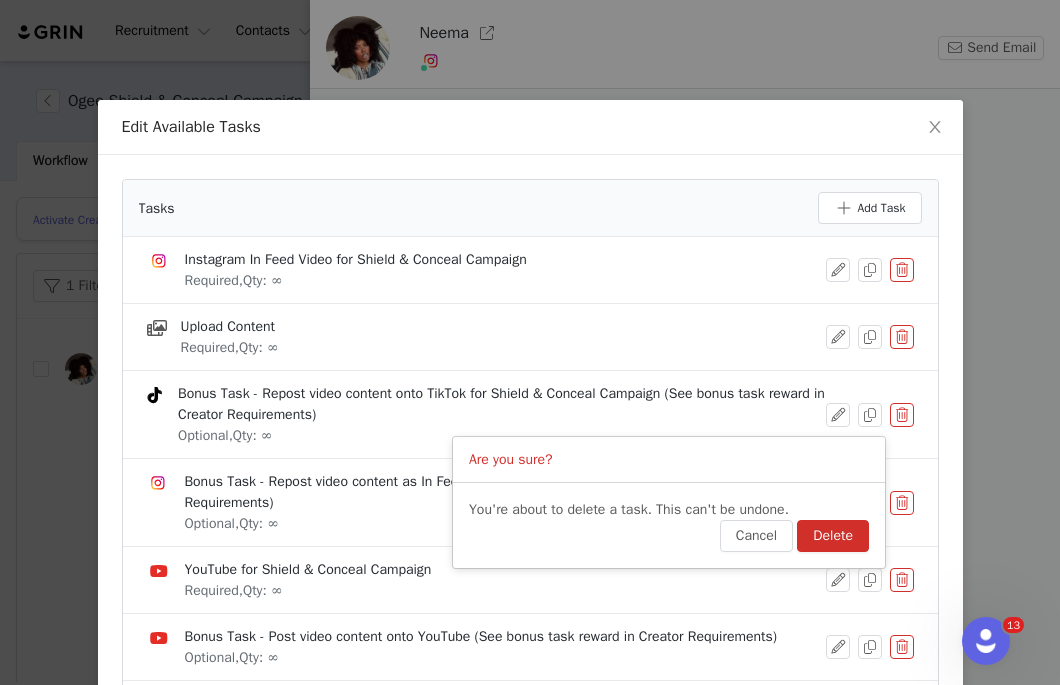 click on "Delete" at bounding box center [833, 536] 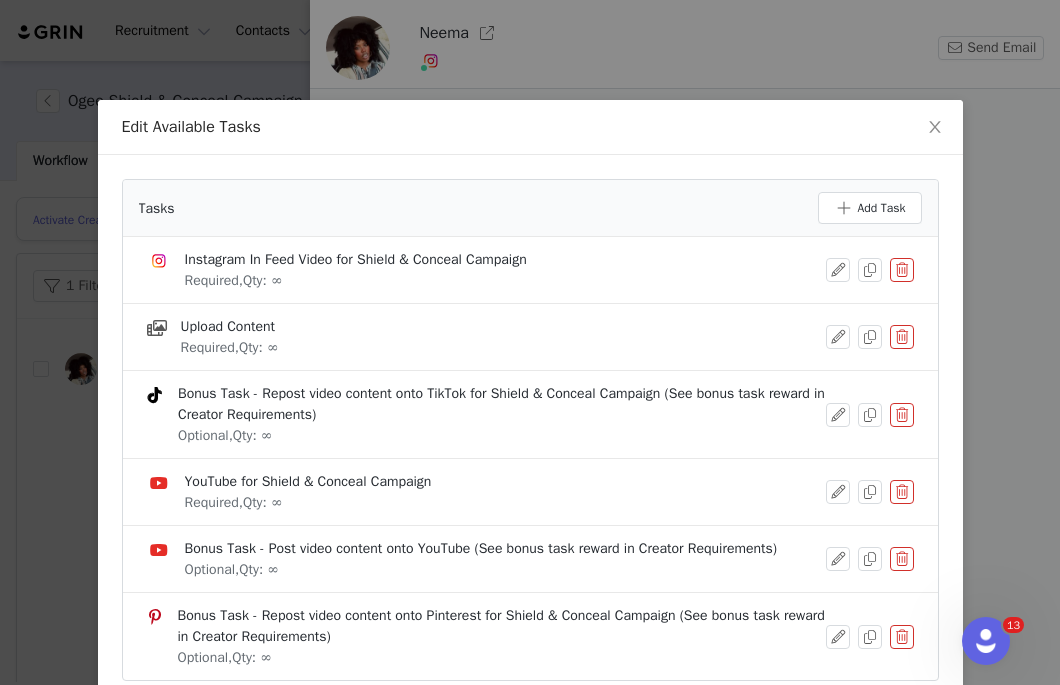 click at bounding box center [902, 559] 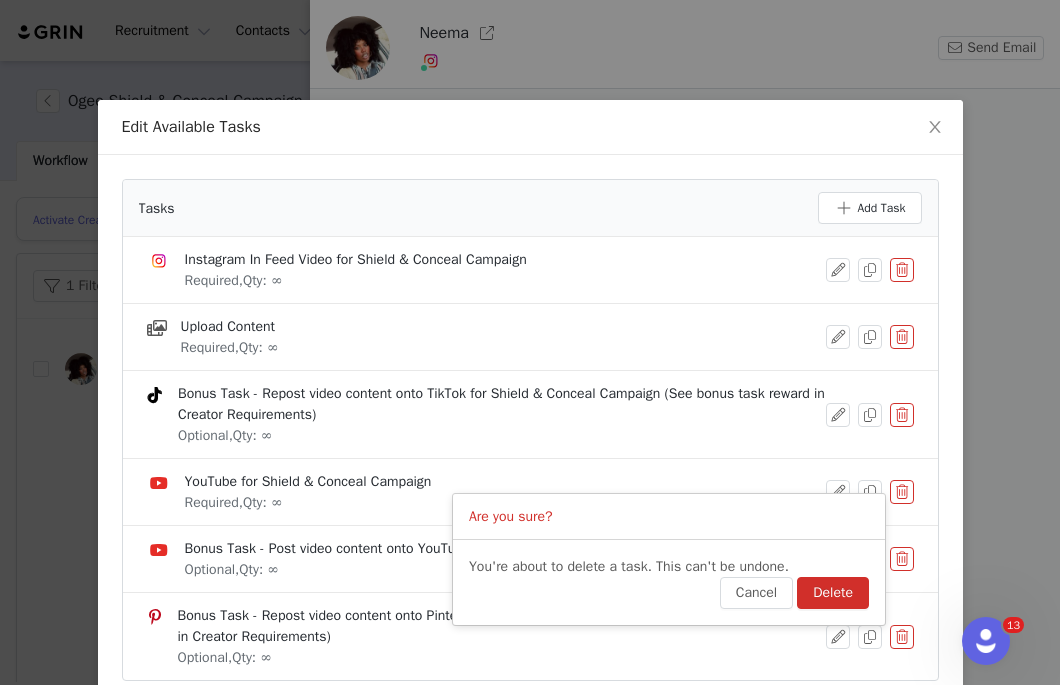 click on "Delete" at bounding box center (833, 593) 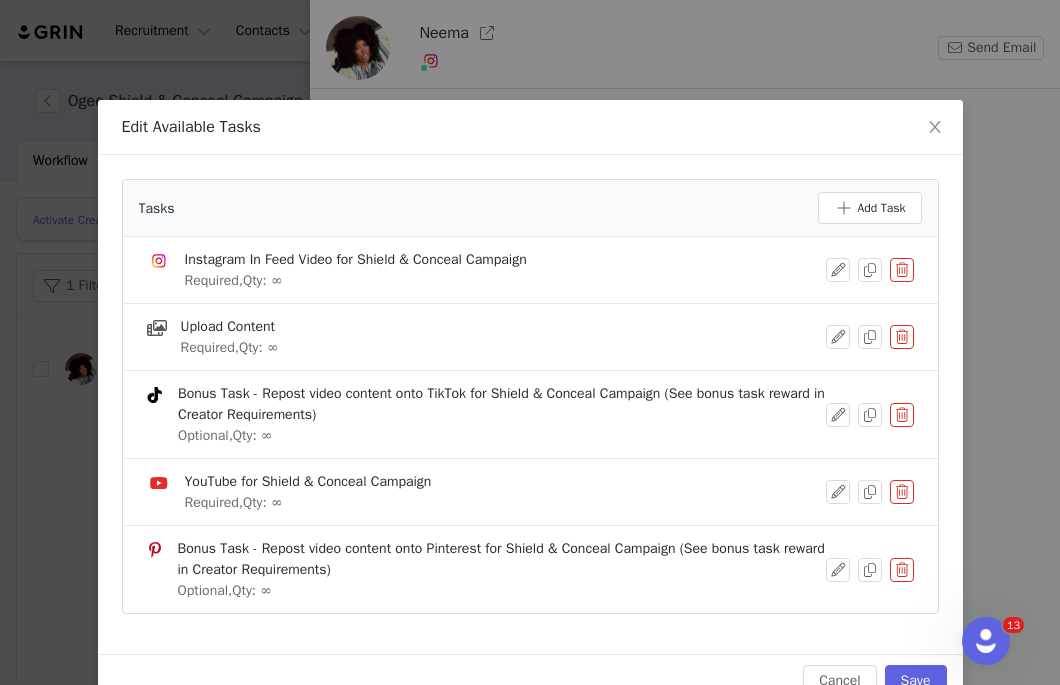 click at bounding box center (902, 570) 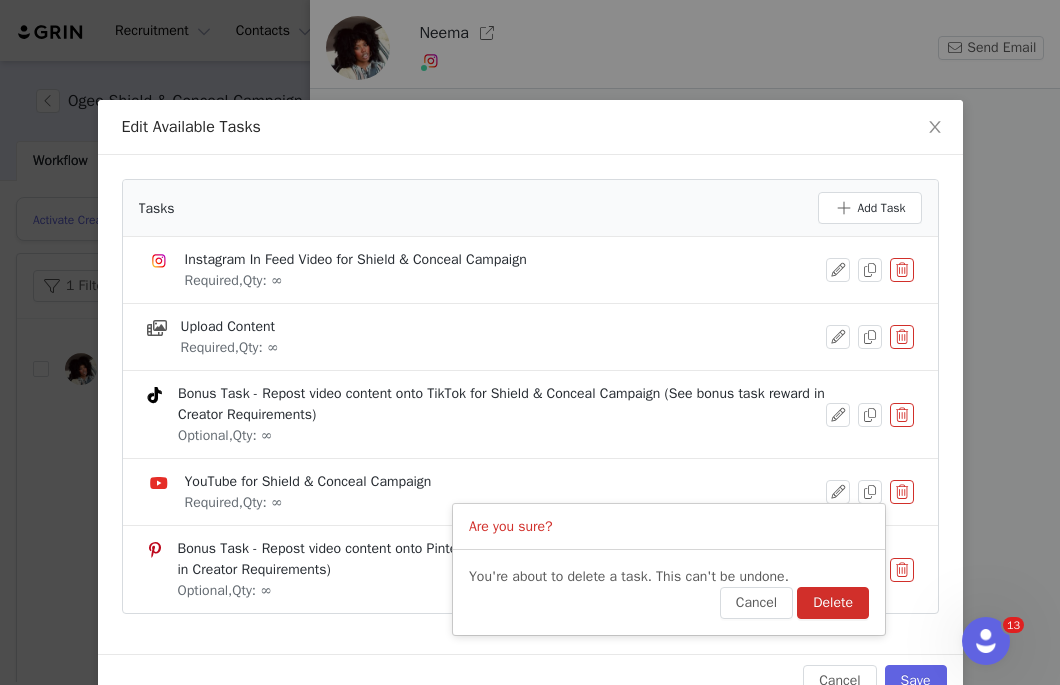 click on "Delete" at bounding box center [833, 603] 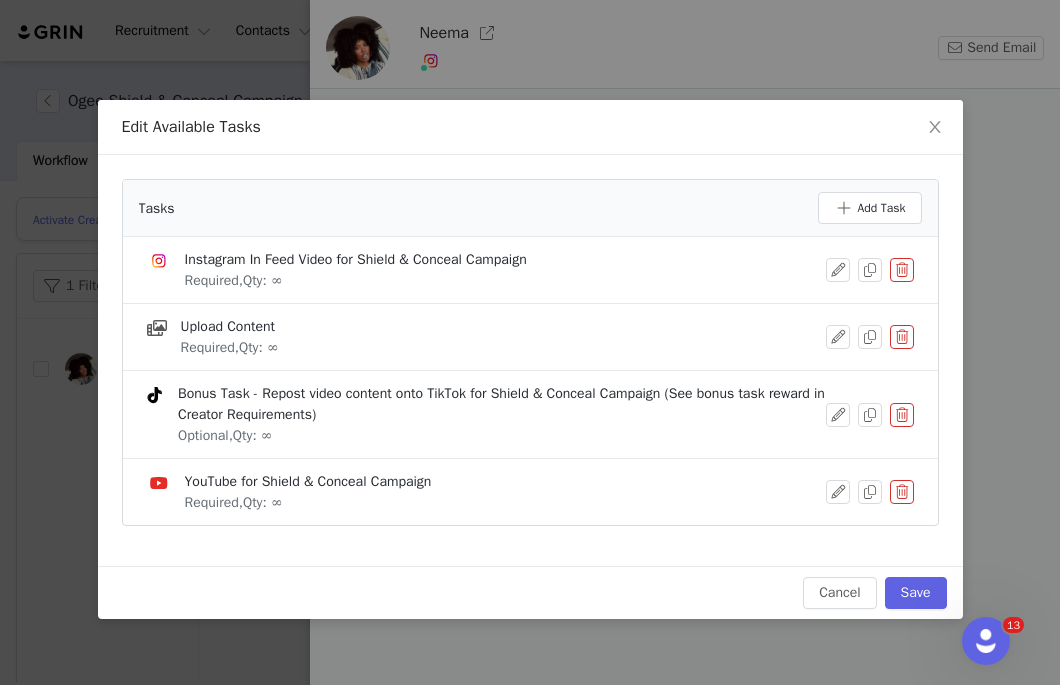 click at bounding box center [902, 492] 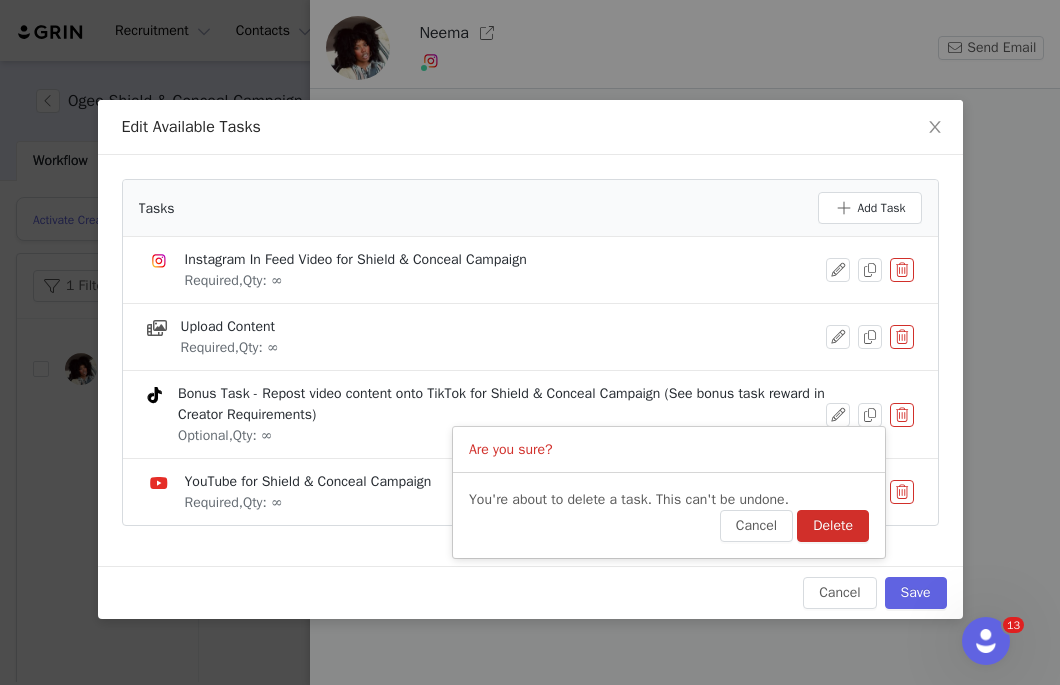 click on "Delete" at bounding box center [833, 526] 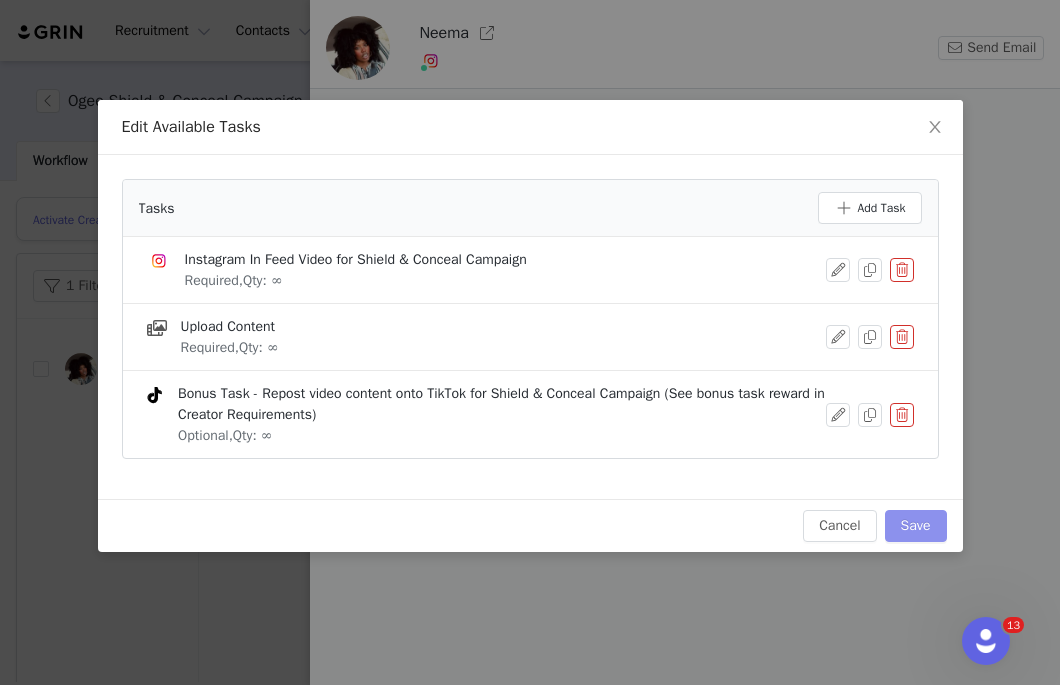 click on "Save" at bounding box center [916, 526] 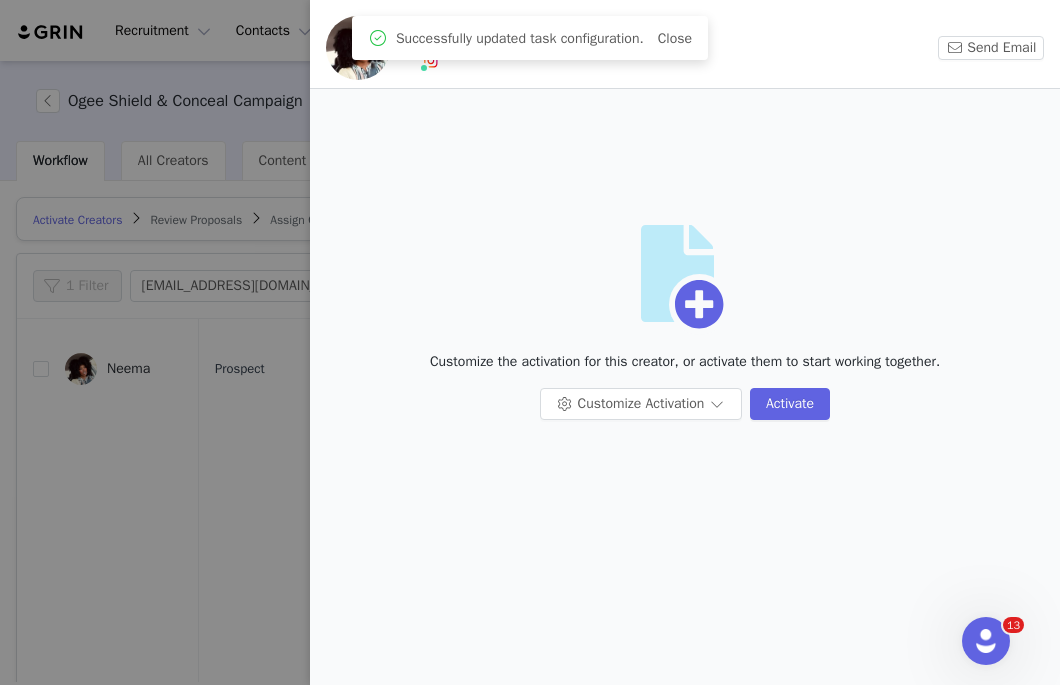 scroll, scrollTop: 0, scrollLeft: 0, axis: both 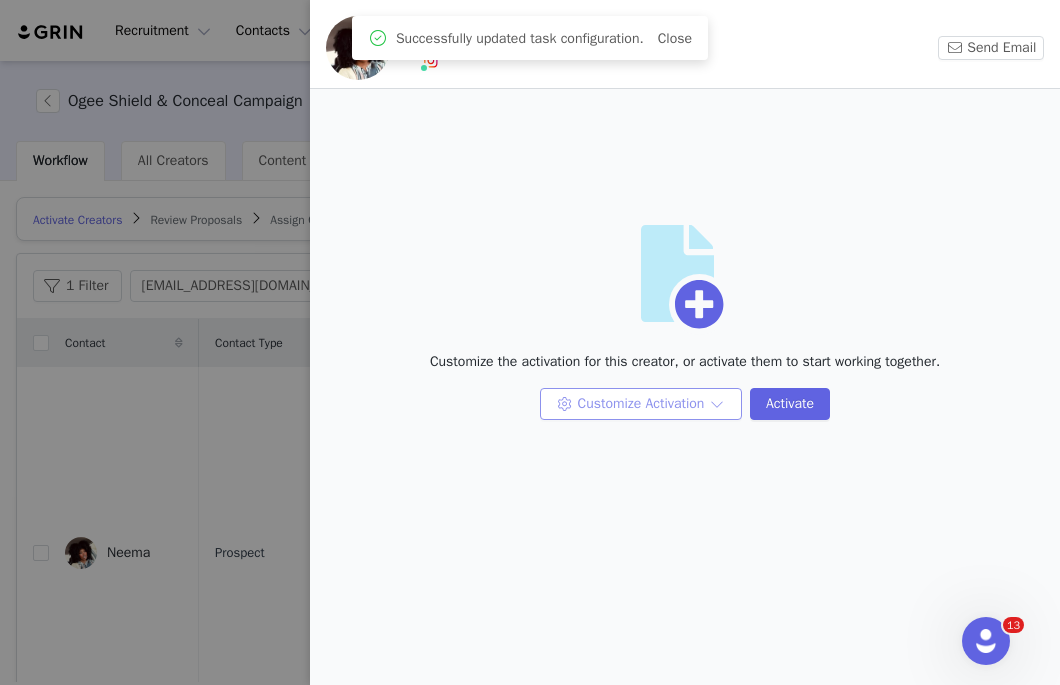 click on "Customize Activation" at bounding box center (641, 404) 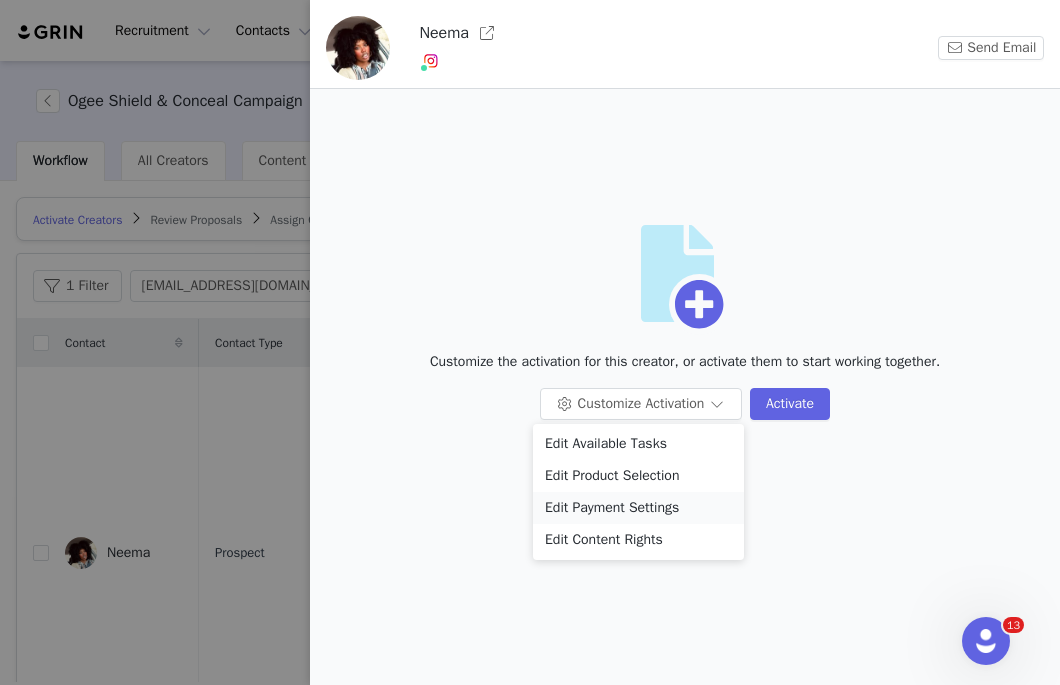 click on "Edit Payment Settings" at bounding box center [638, 508] 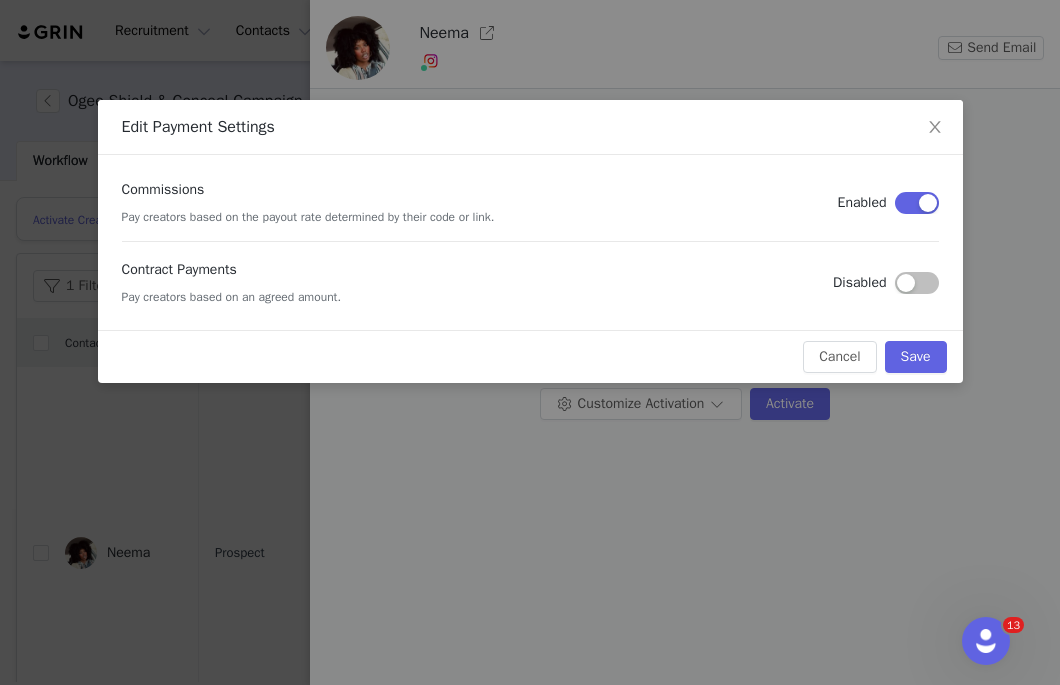 click at bounding box center [917, 283] 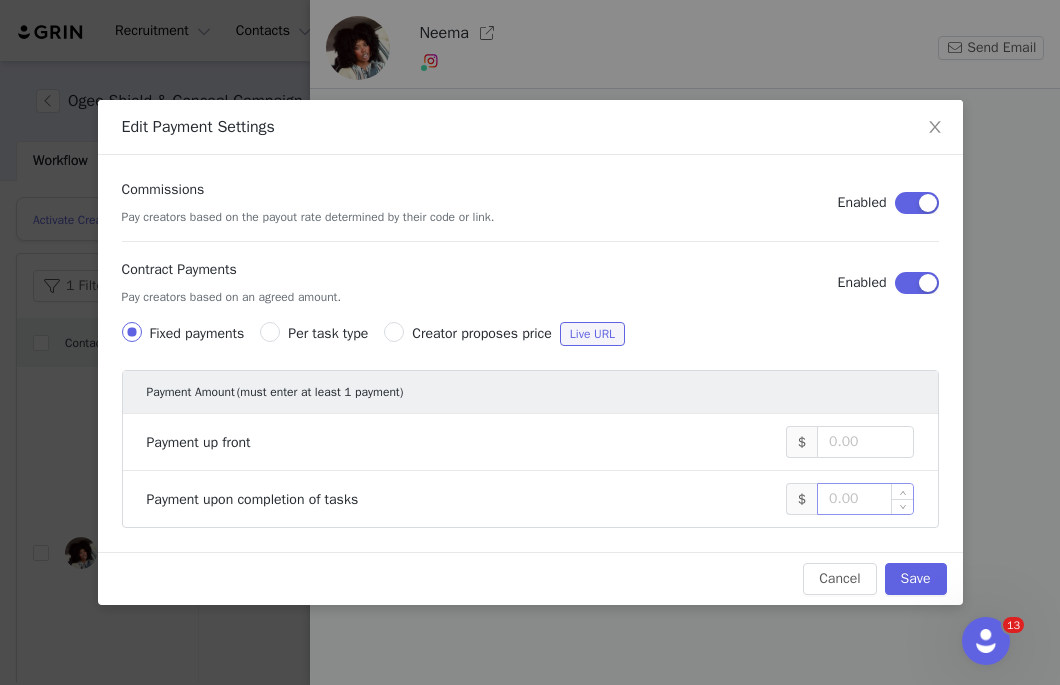click at bounding box center [865, 499] 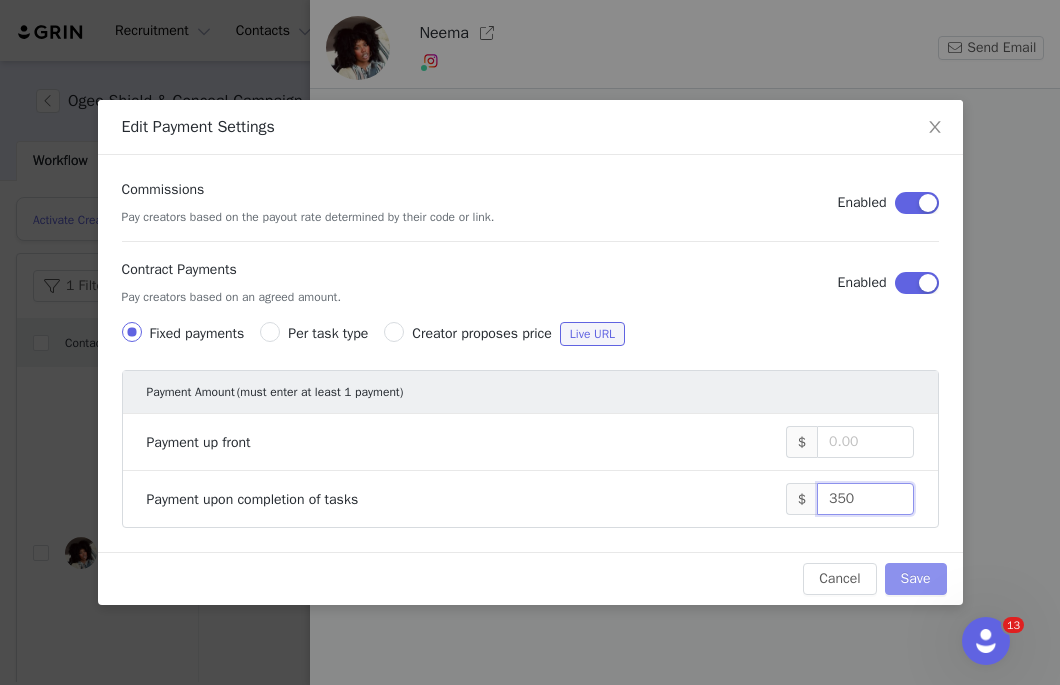 type on "350" 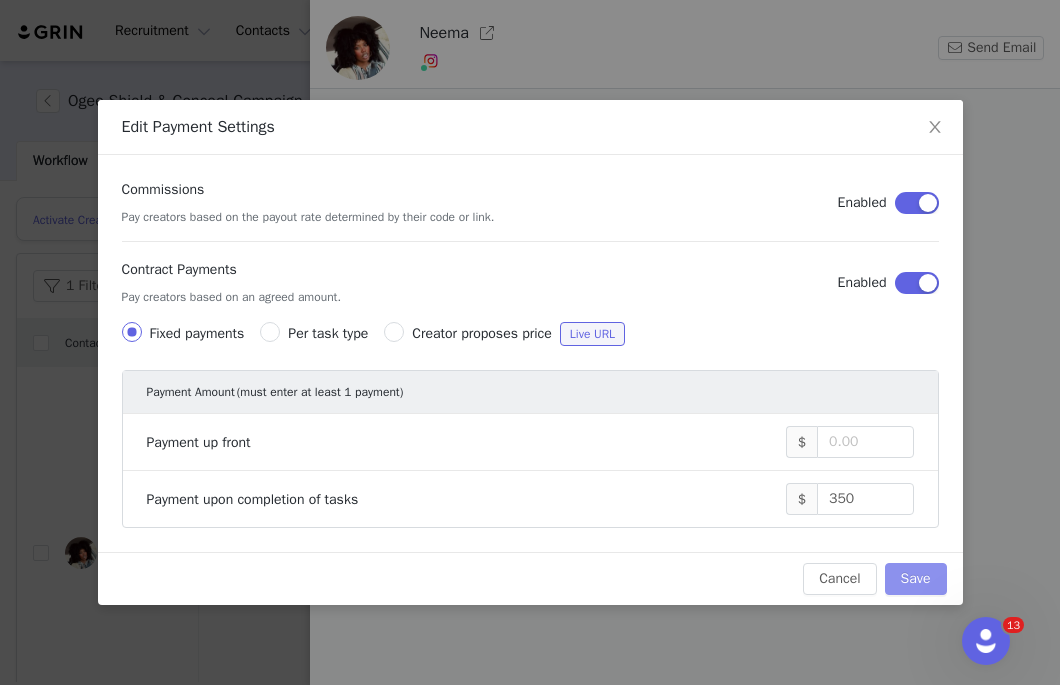 click on "Save" at bounding box center (916, 579) 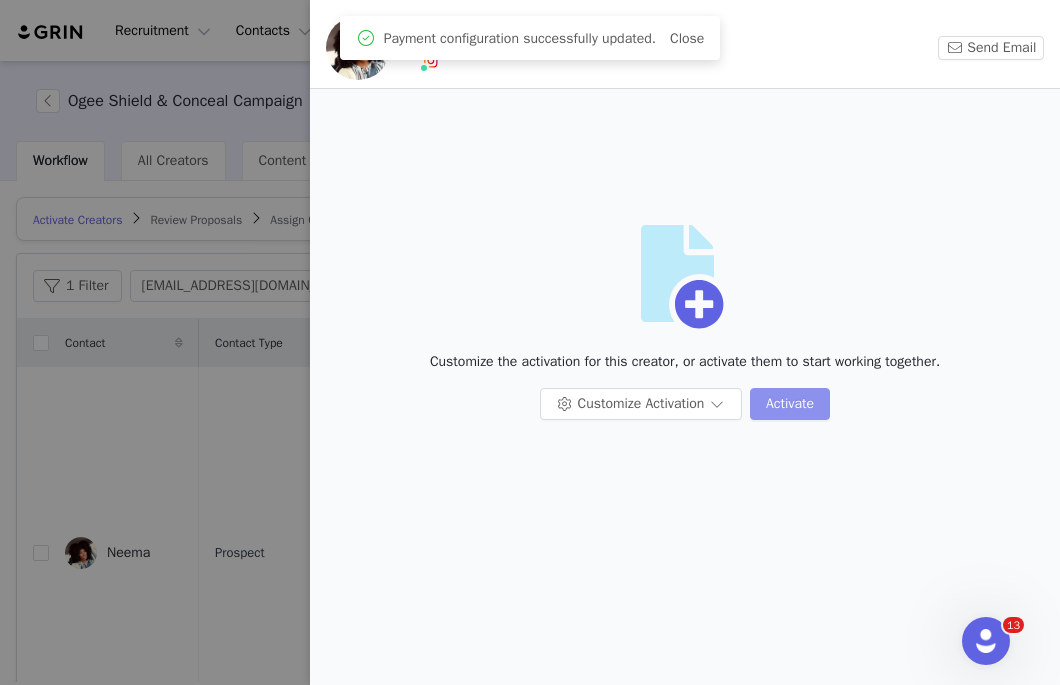 click on "Activate" at bounding box center (790, 404) 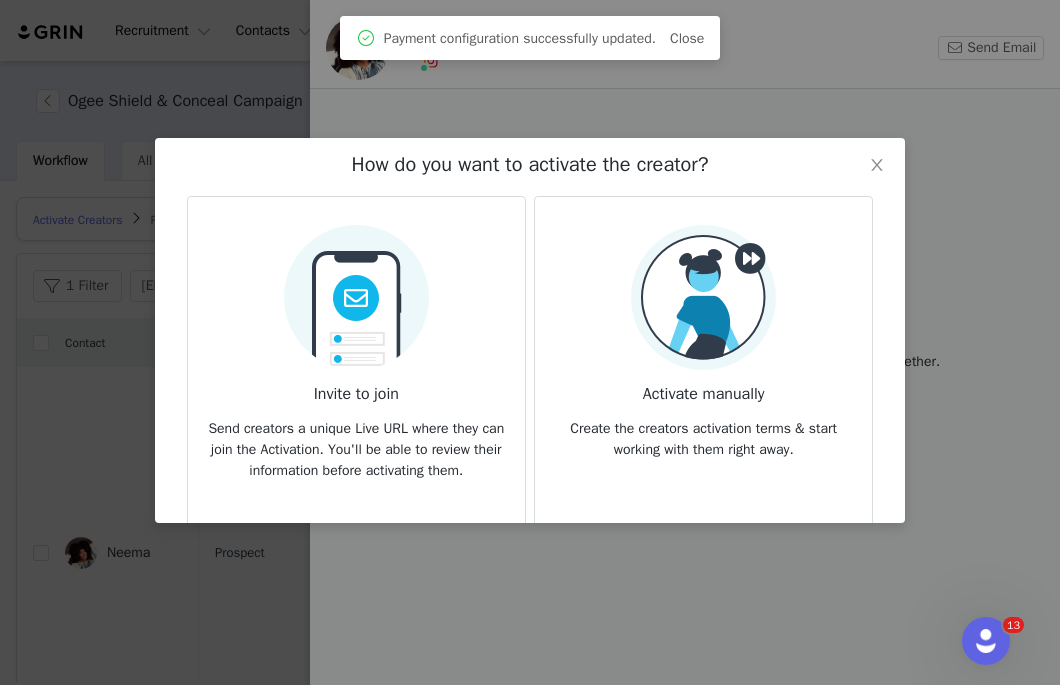 click on "Invite to join" at bounding box center [356, 388] 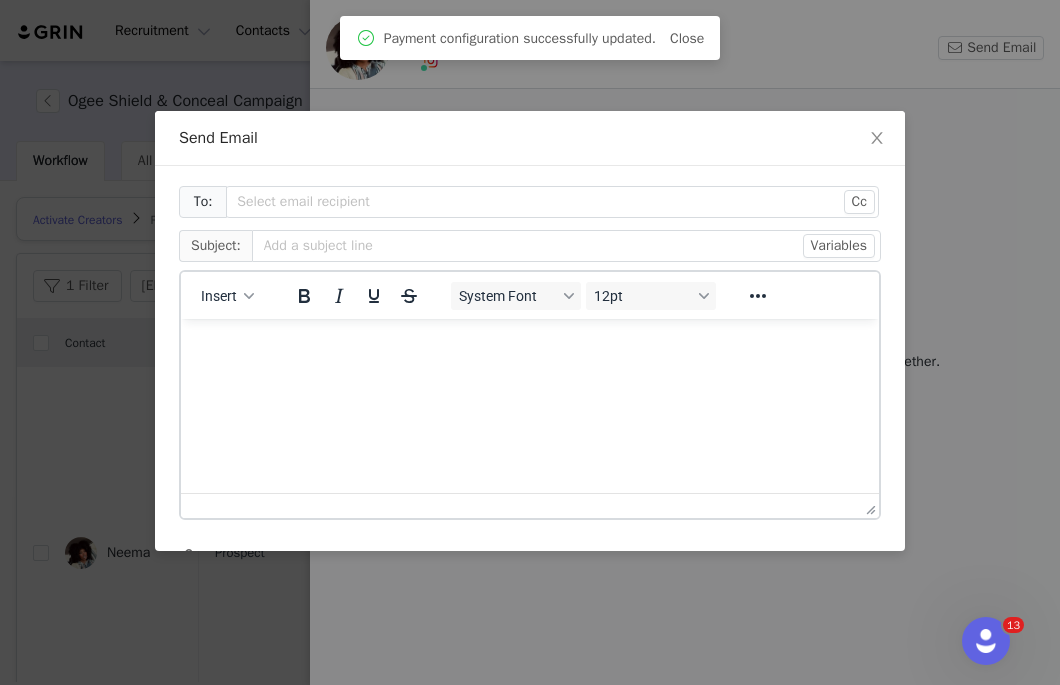 scroll, scrollTop: 0, scrollLeft: 0, axis: both 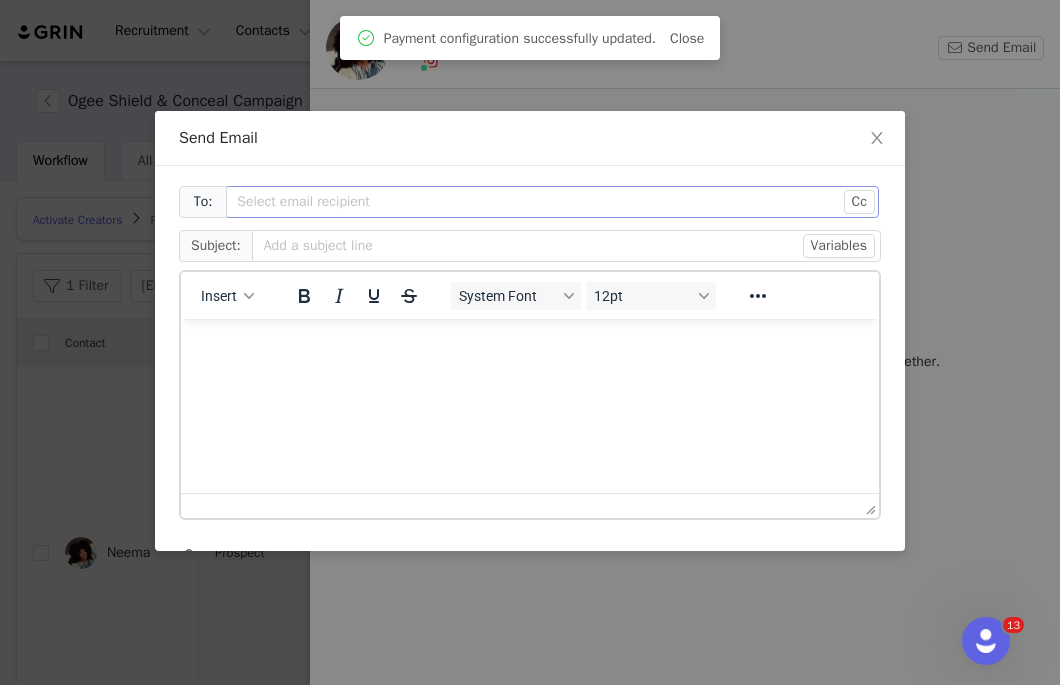 click on "Select email recipient" at bounding box center [541, 202] 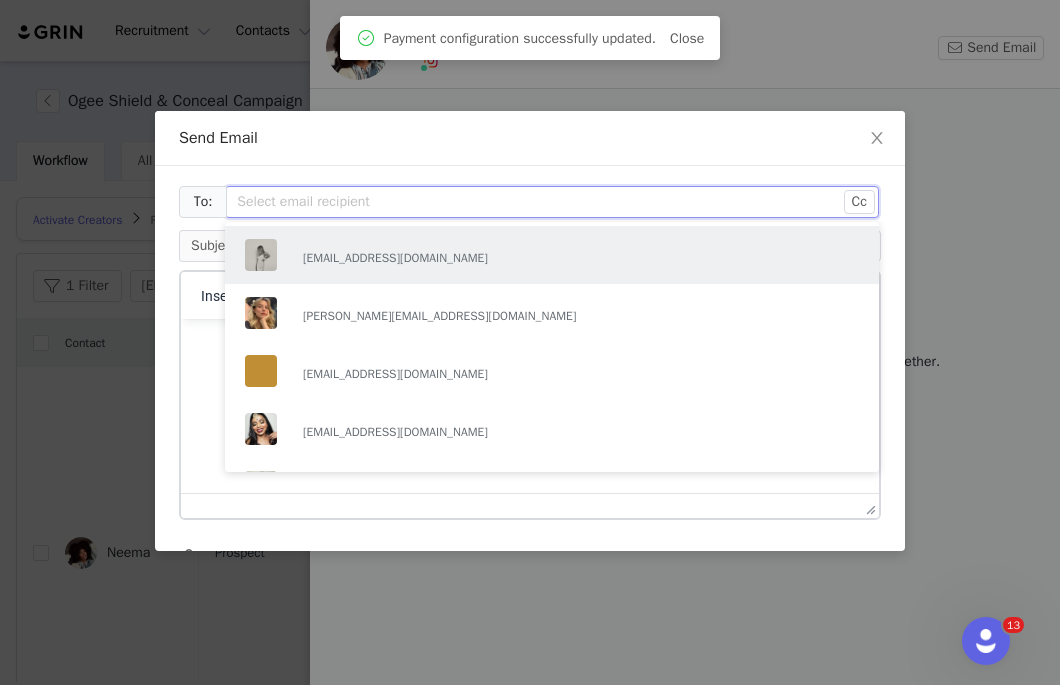 paste on "[EMAIL_ADDRESS][DOMAIN_NAME]" 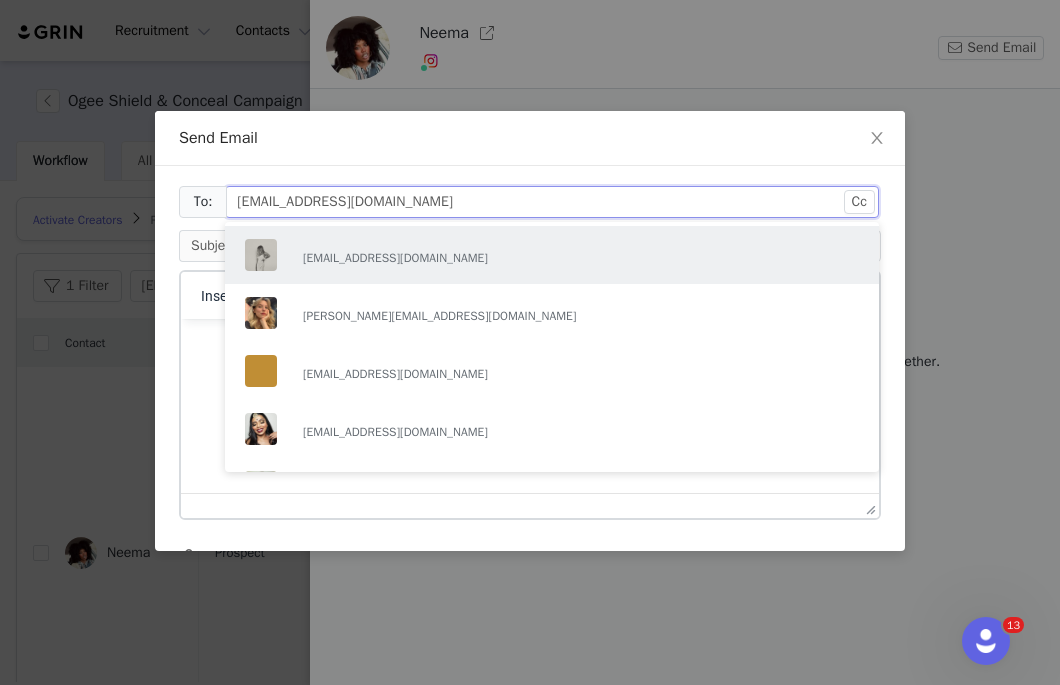 scroll, scrollTop: 44, scrollLeft: 0, axis: vertical 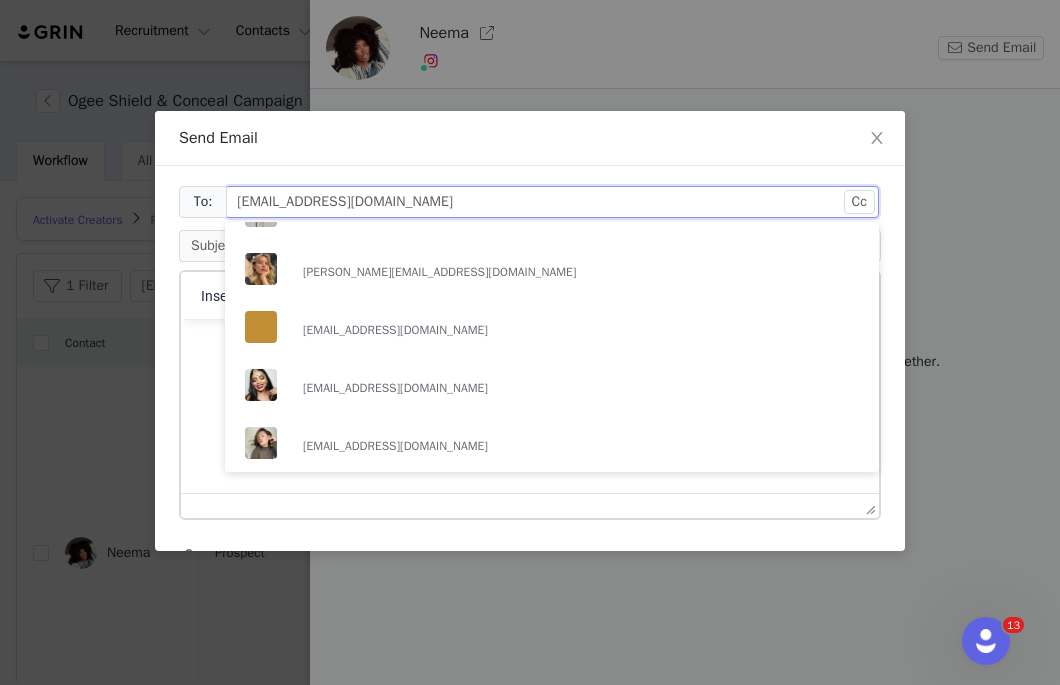 type on "[EMAIL_ADDRESS][DOMAIN_NAME]" 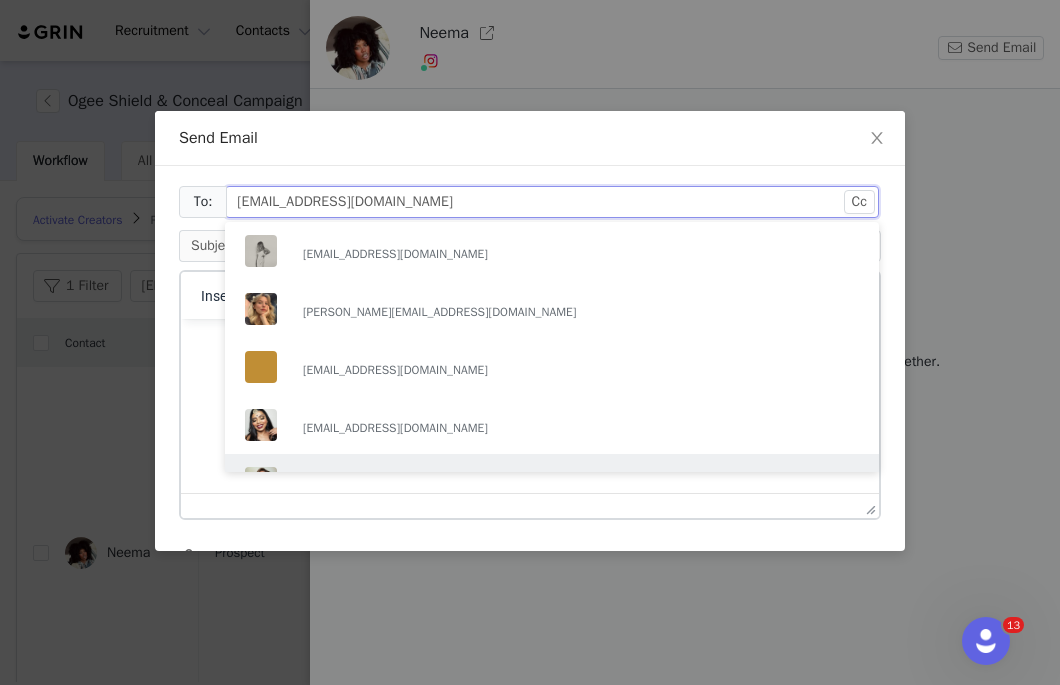 scroll, scrollTop: 44, scrollLeft: 0, axis: vertical 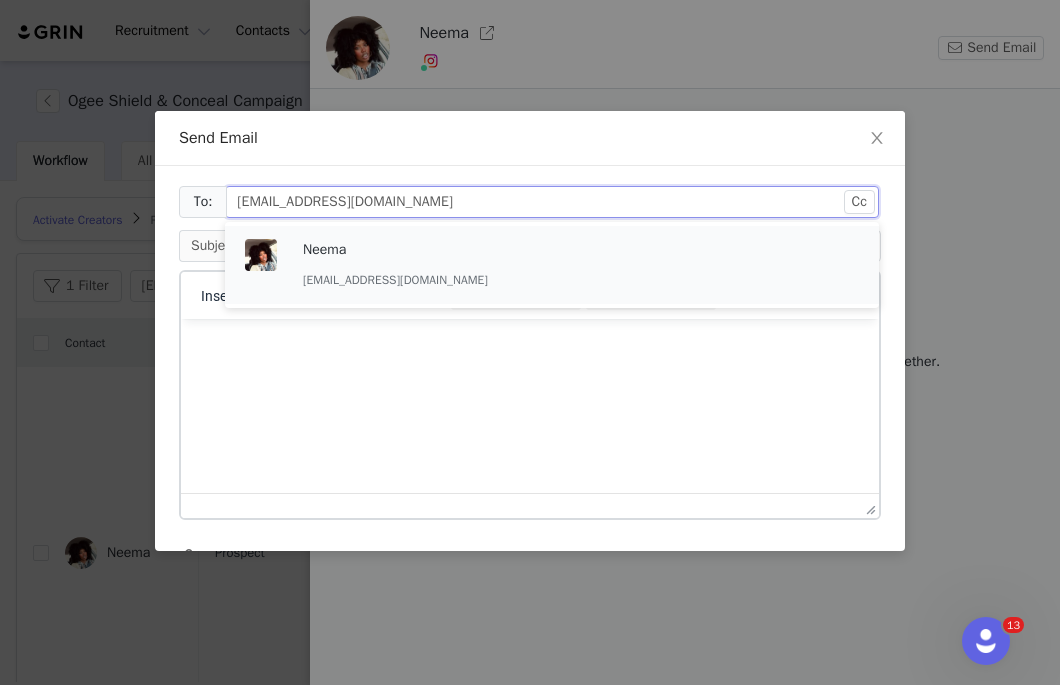 click on "Neema" at bounding box center (413, 250) 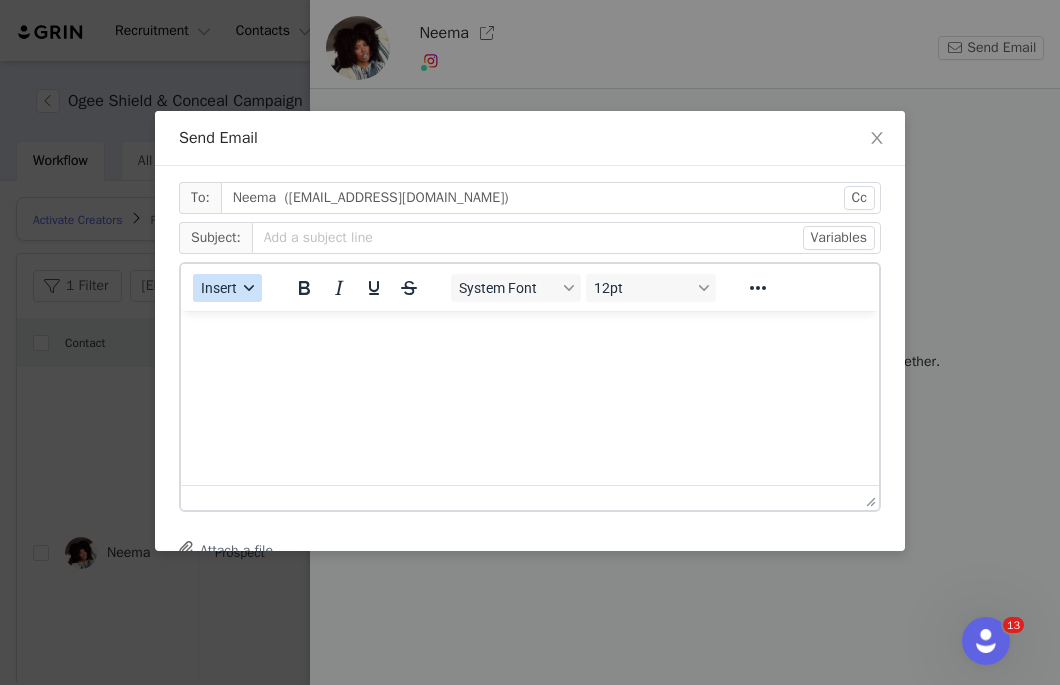 click on "Insert" at bounding box center (219, 288) 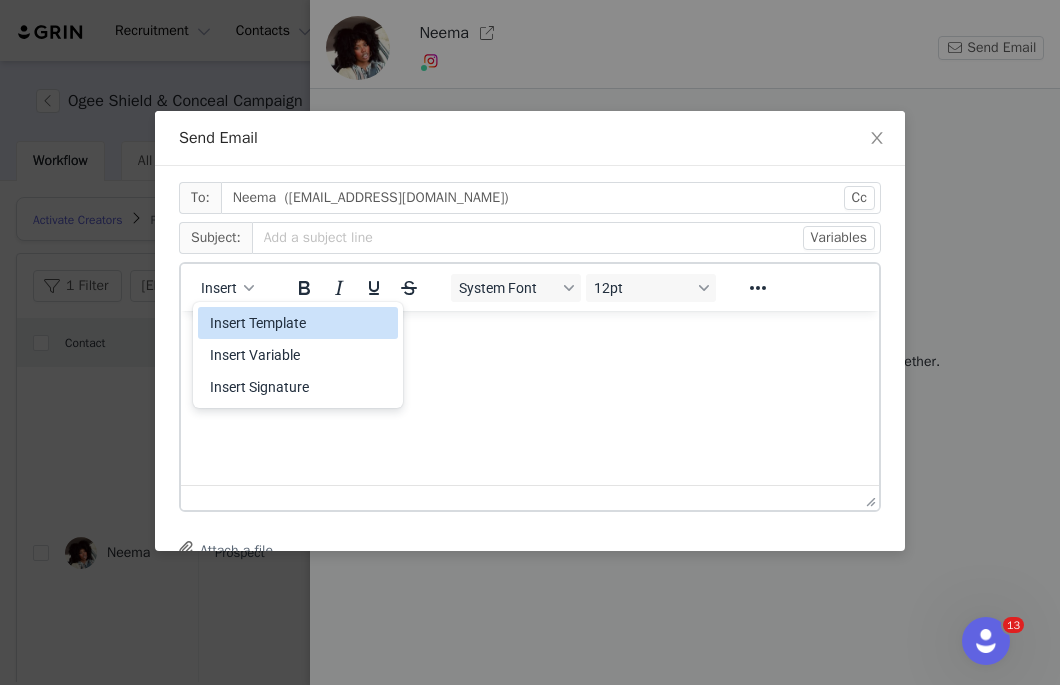 click on "Insert Template" at bounding box center (298, 323) 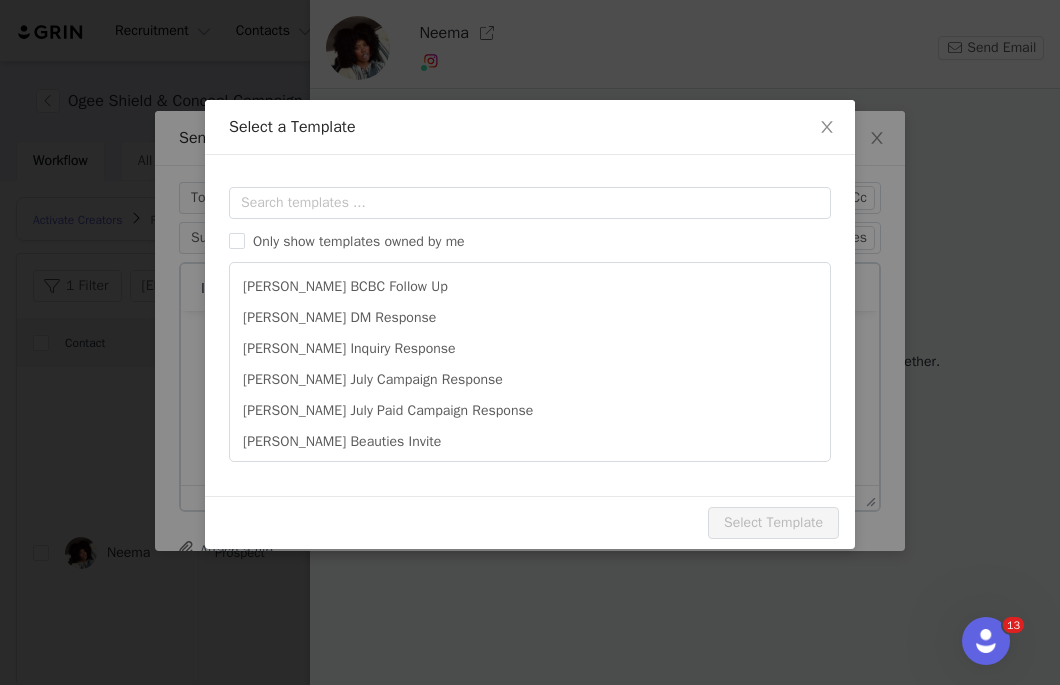scroll, scrollTop: 0, scrollLeft: 0, axis: both 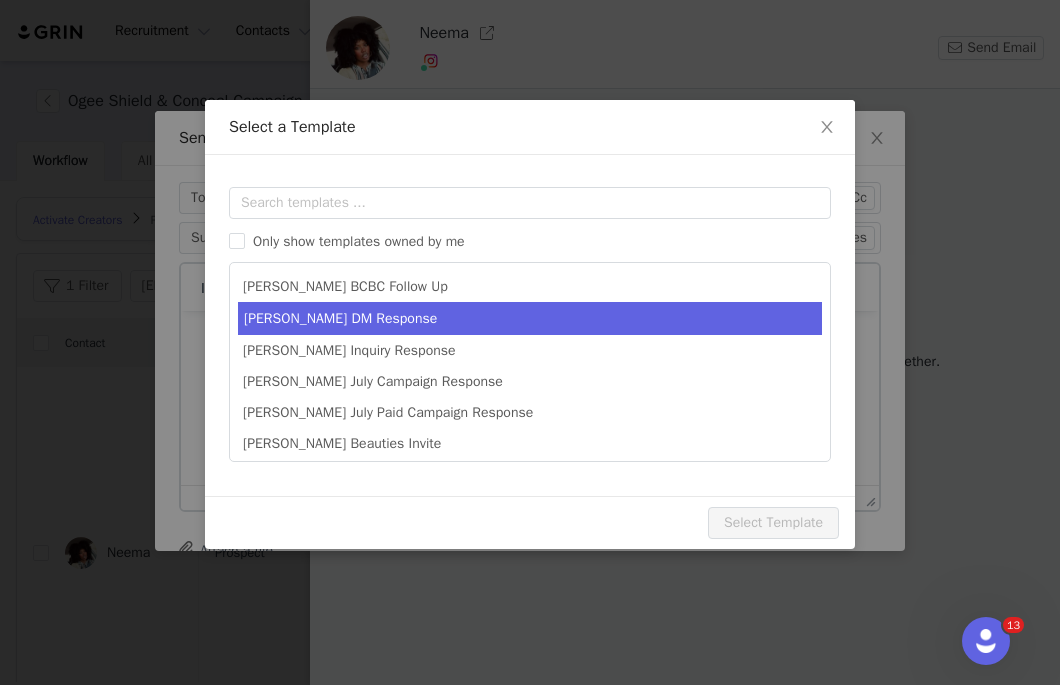 click on "Amanda DM Response" at bounding box center [530, 318] 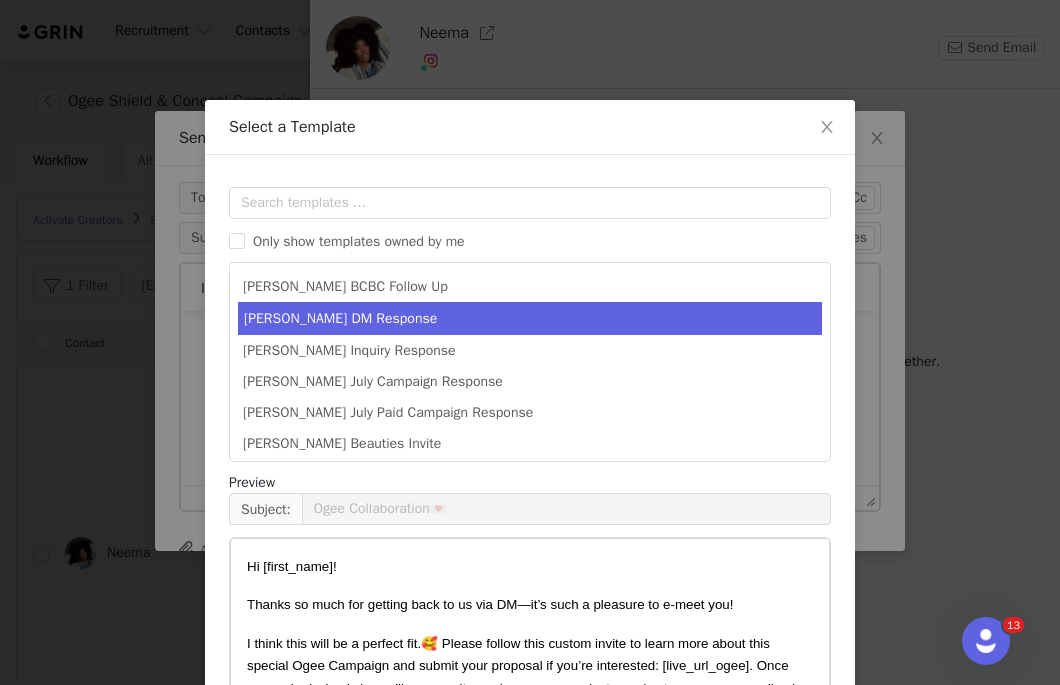 scroll, scrollTop: 303, scrollLeft: 0, axis: vertical 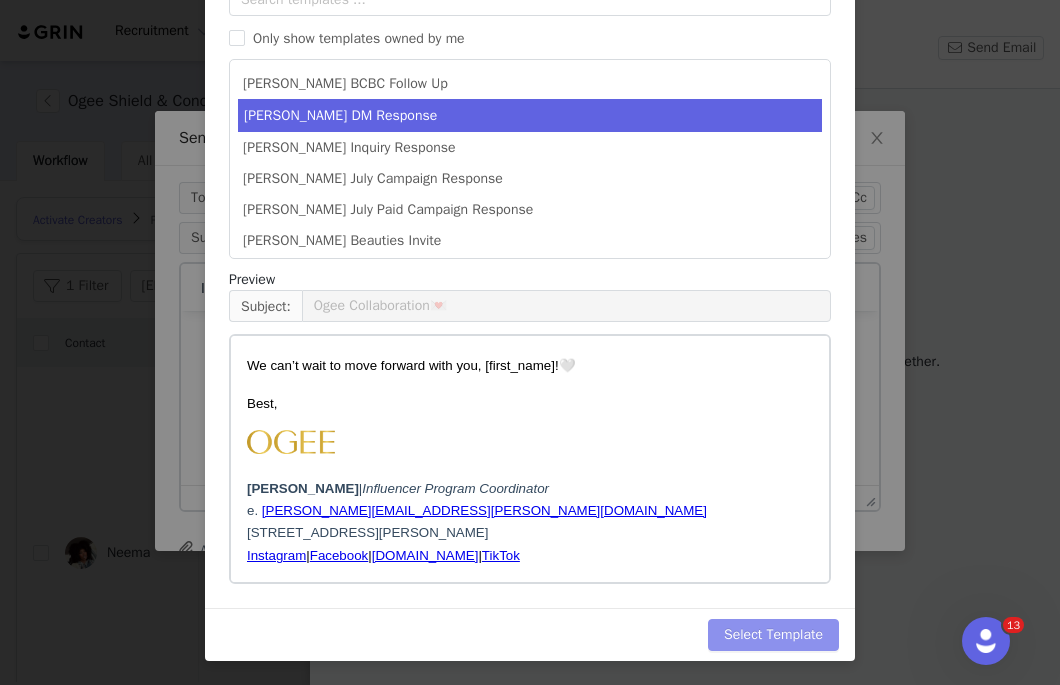 click on "Select Template" at bounding box center [773, 635] 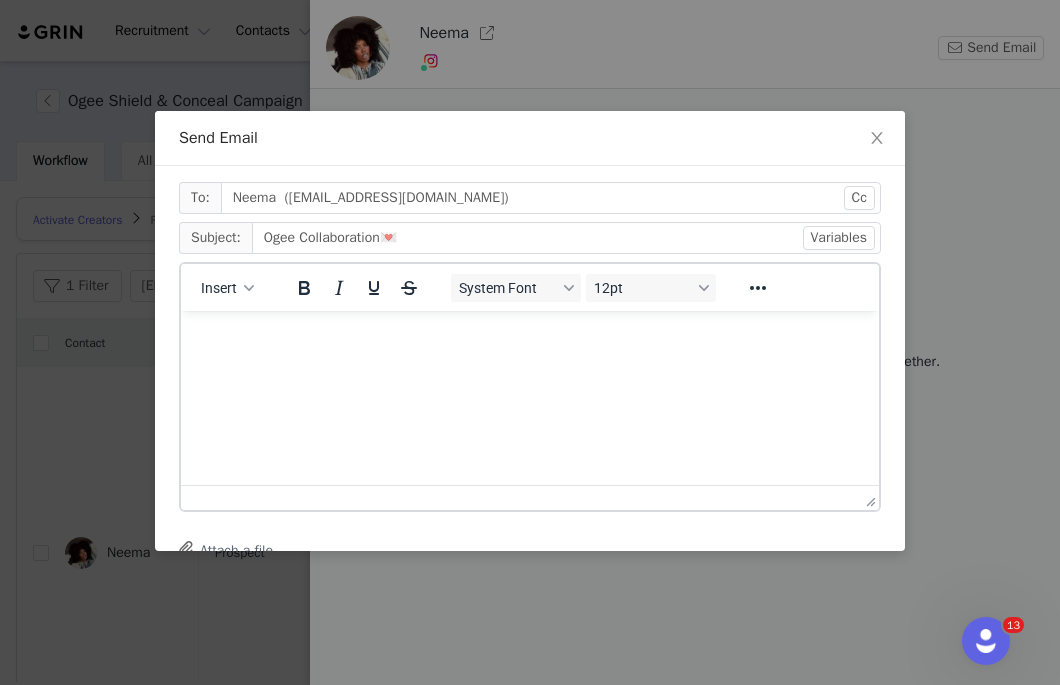 scroll, scrollTop: 0, scrollLeft: 0, axis: both 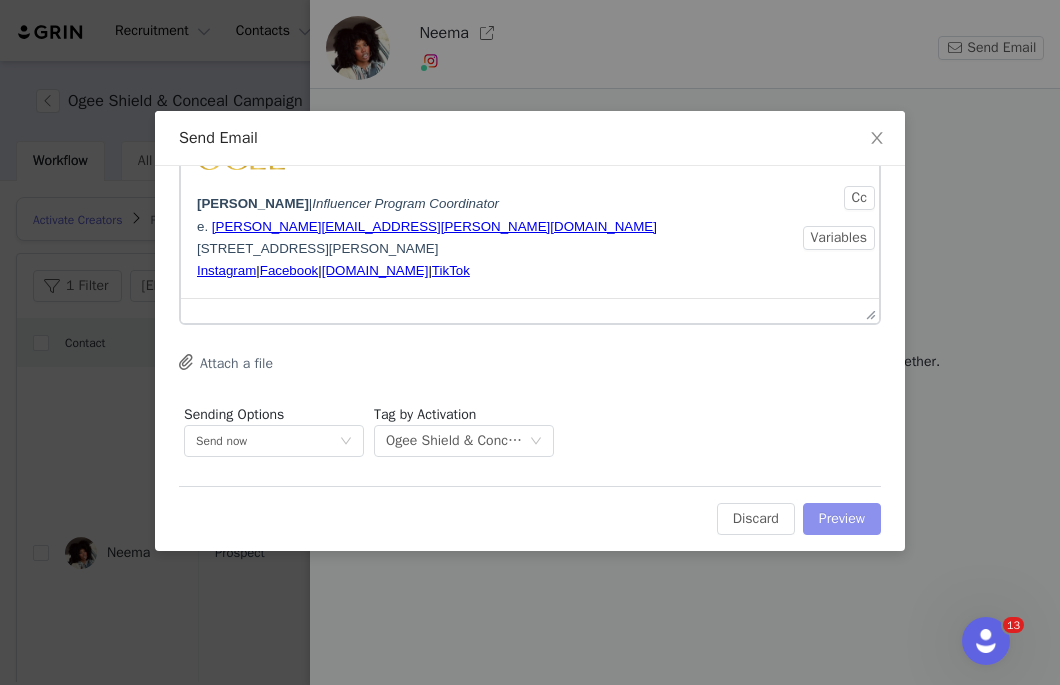 click on "Preview" at bounding box center (842, 519) 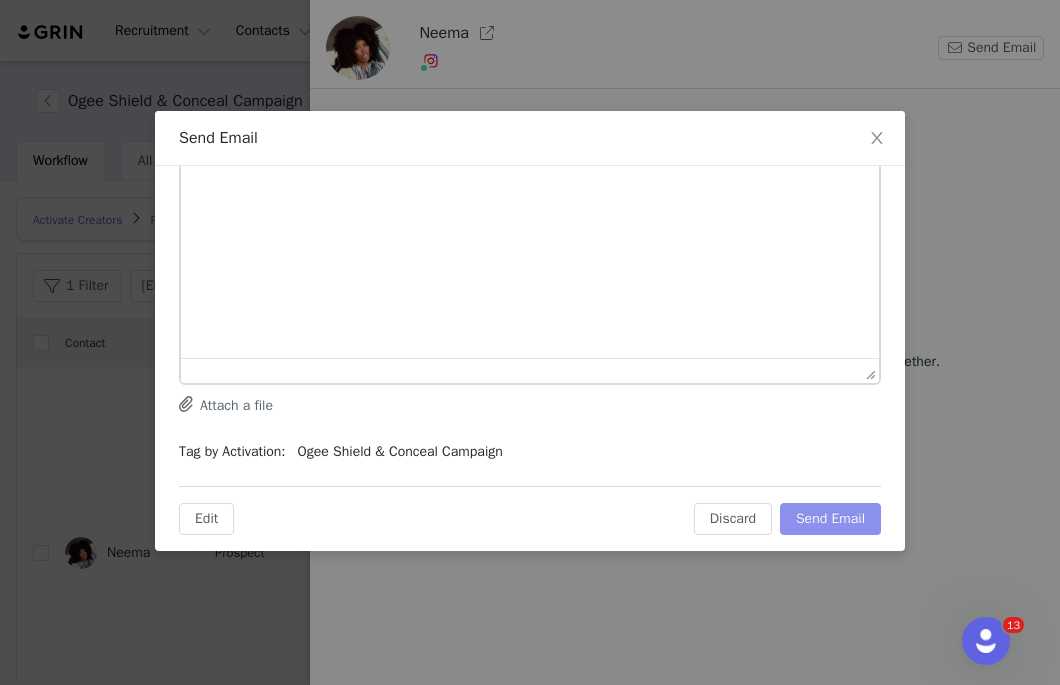 scroll, scrollTop: 0, scrollLeft: 0, axis: both 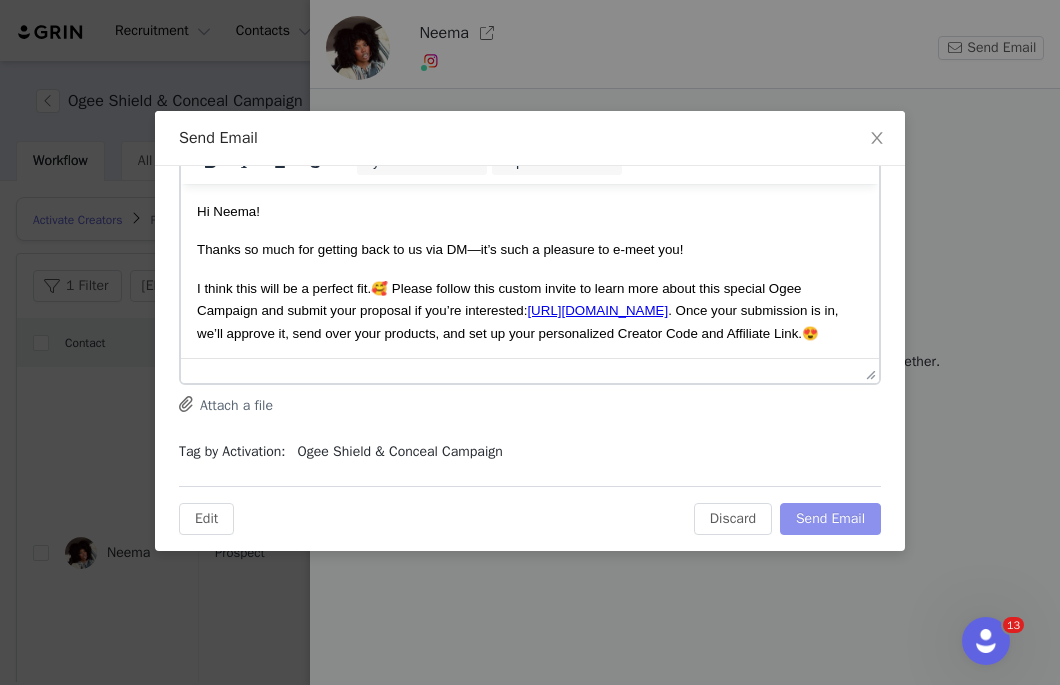 click on "Send Email" at bounding box center (830, 519) 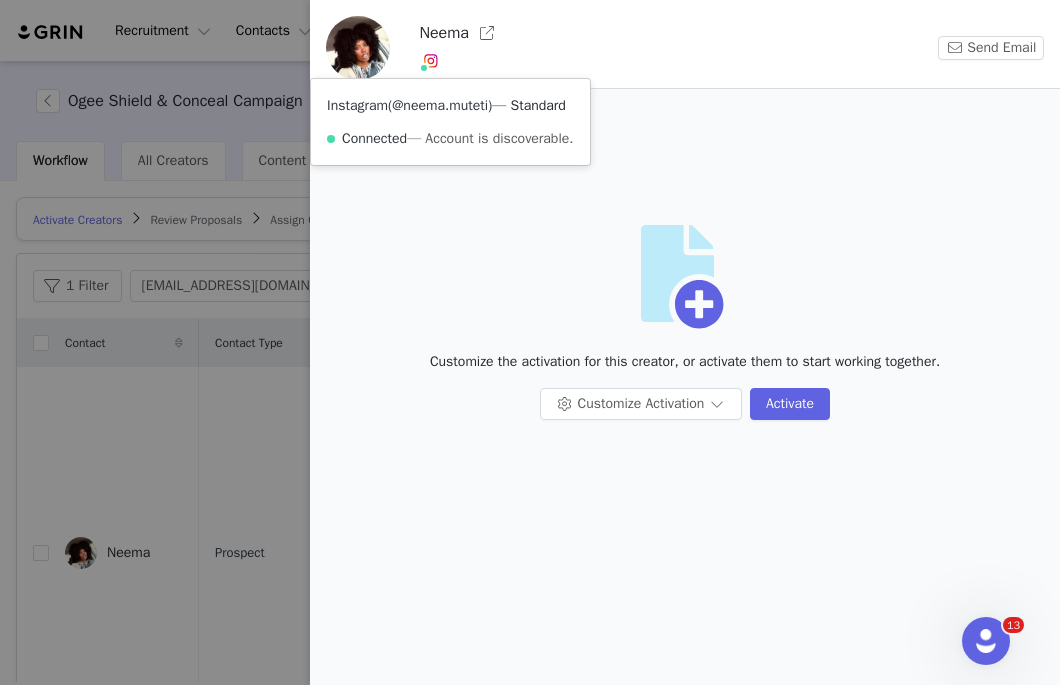 copy on "@neema.muteti" 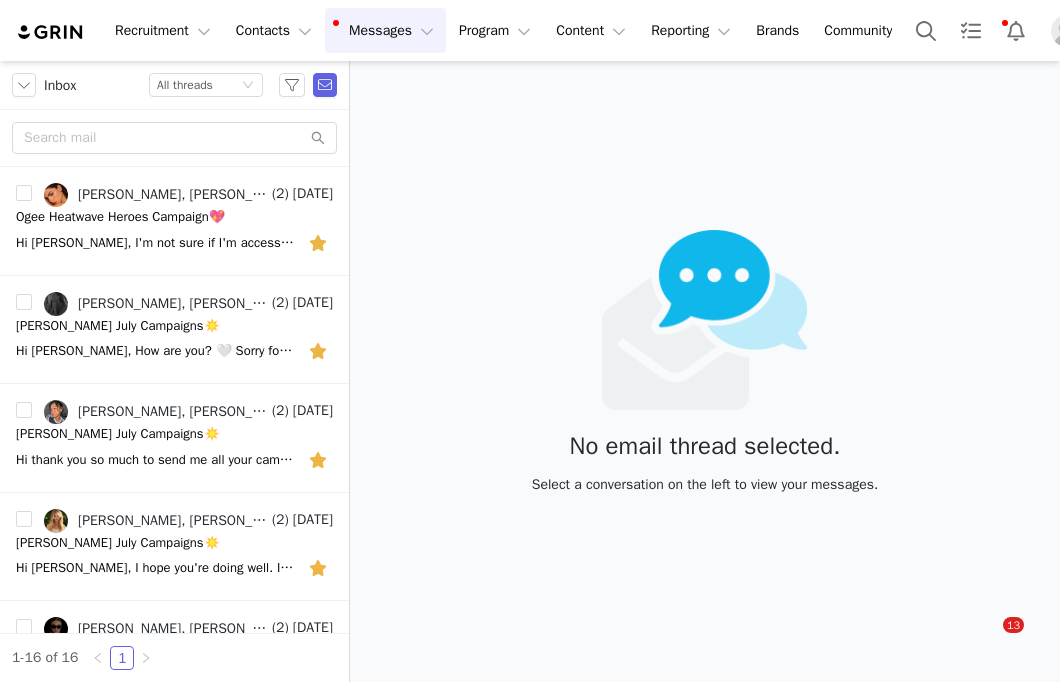 scroll, scrollTop: 0, scrollLeft: 0, axis: both 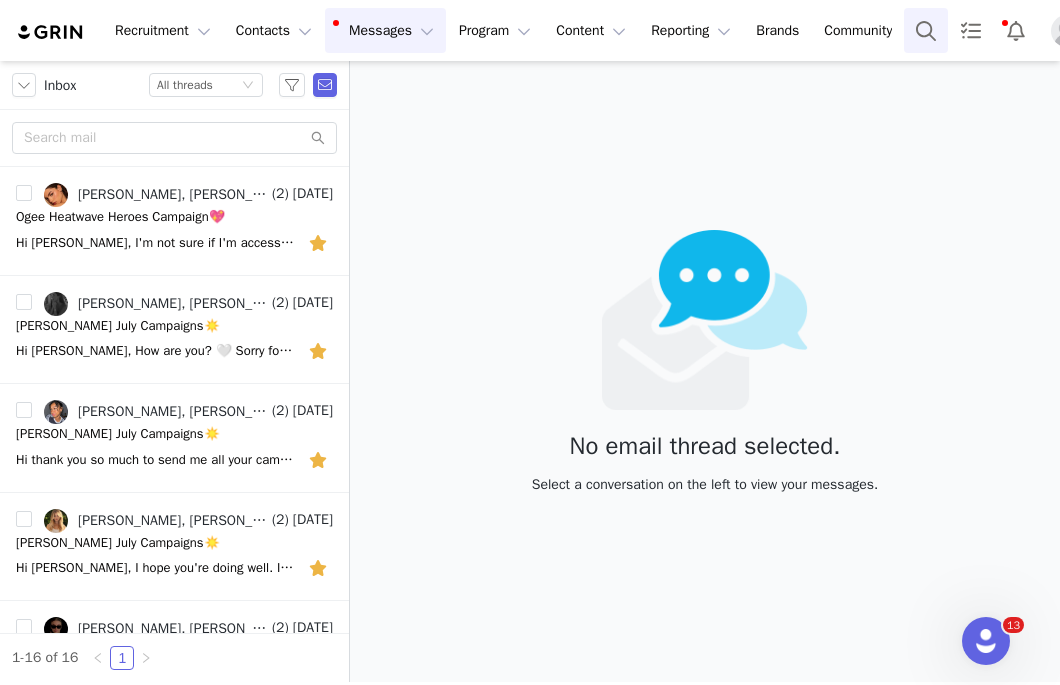 click at bounding box center (926, 30) 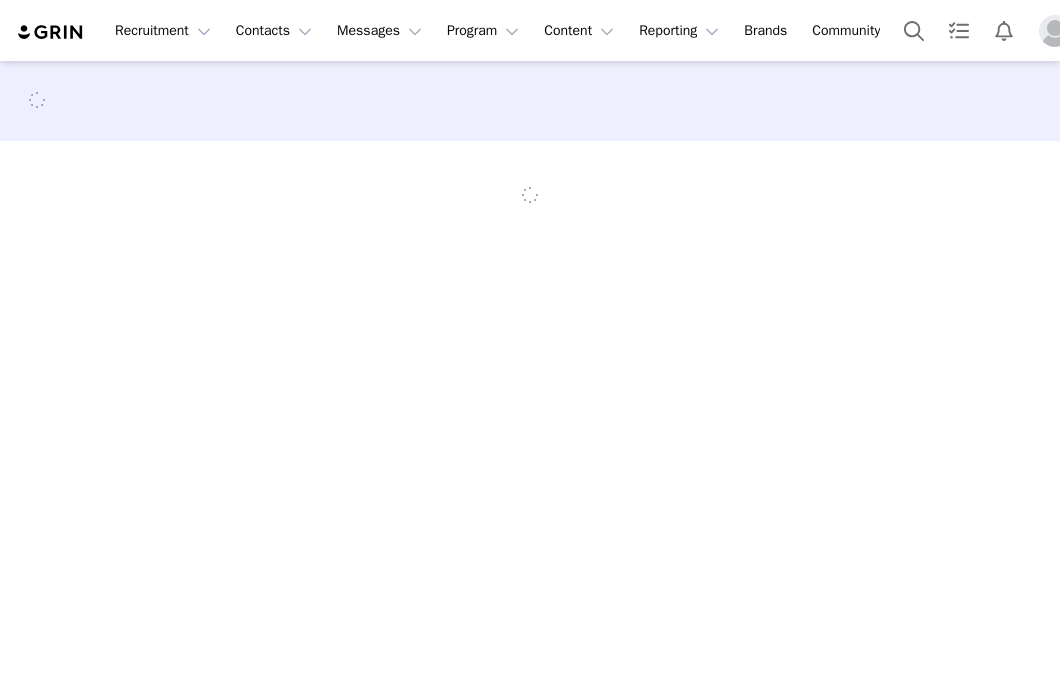 scroll, scrollTop: 0, scrollLeft: 0, axis: both 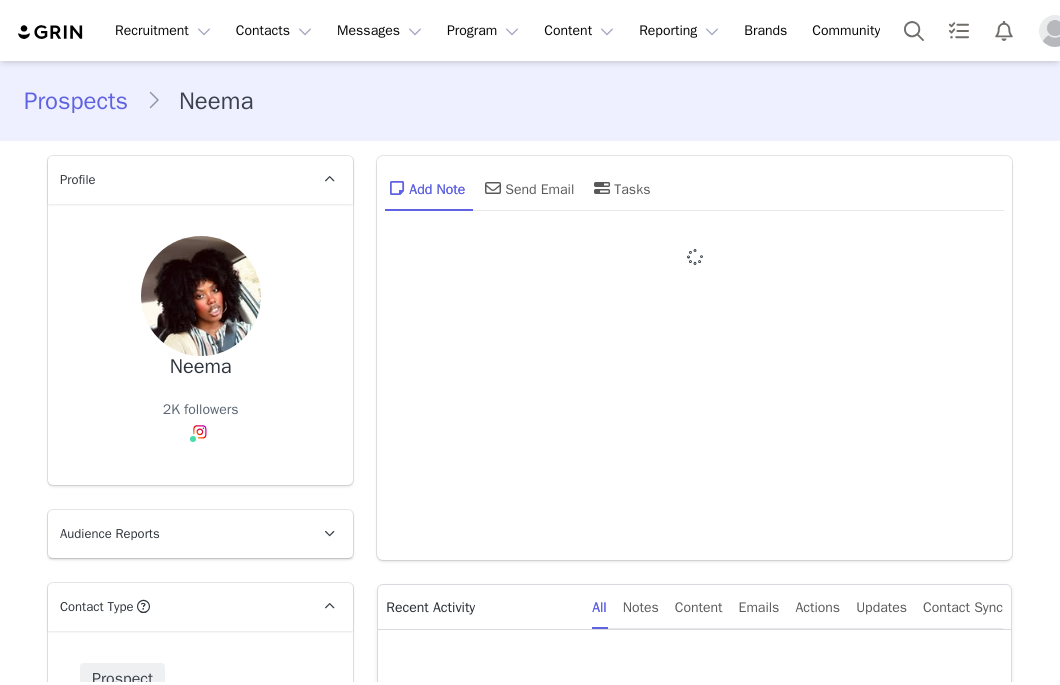 type on "+1 ([GEOGRAPHIC_DATA])" 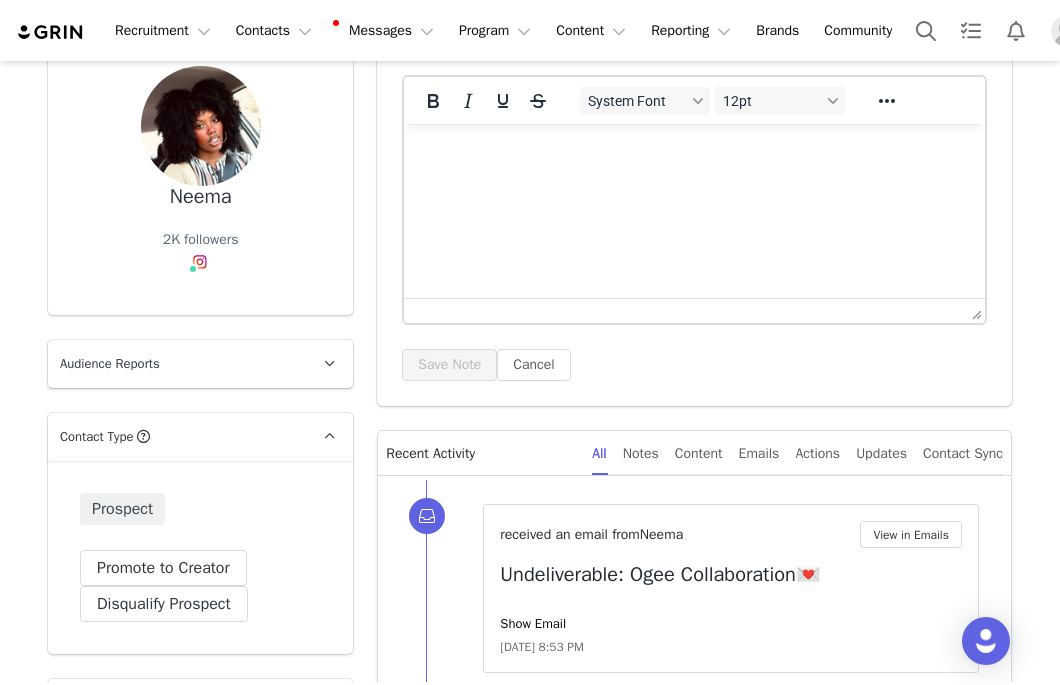 scroll, scrollTop: 0, scrollLeft: 0, axis: both 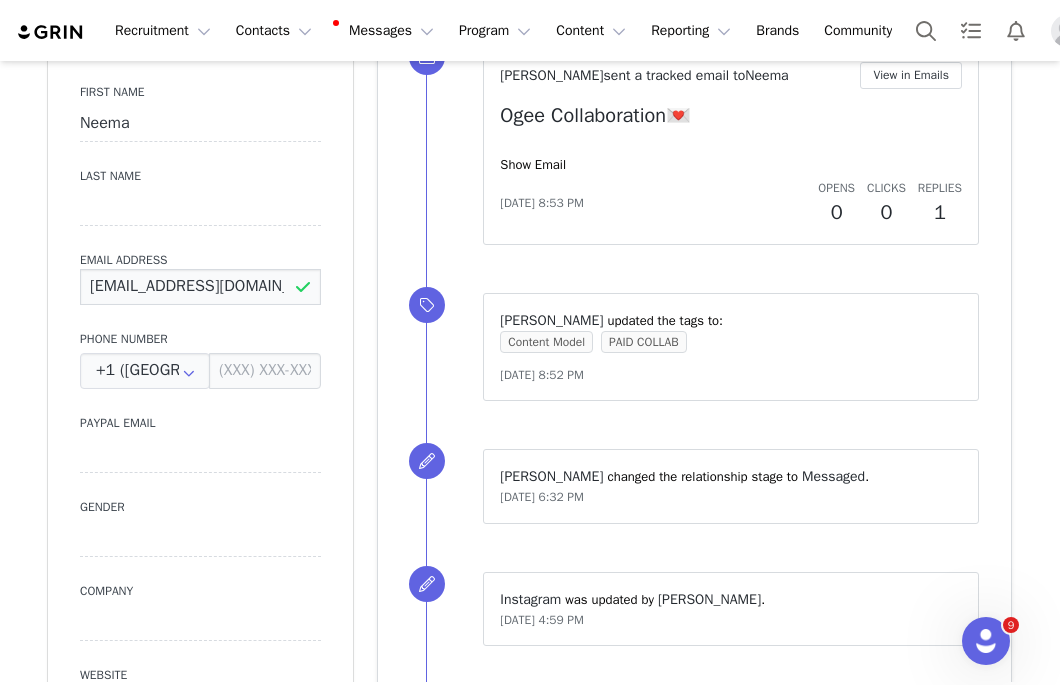 click on "neemamuteti.buiness@gmail.com" at bounding box center [200, 287] 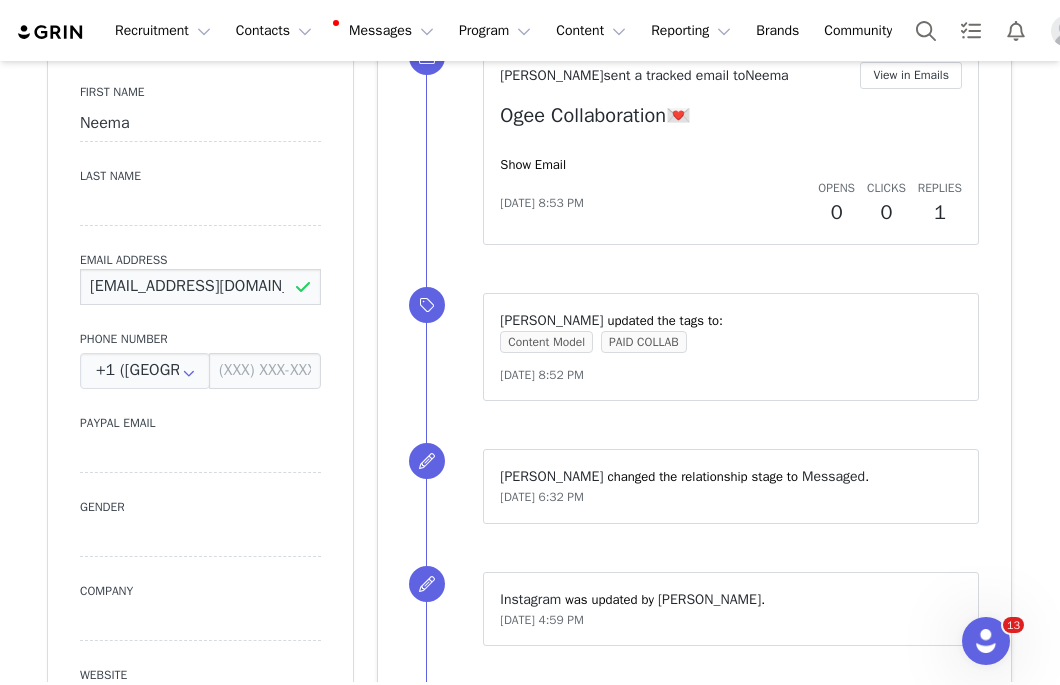 click on "neemamuteti.buiness@gmail.com" at bounding box center [200, 287] 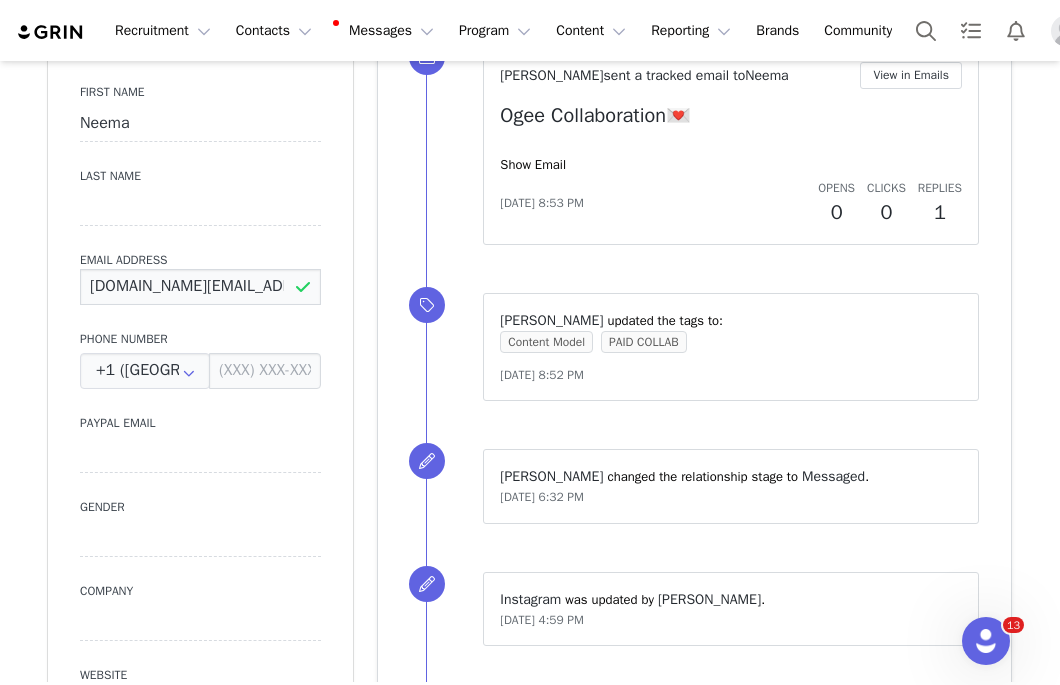 type on "neemamuteti.business@gmail.com" 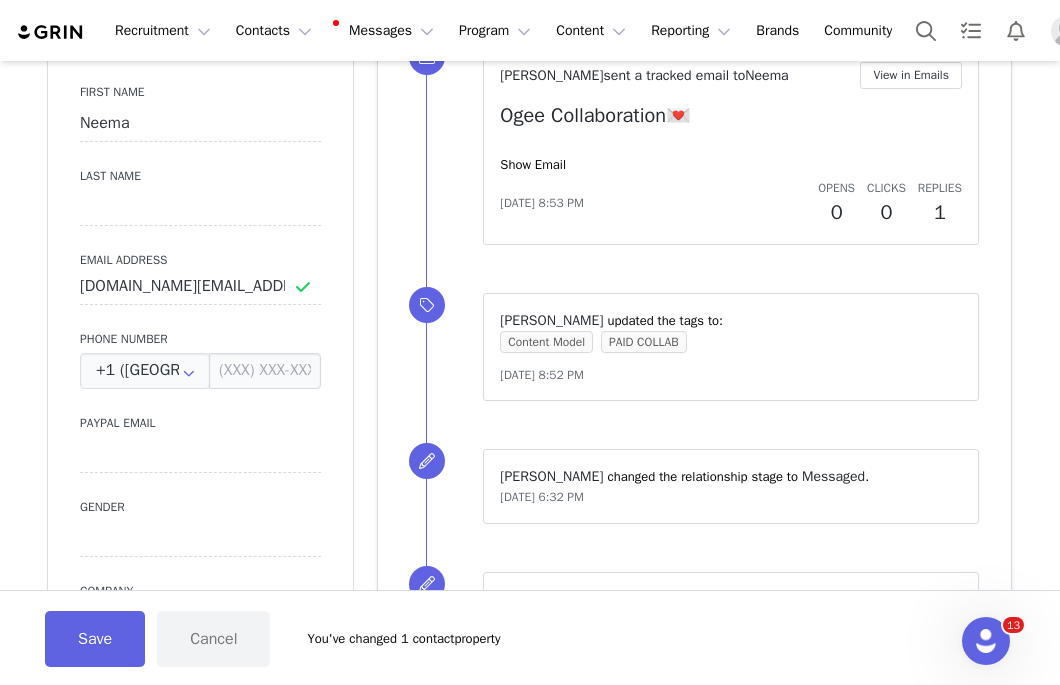 click on "received an email from  Neema       View in Emails   Undeliverable: Ogee Collaboration💌   Show Email  Jul 11, 2025, 8:53 PM     Amanda Weyer sent a tracked email to  Neema       View in Emails   Ogee Collaboration💌   Show Email  Jul 11, 2025, 8:53 PM      Opens  0  Clicks  0  Replies  1 ⁨ Amanda Weyer ⁩ updated the tags to: Content Model PAID COLLAB Jul 11, 2025, 8:52 PM ⁨ Amanda Weyer ⁩ changed the ⁨relationship⁩ stage to ⁨ Messaged ⁩. Jul 10, 2025, 6:32 PM ⁨ Instagram ⁩ was updated by ⁨ Amanda Weyer ⁩. Jul 10, 2025, 4:59 PM ⁨ Instagram ⁩ was updated by ⁨ Amanda Weyer ⁩. Jul 10, 2025, 4:59 PM" at bounding box center [694, 298] 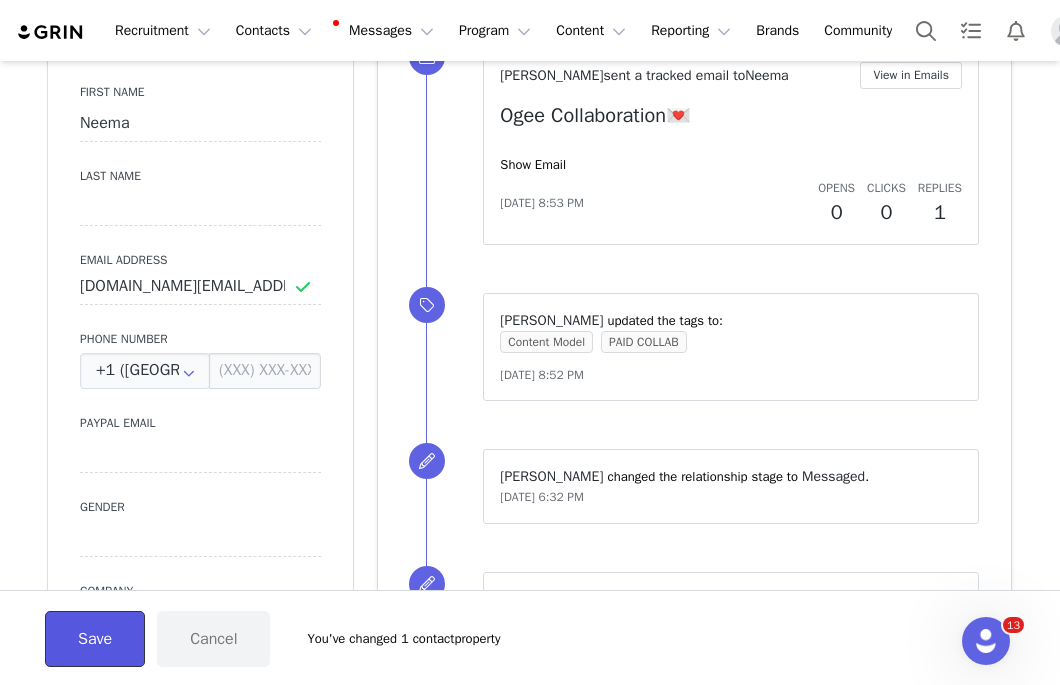 click on "Save" at bounding box center [95, 639] 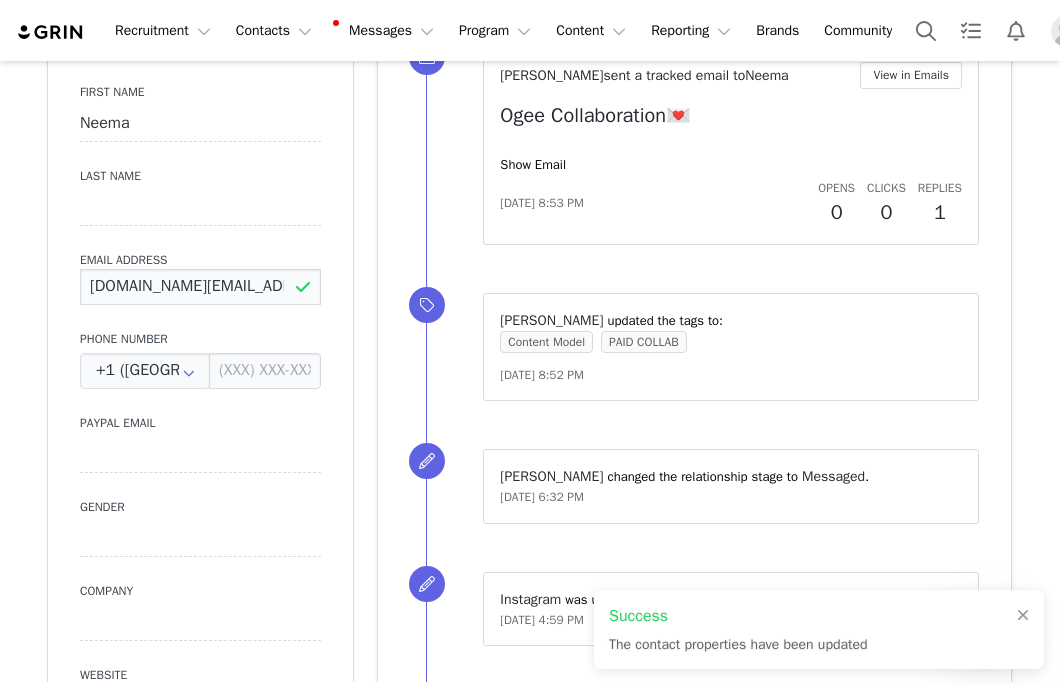 scroll, scrollTop: 0, scrollLeft: 58, axis: horizontal 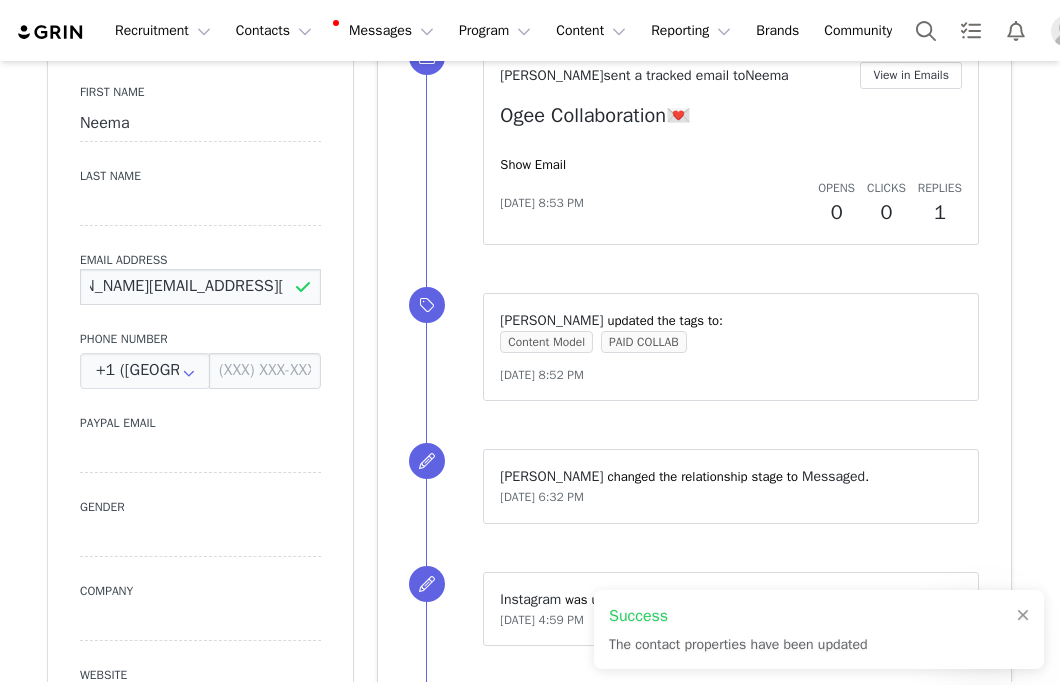 drag, startPoint x: 96, startPoint y: 285, endPoint x: 529, endPoint y: 286, distance: 433.00116 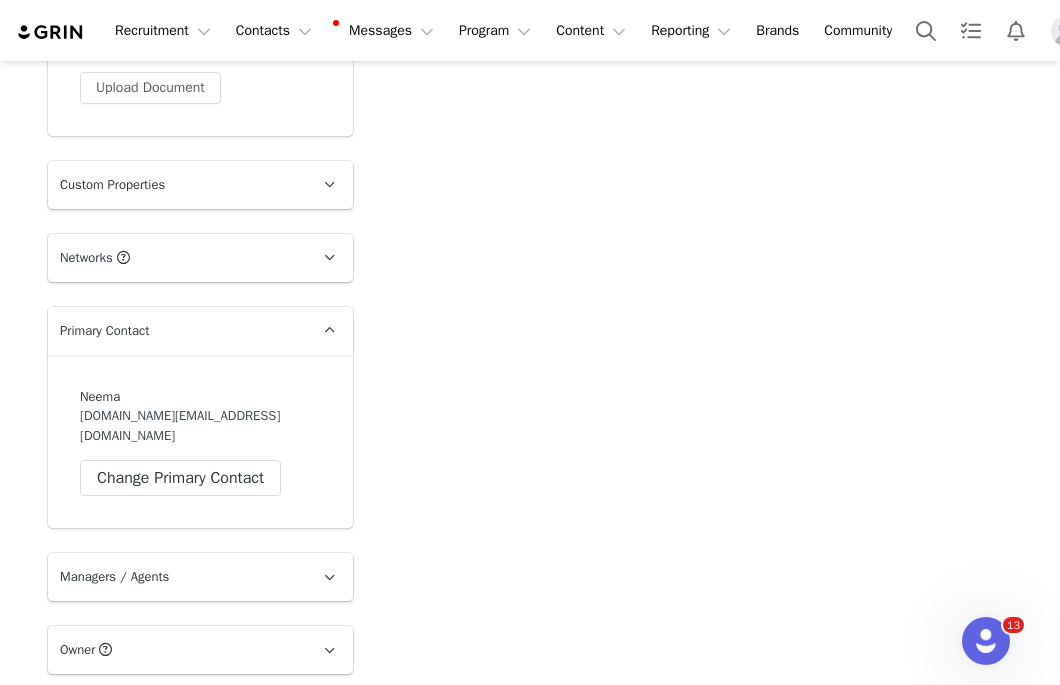 scroll, scrollTop: 2727, scrollLeft: 0, axis: vertical 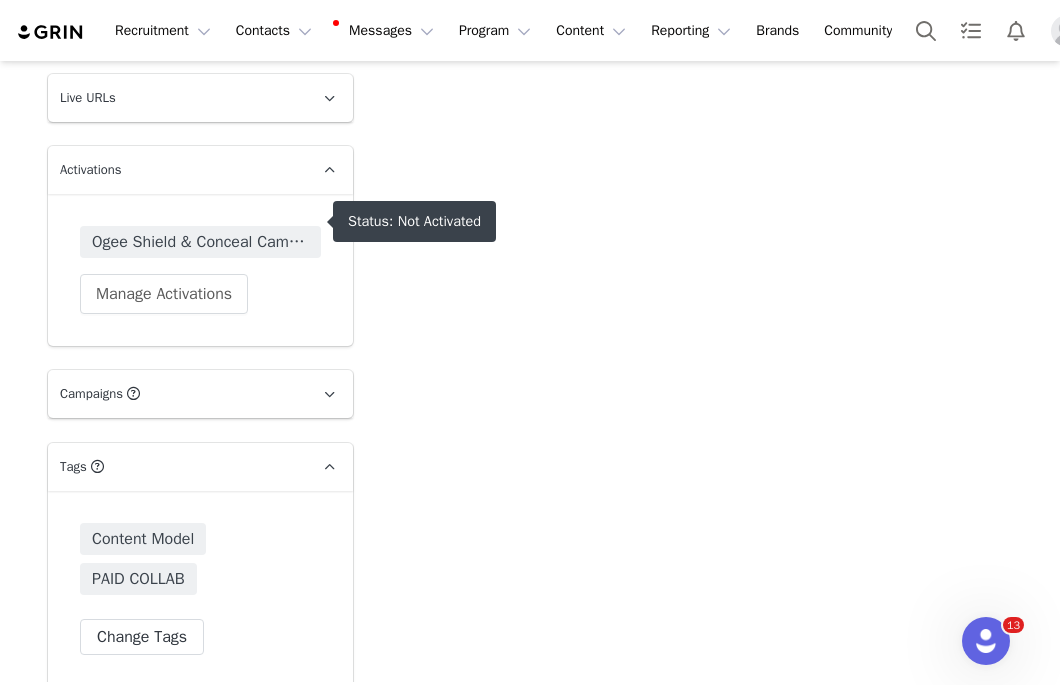 click on "Ogee Shield & Conceal Campaign" at bounding box center [200, 242] 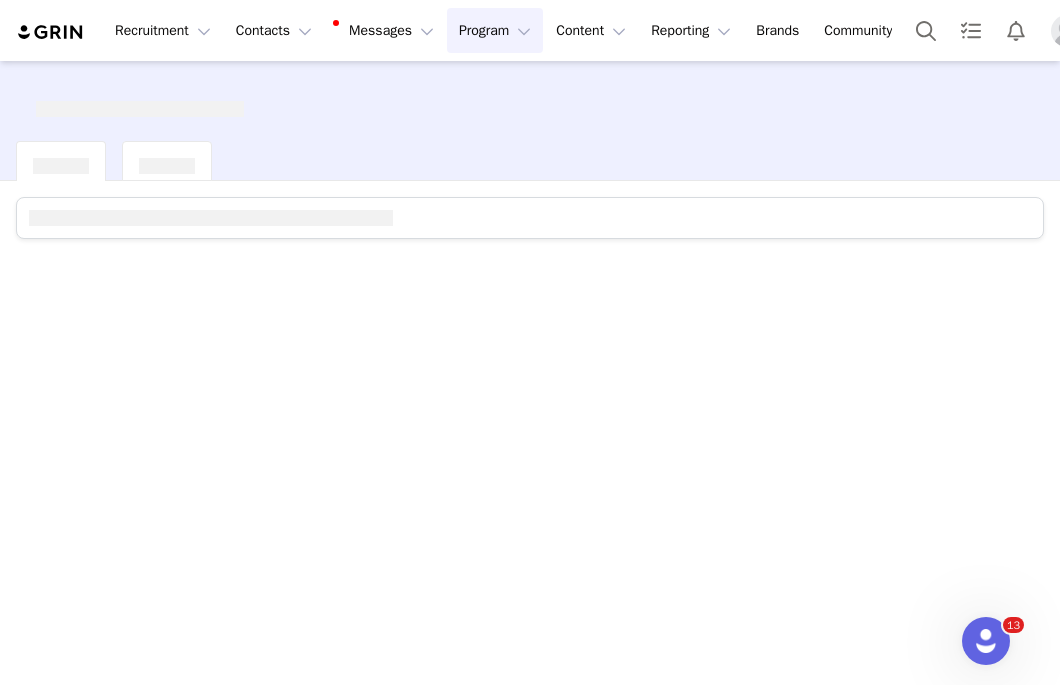 scroll, scrollTop: 0, scrollLeft: 0, axis: both 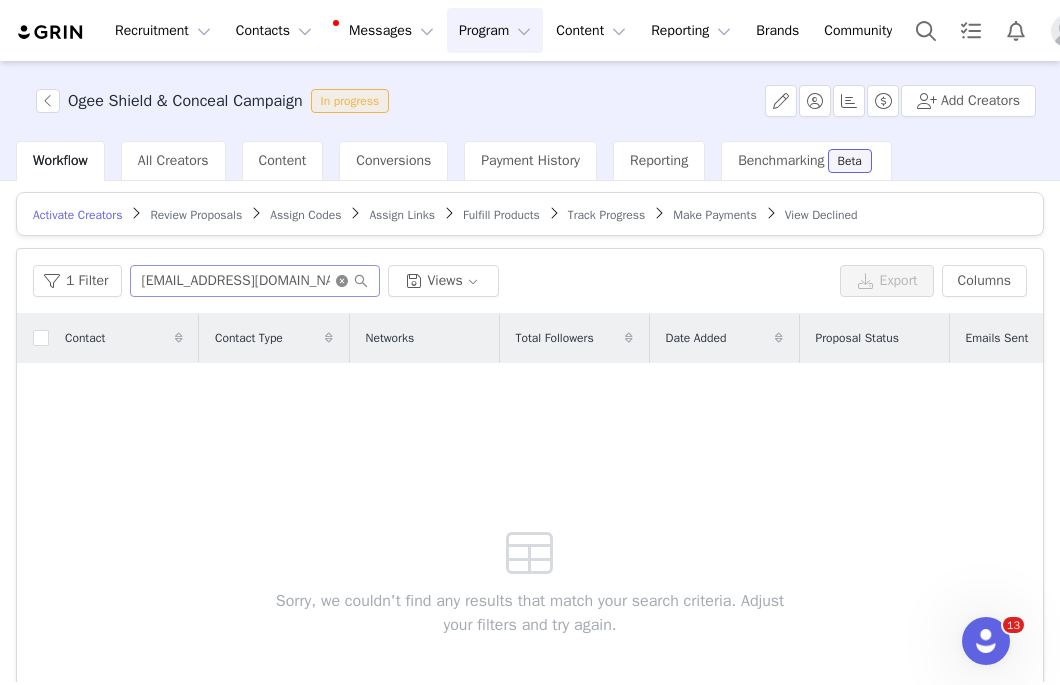 click 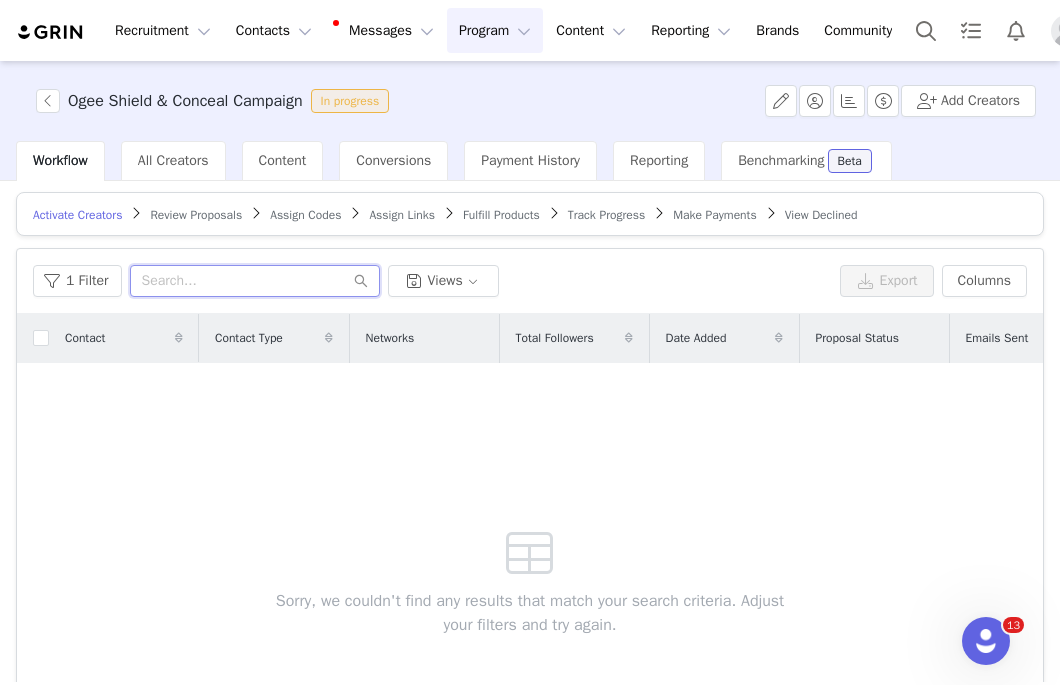 click at bounding box center (255, 281) 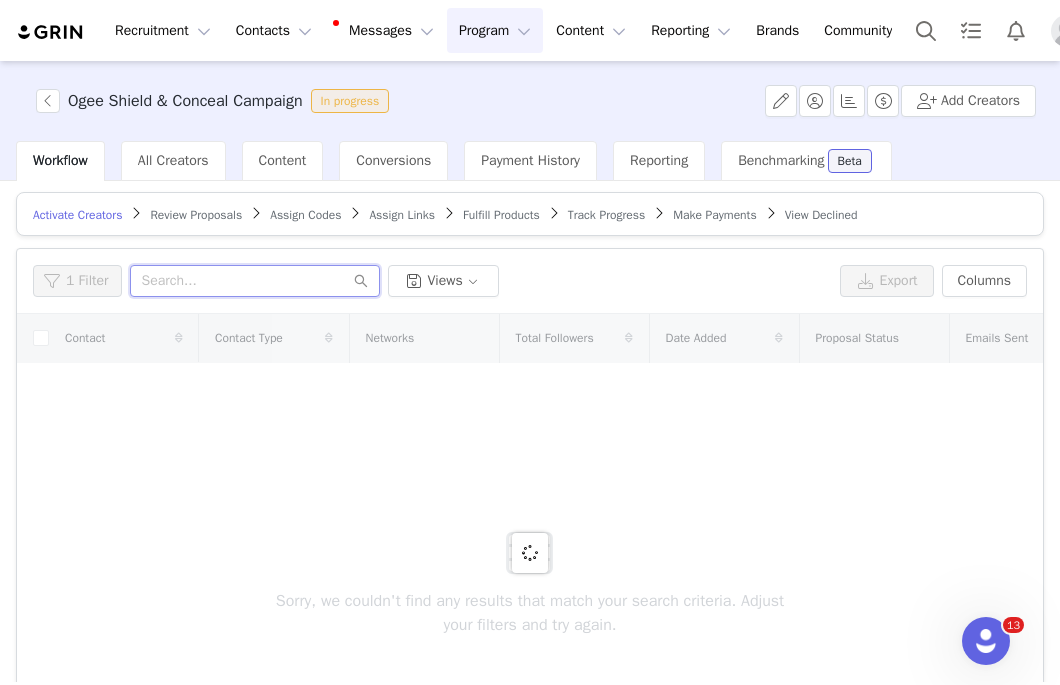 paste on "[DOMAIN_NAME][EMAIL_ADDRESS][DOMAIN_NAME]" 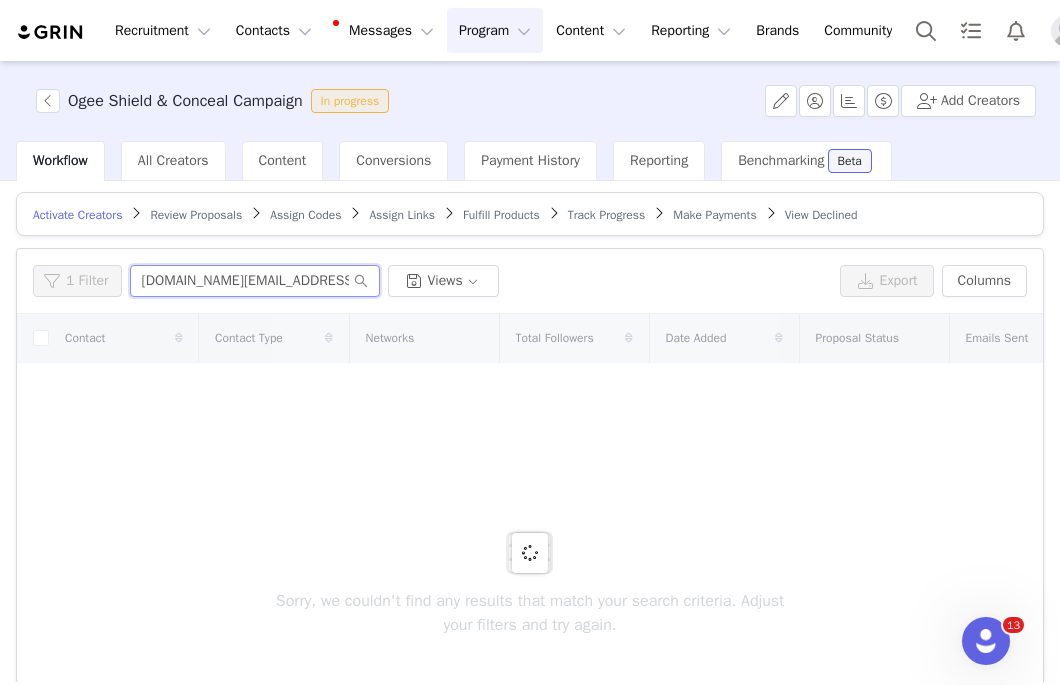 scroll, scrollTop: 0, scrollLeft: 17, axis: horizontal 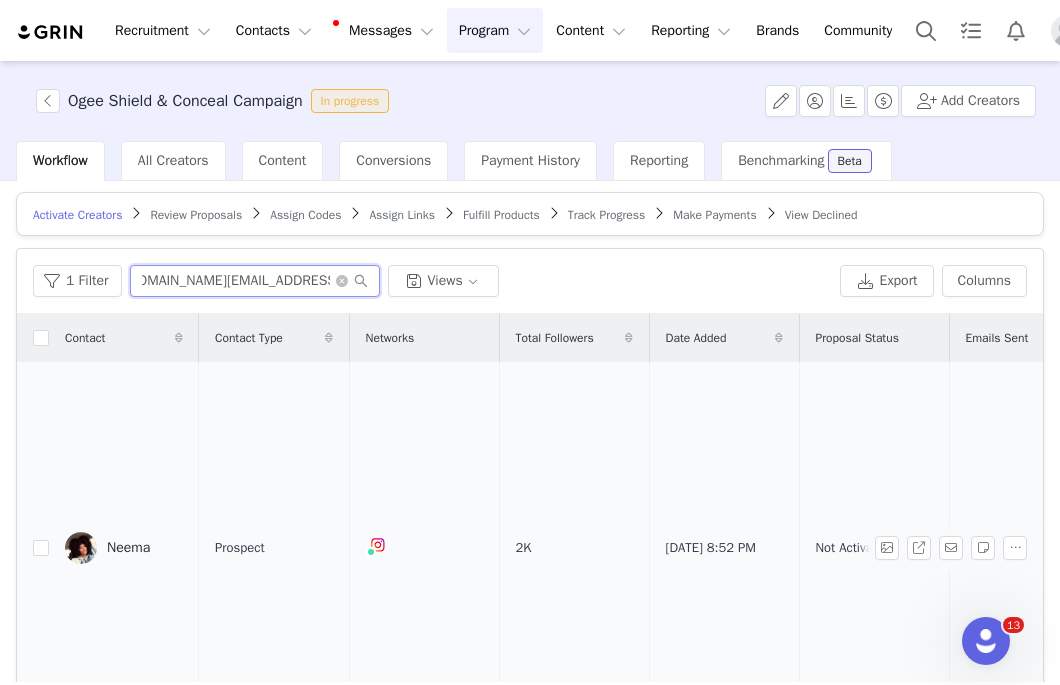 type on "[DOMAIN_NAME][EMAIL_ADDRESS][DOMAIN_NAME]" 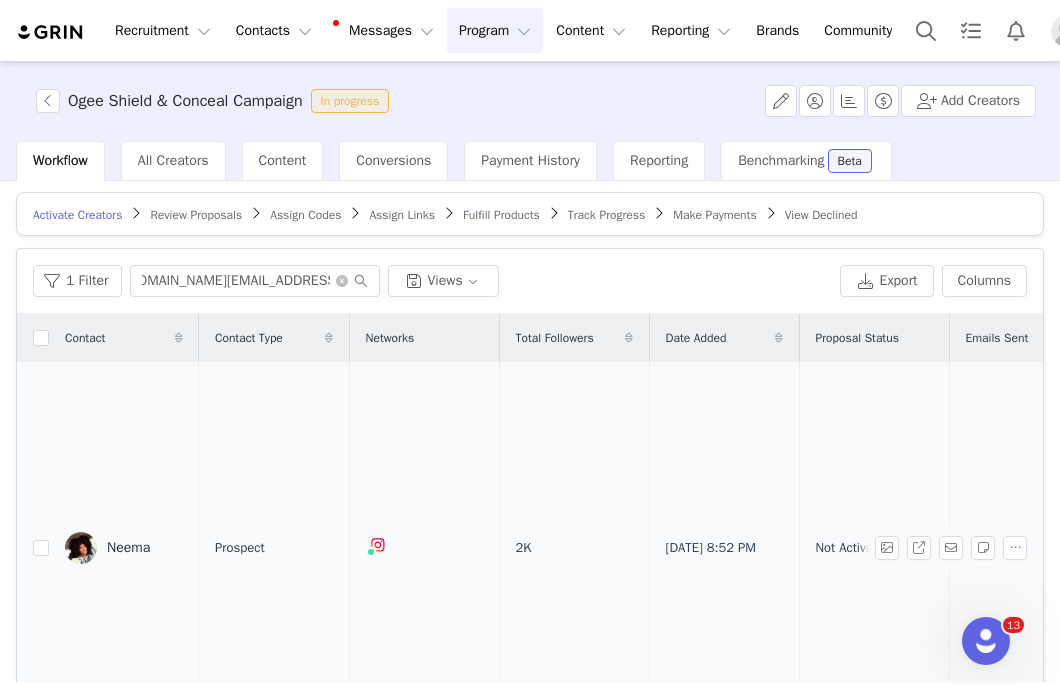 click on "Neema" at bounding box center [128, 548] 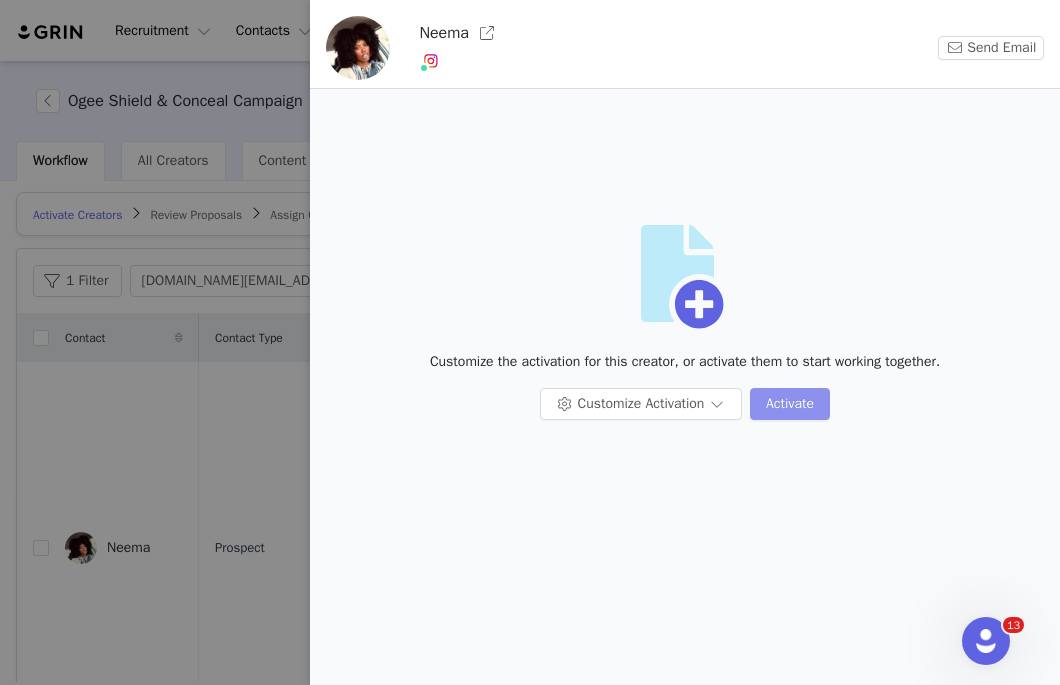 click on "Activate" at bounding box center (790, 404) 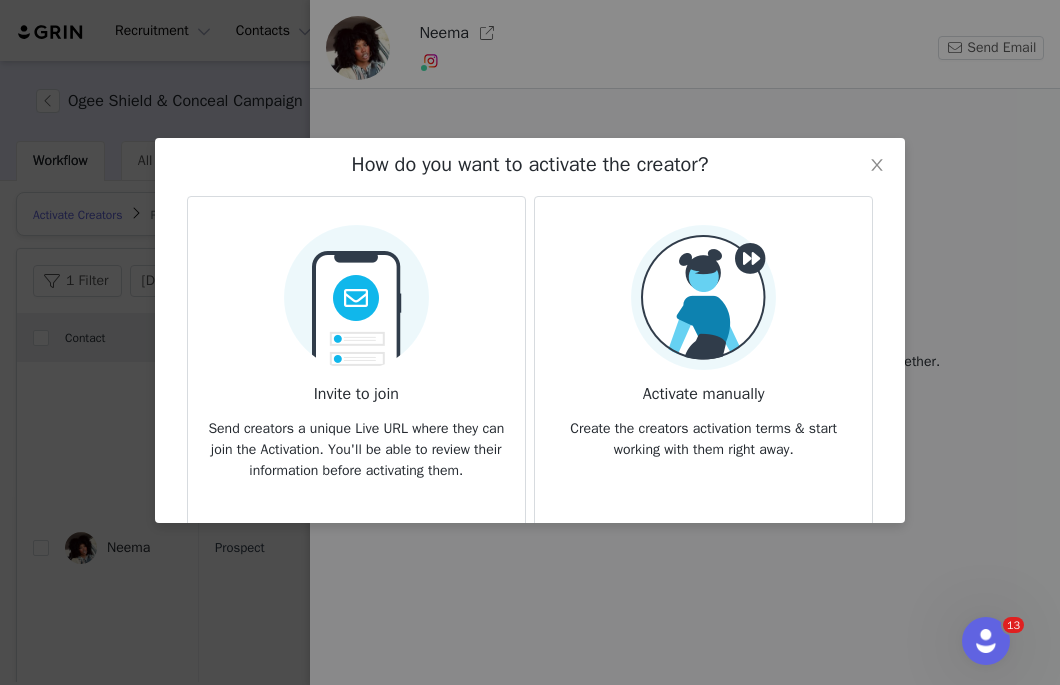 click on "Invite to join" at bounding box center (356, 388) 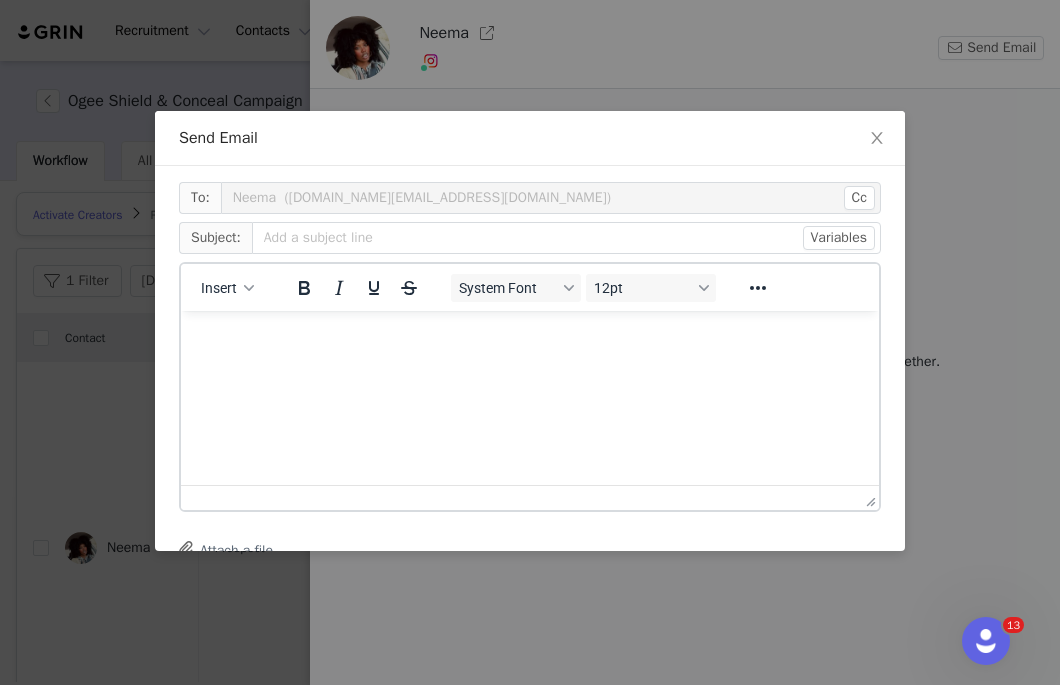 scroll, scrollTop: 0, scrollLeft: 0, axis: both 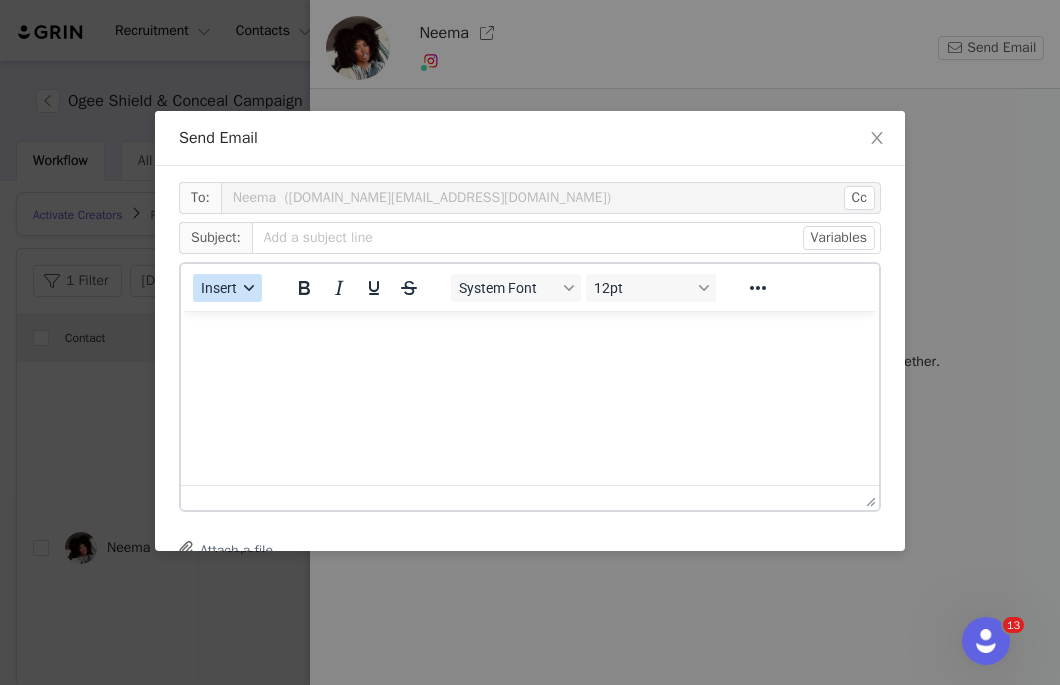 click at bounding box center (249, 288) 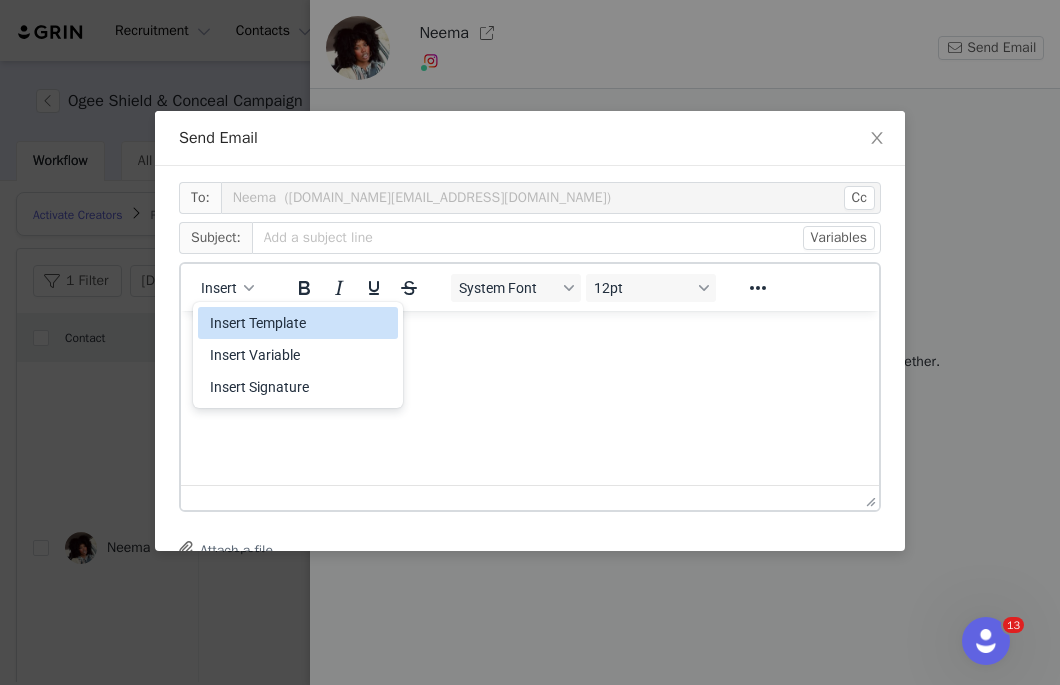 click on "Insert Template" at bounding box center [300, 323] 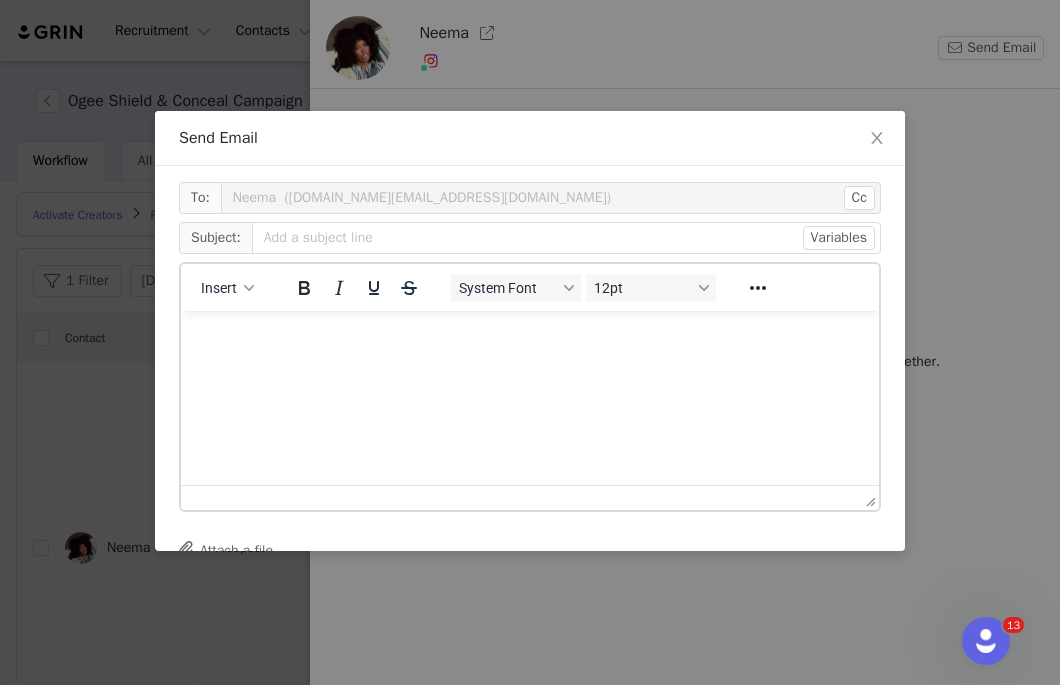 scroll, scrollTop: 0, scrollLeft: 0, axis: both 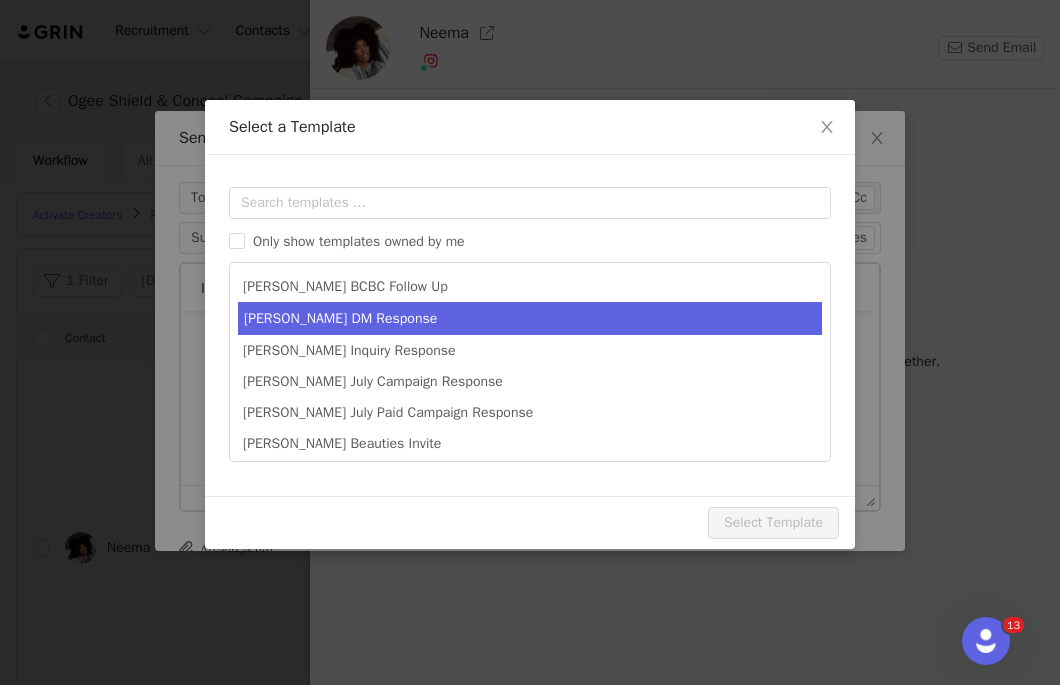 click on "Amanda DM Response" at bounding box center (530, 318) 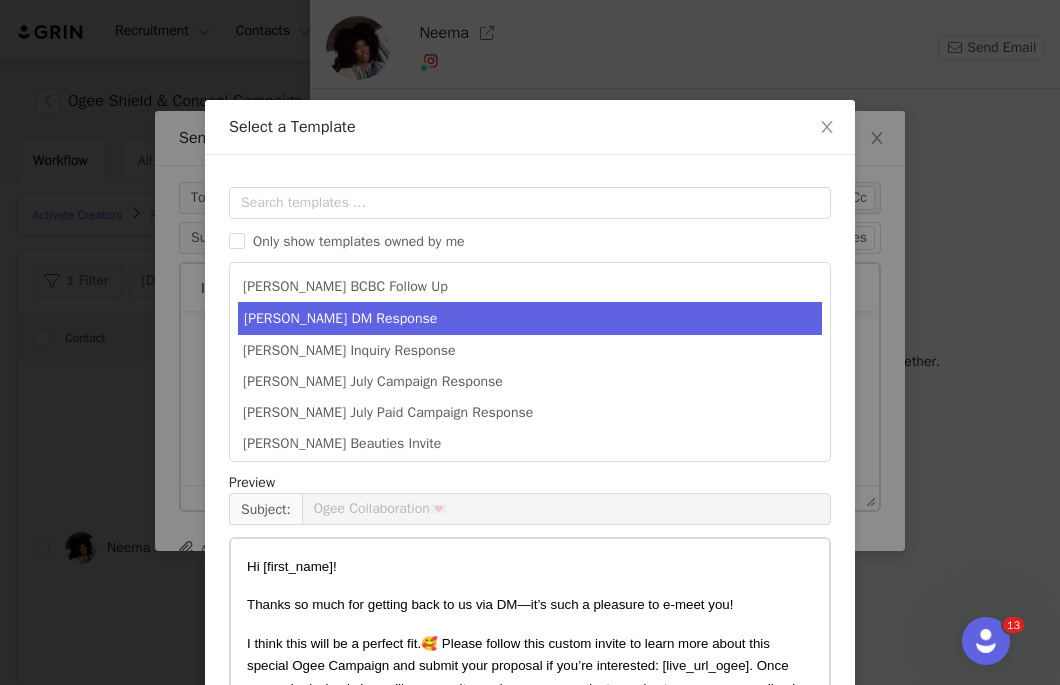 scroll, scrollTop: 303, scrollLeft: 0, axis: vertical 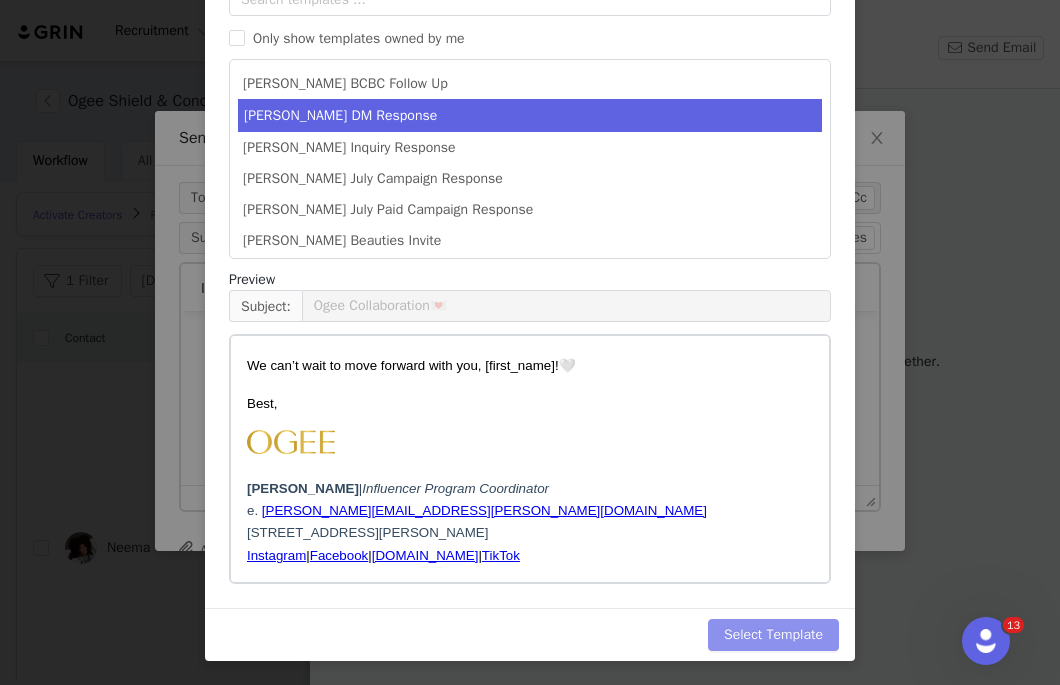 click on "Select Template" at bounding box center [773, 635] 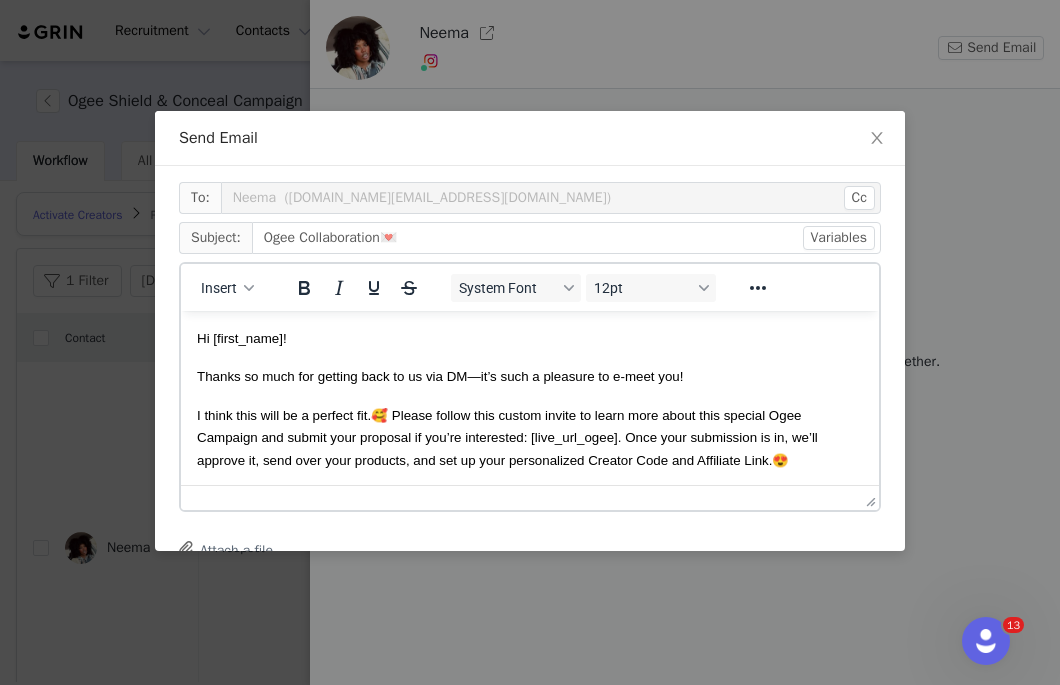 scroll, scrollTop: 0, scrollLeft: 0, axis: both 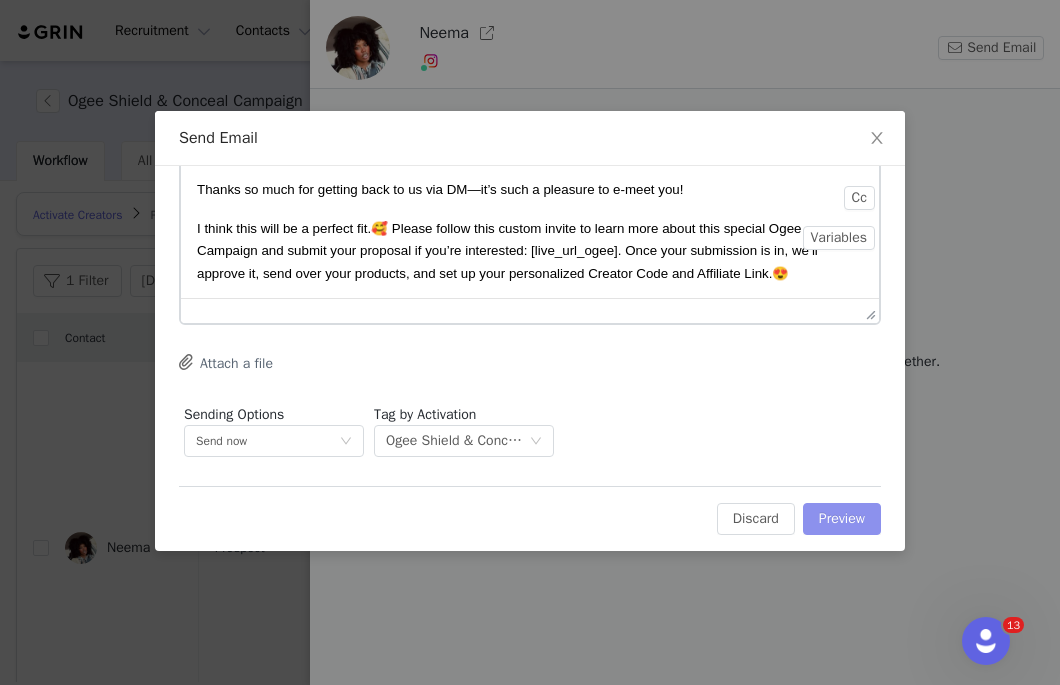 click on "Preview" at bounding box center (842, 519) 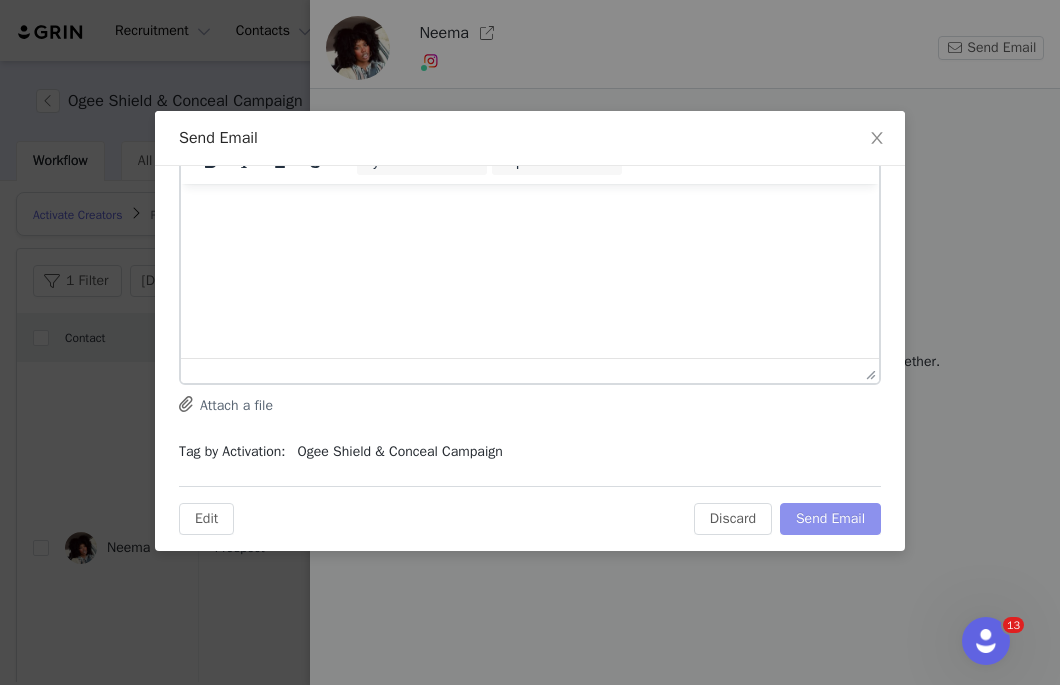 scroll, scrollTop: 0, scrollLeft: 0, axis: both 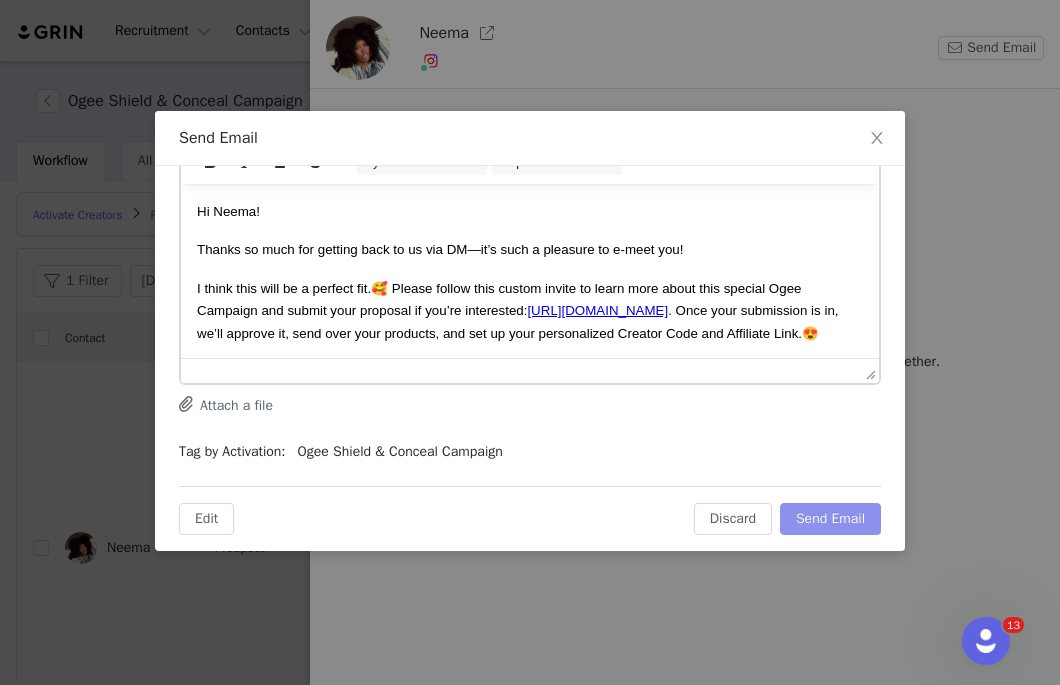 click on "Send Email" at bounding box center [830, 519] 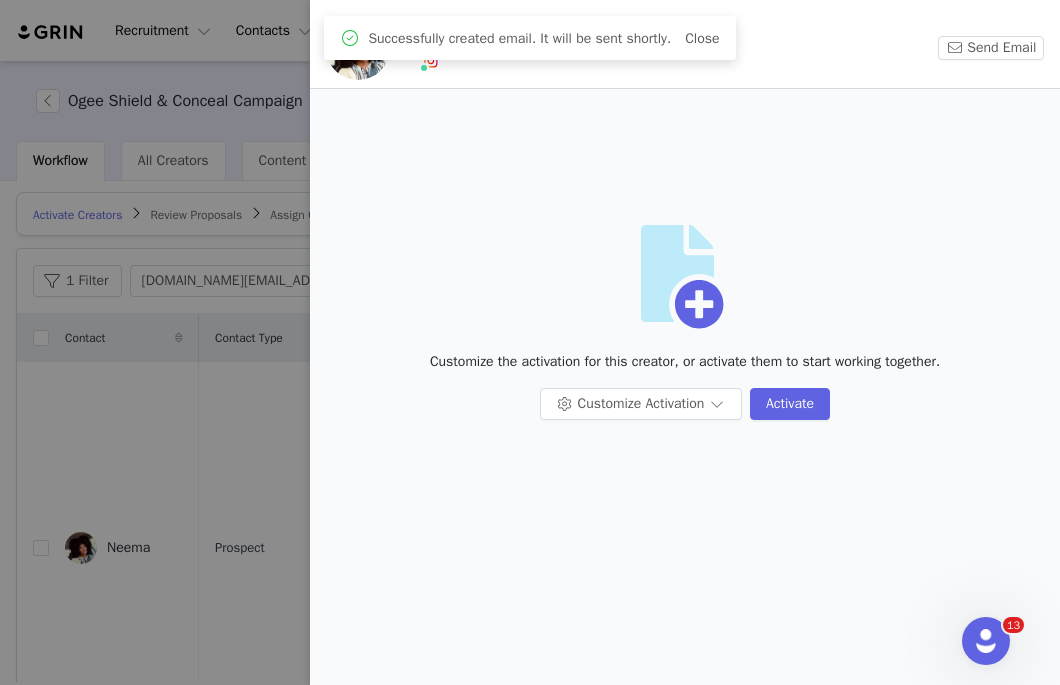 click at bounding box center [530, 342] 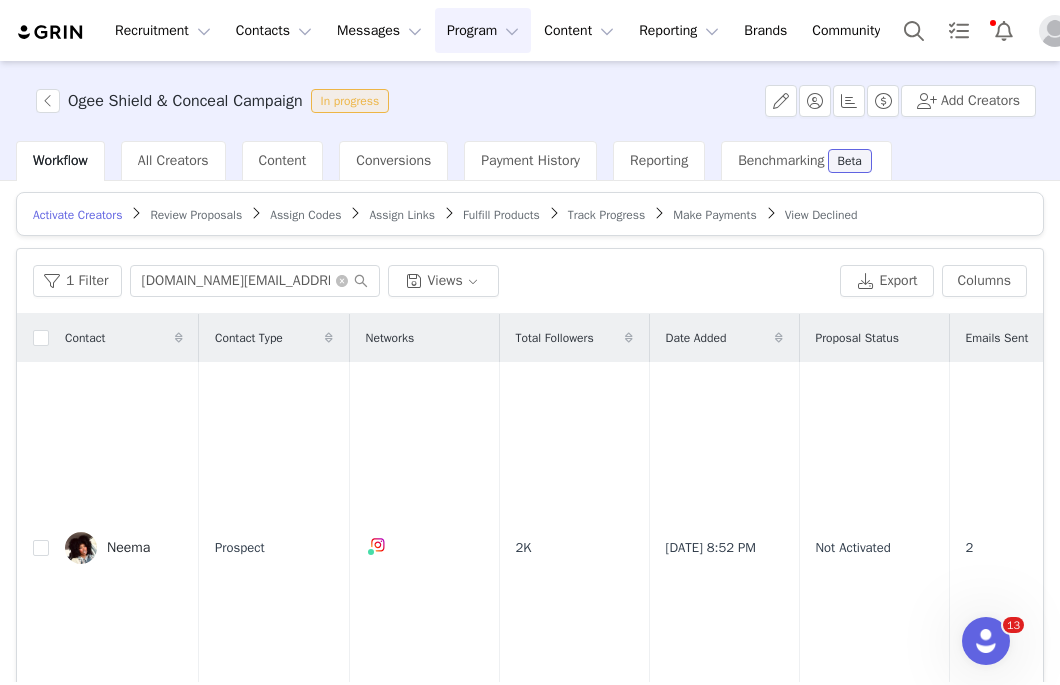 click on "Program Program" at bounding box center [483, 30] 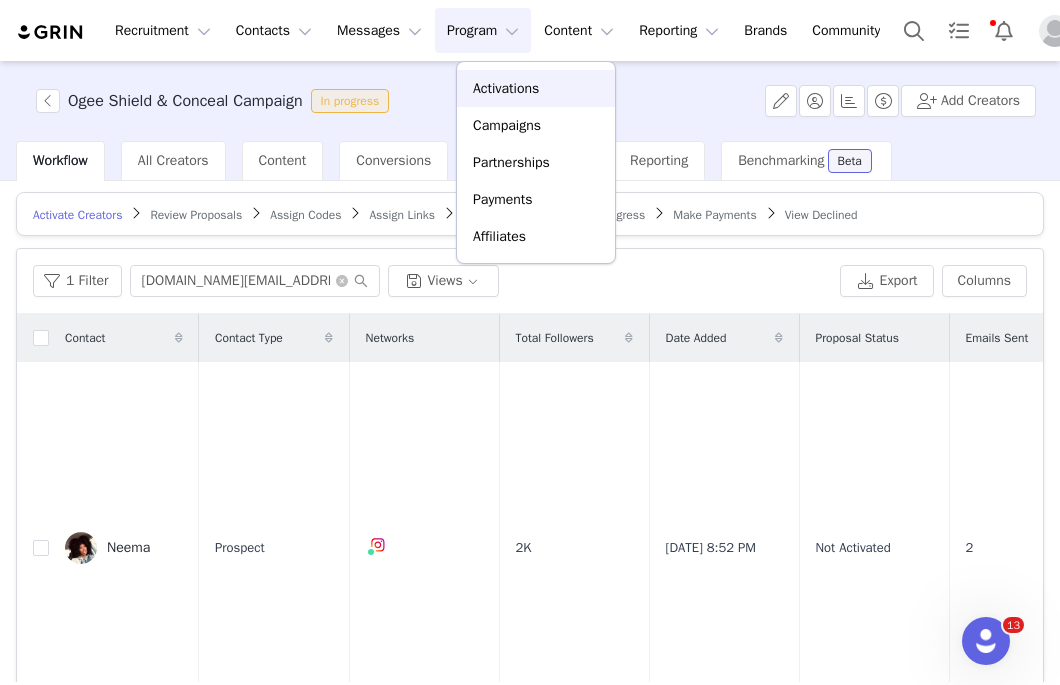 click on "Activations" at bounding box center [506, 88] 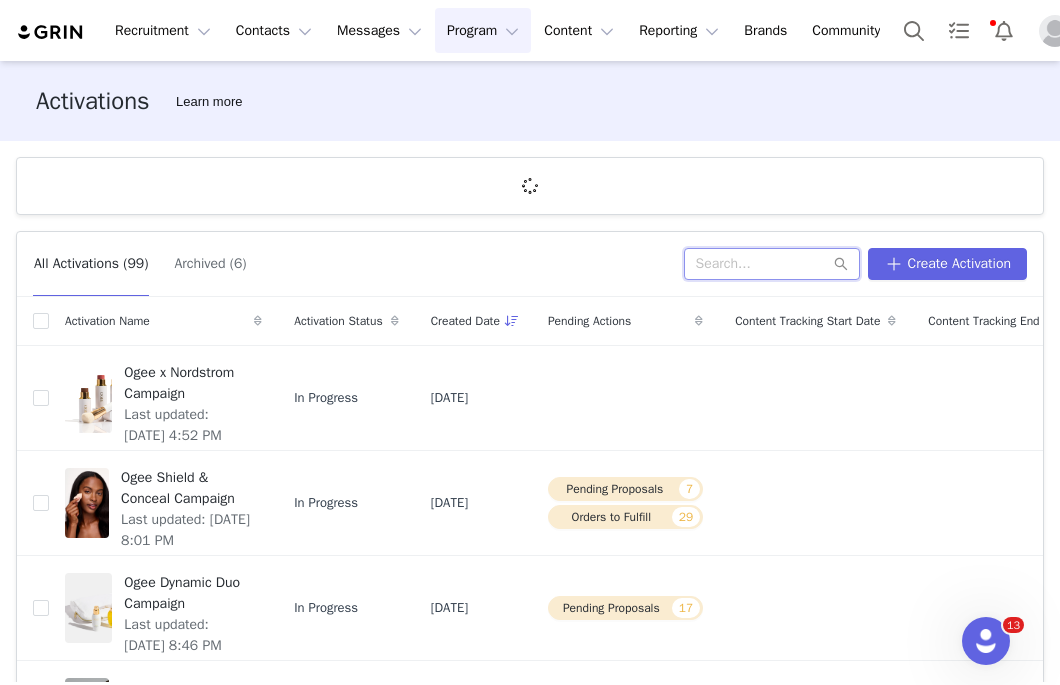 click at bounding box center [772, 264] 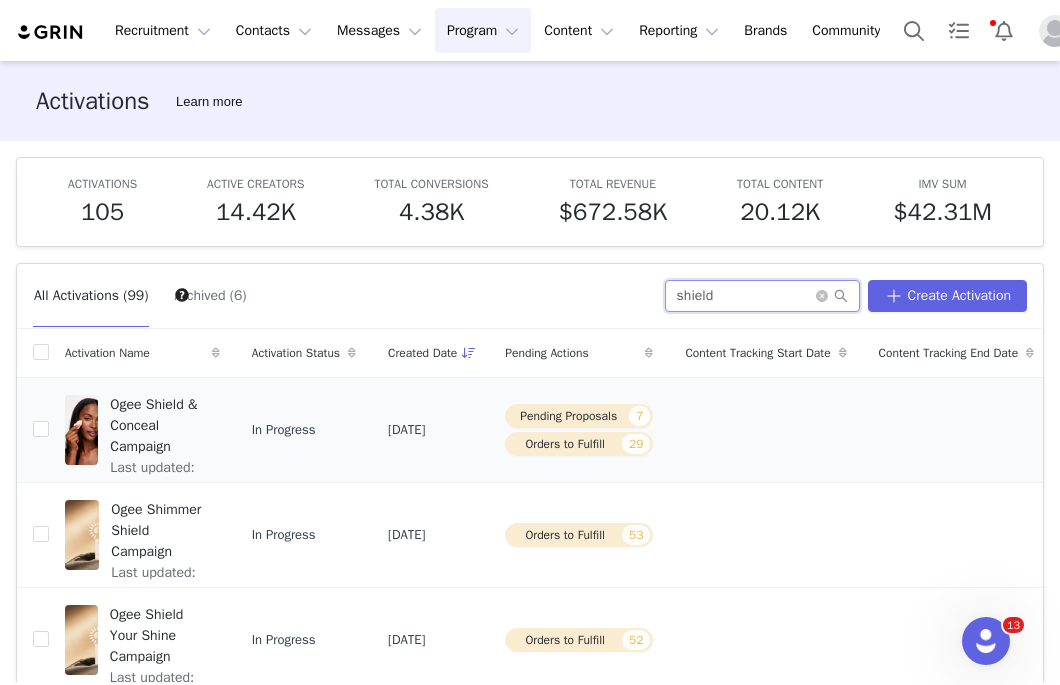 type on "shield" 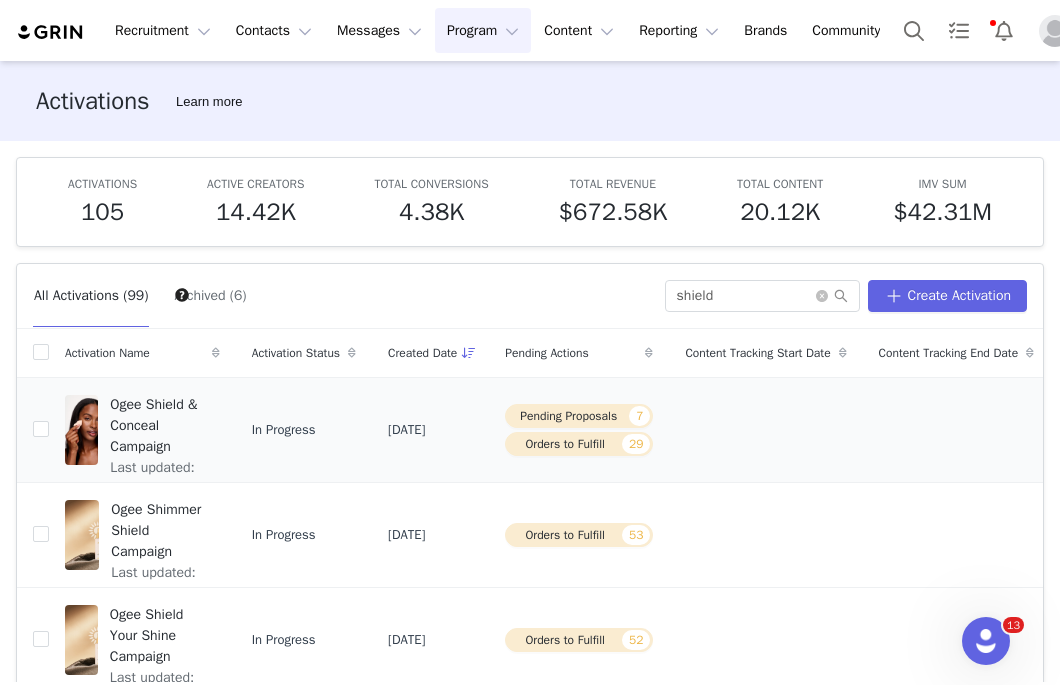 click on "Ogee Shield & Conceal Campaign" at bounding box center (158, 425) 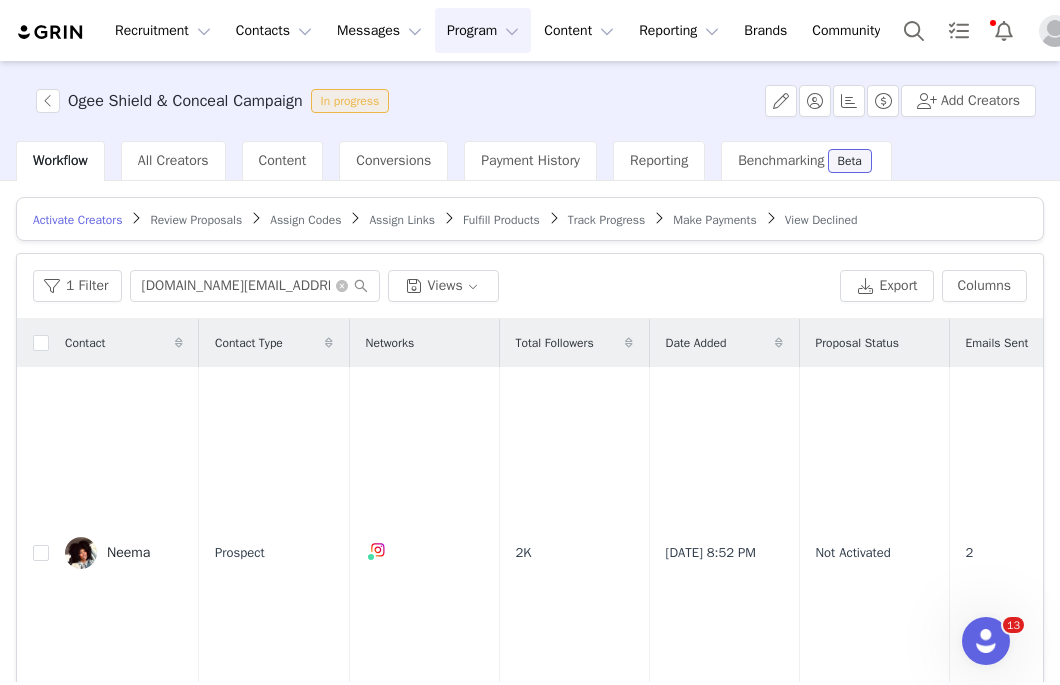 click on "Fulfill Products" at bounding box center [501, 220] 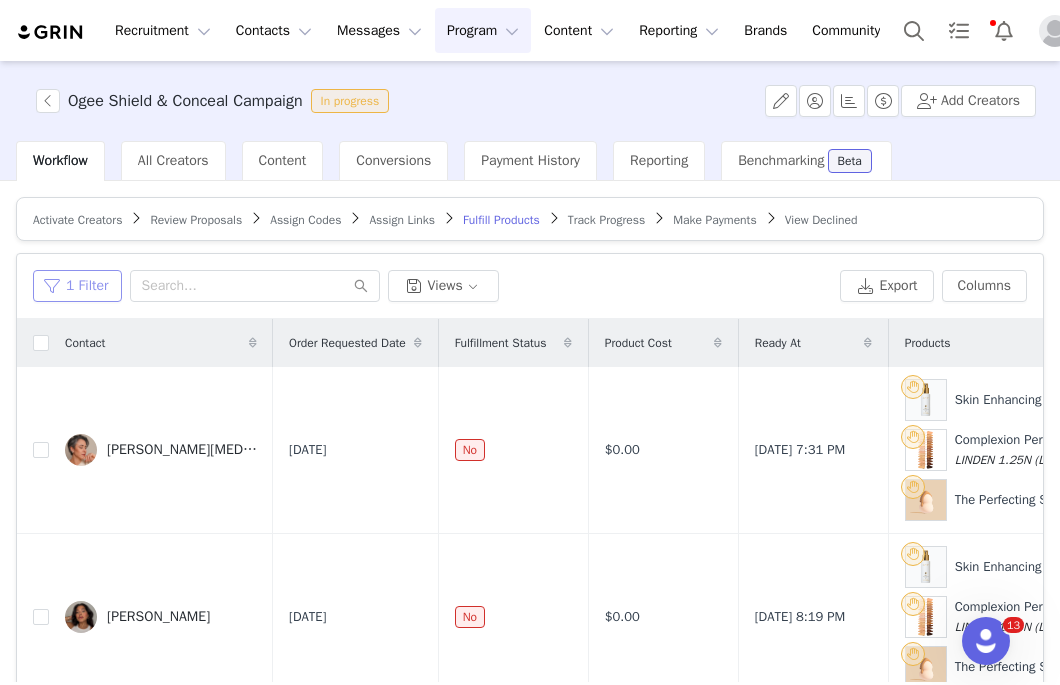 click on "1 Filter" at bounding box center (77, 286) 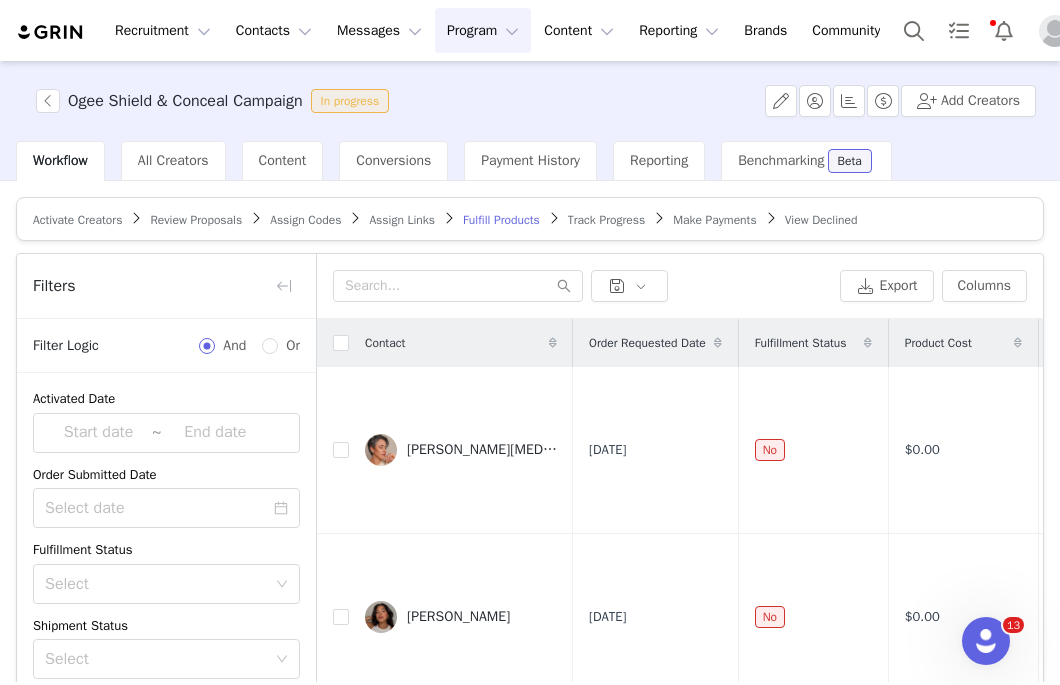 click on "+ Add Field" at bounding box center [265, 955] 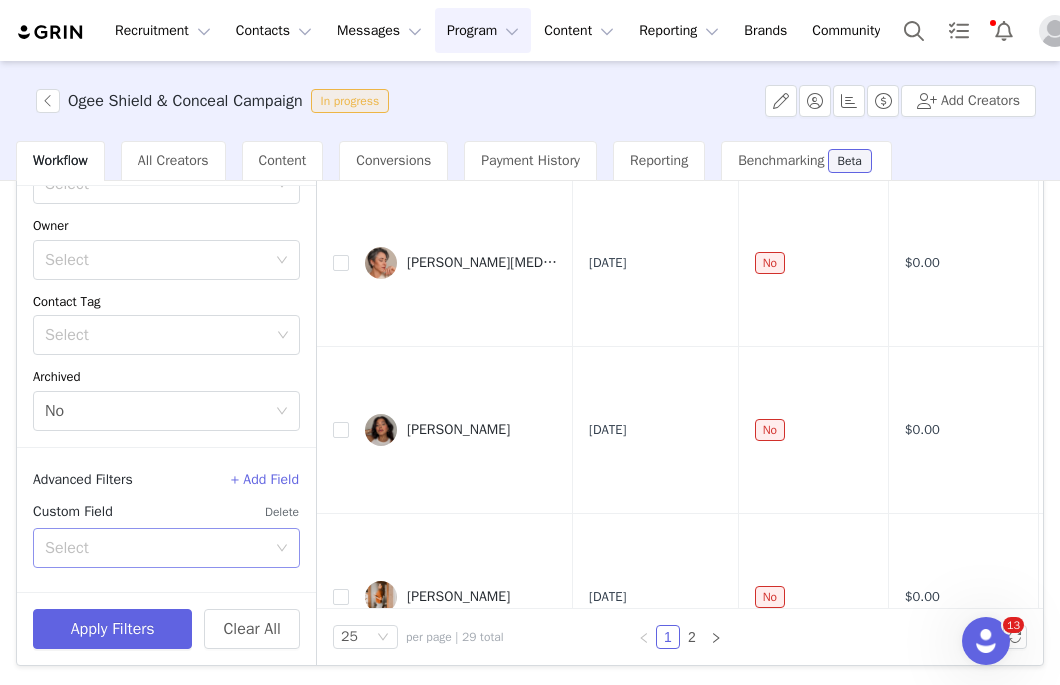 click on "Select" at bounding box center (155, 548) 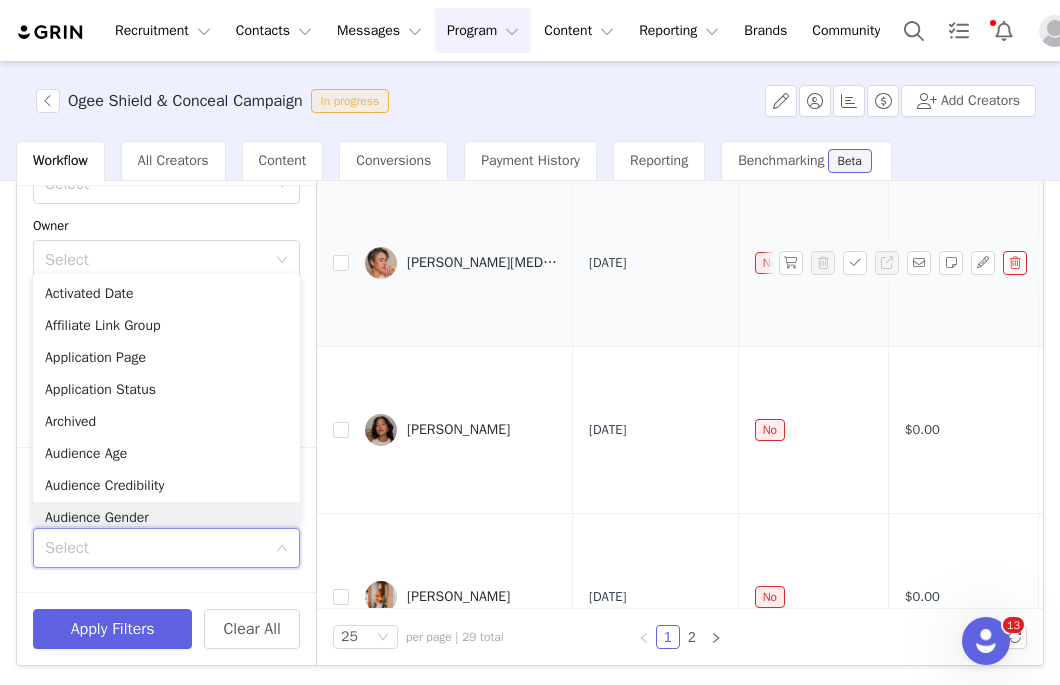 scroll, scrollTop: 10, scrollLeft: 0, axis: vertical 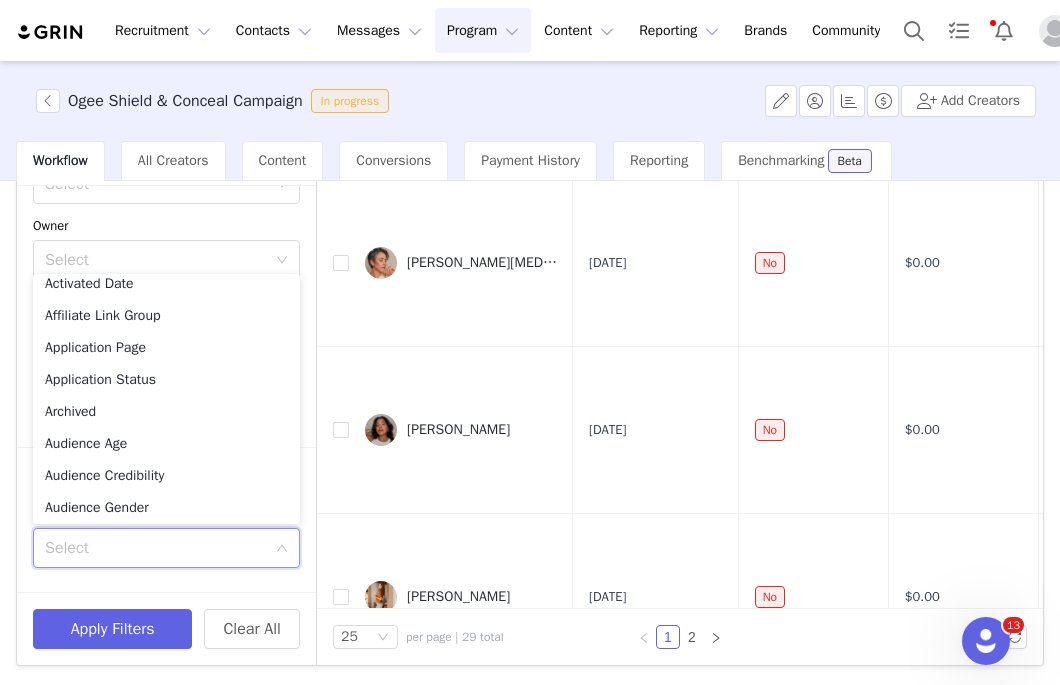 click on "Ogee Shield & Conceal Campaign In progress     Add Creators" at bounding box center (530, 101) 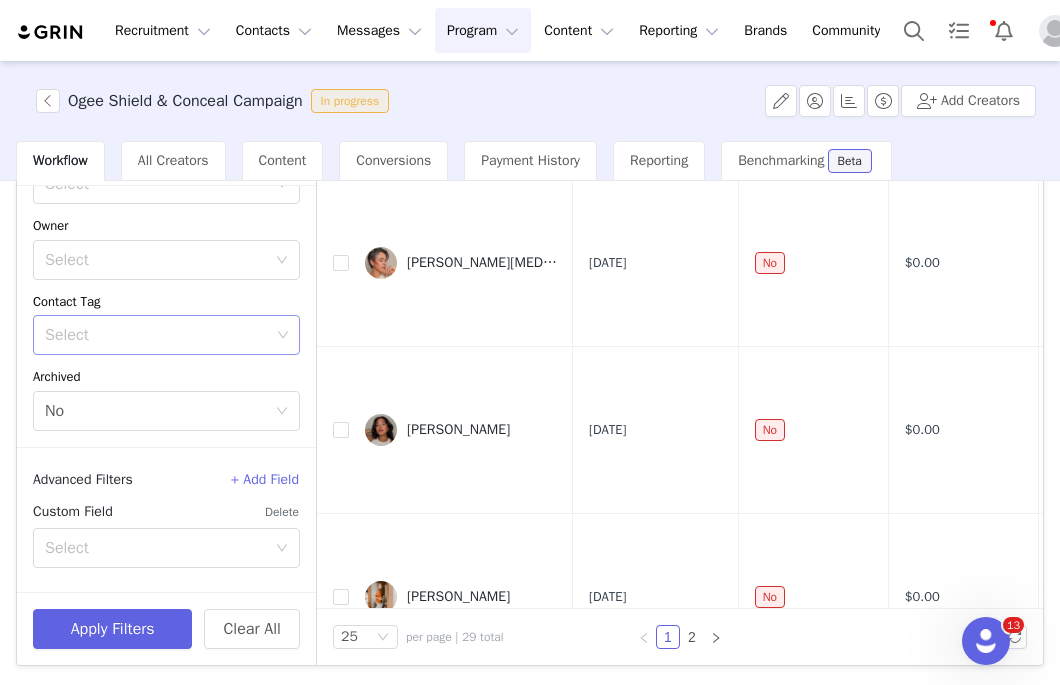 scroll, scrollTop: 0, scrollLeft: 0, axis: both 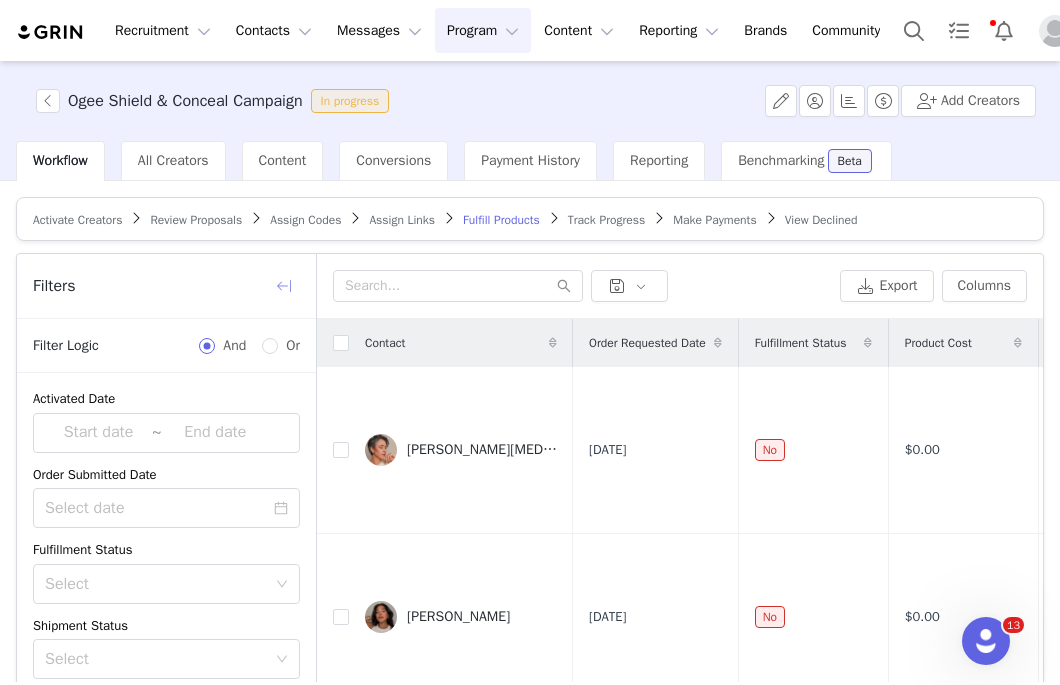 click at bounding box center (284, 286) 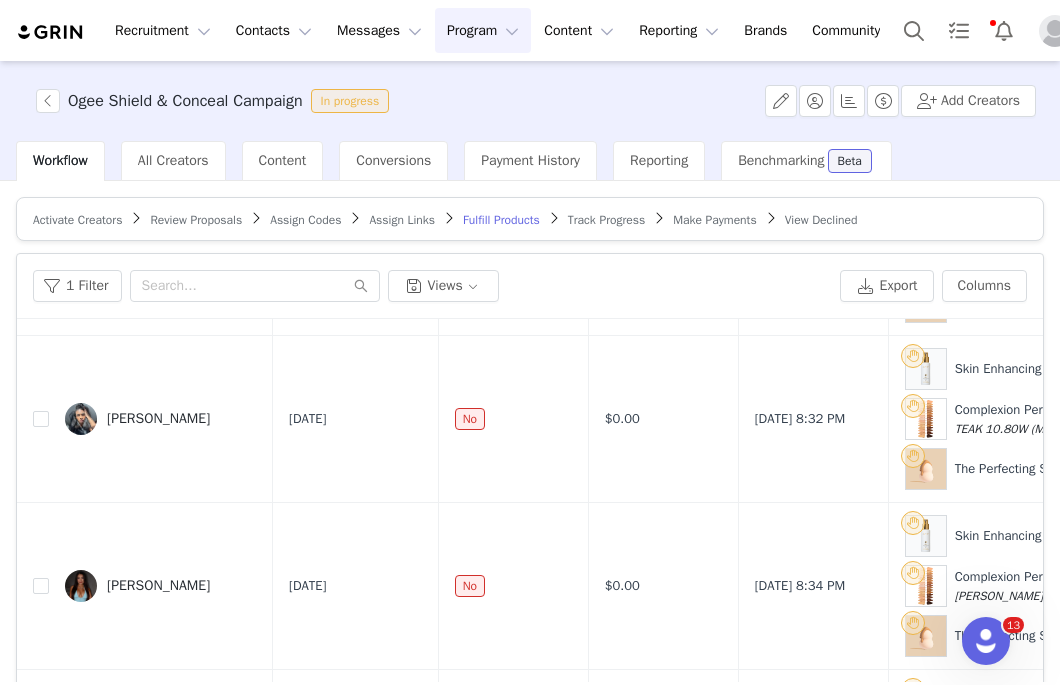 scroll, scrollTop: 3774, scrollLeft: 0, axis: vertical 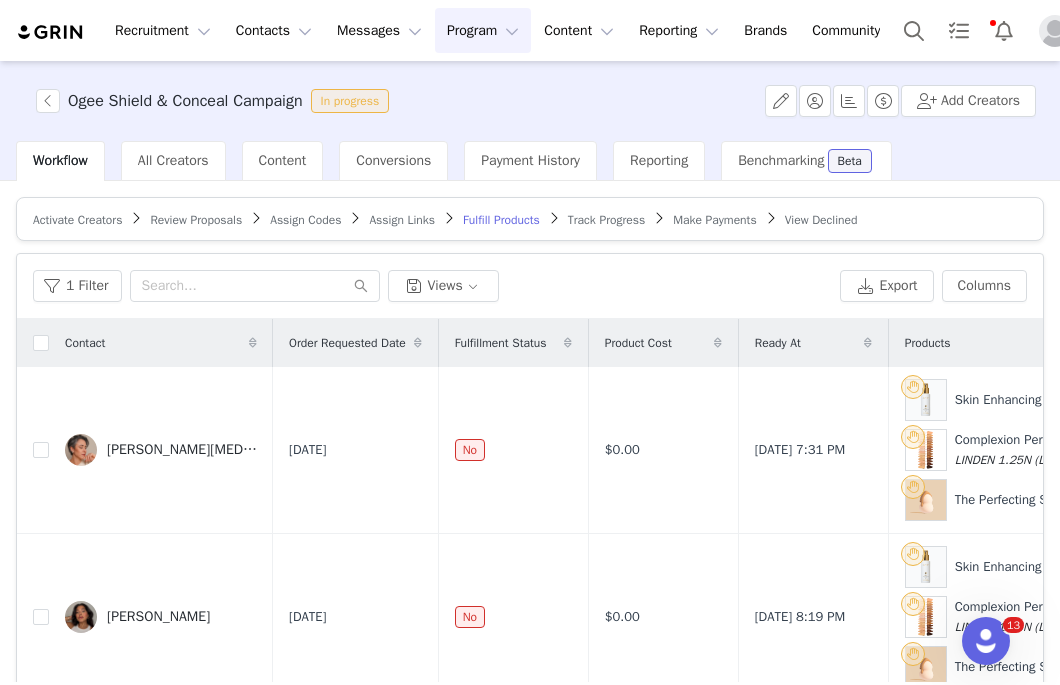 click on "Review Proposals" at bounding box center [196, 220] 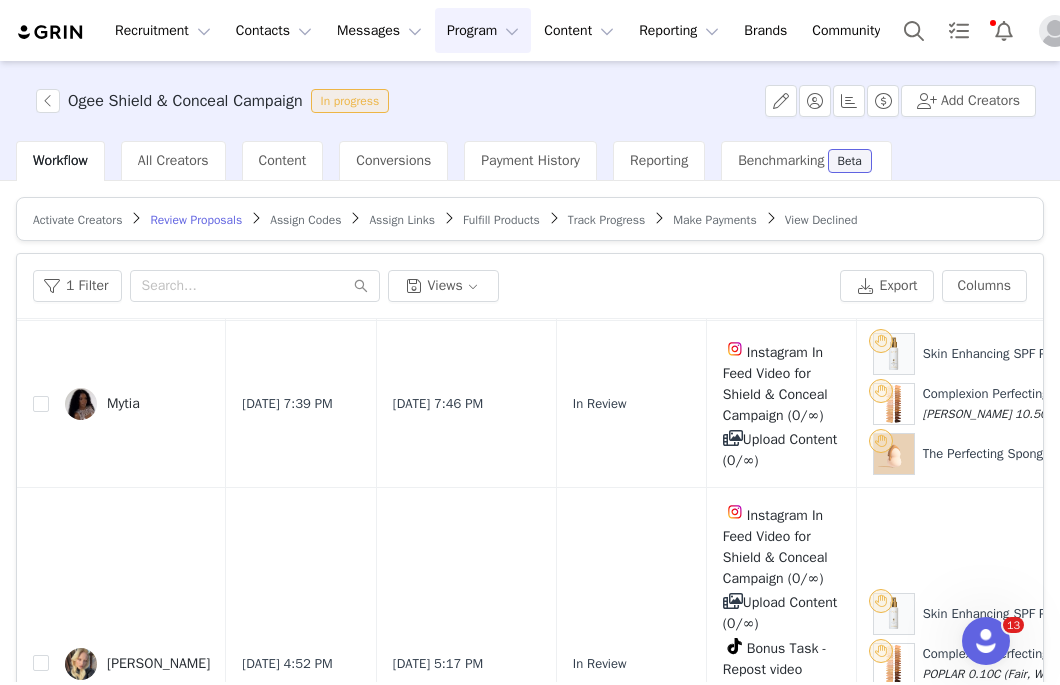 scroll, scrollTop: 1163, scrollLeft: 0, axis: vertical 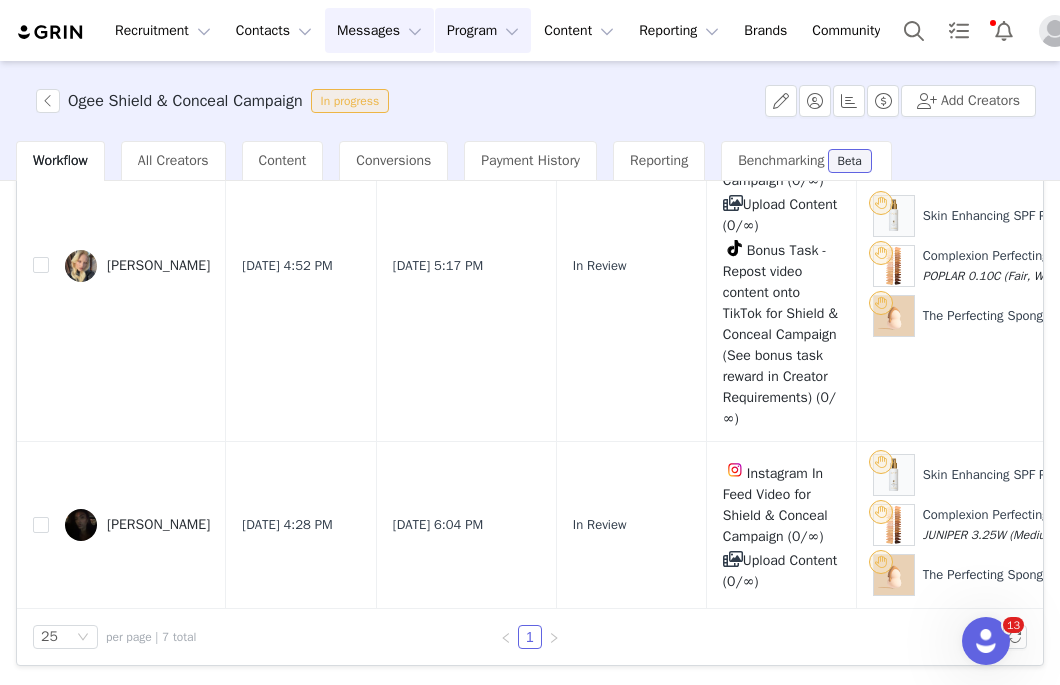 click on "Messages Messages" at bounding box center (379, 30) 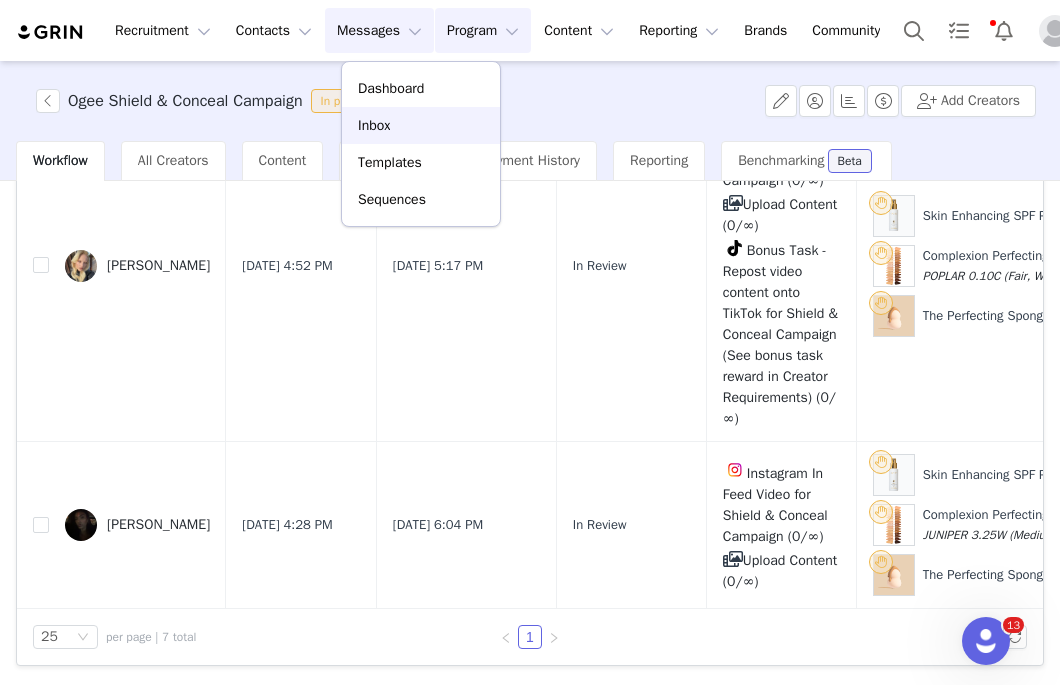 click on "Inbox" at bounding box center (374, 125) 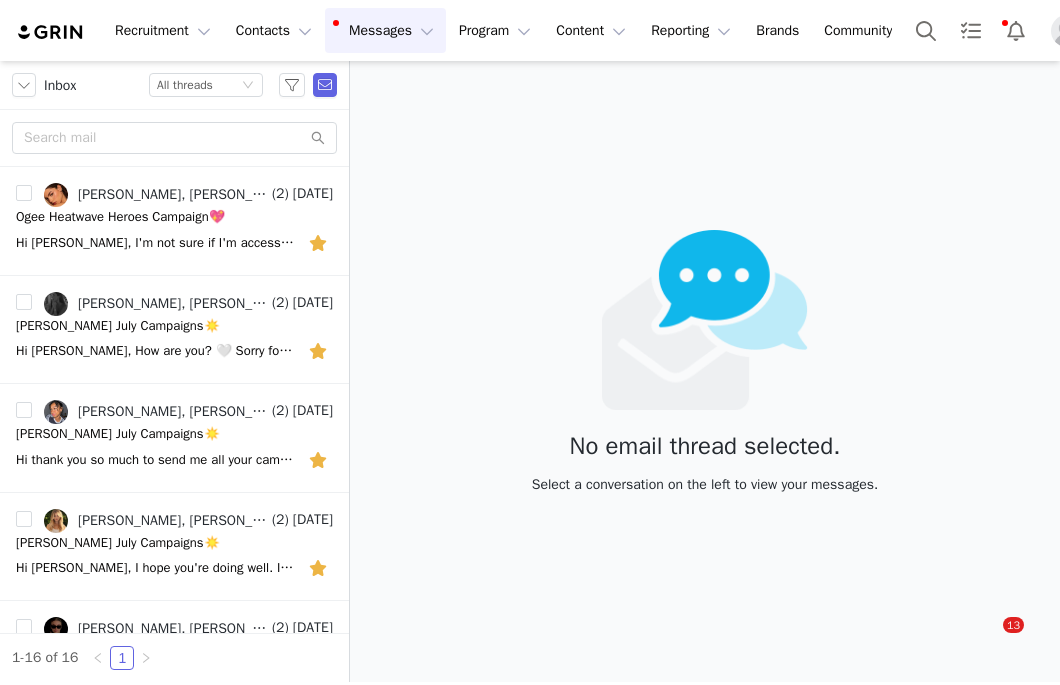 scroll, scrollTop: 0, scrollLeft: 0, axis: both 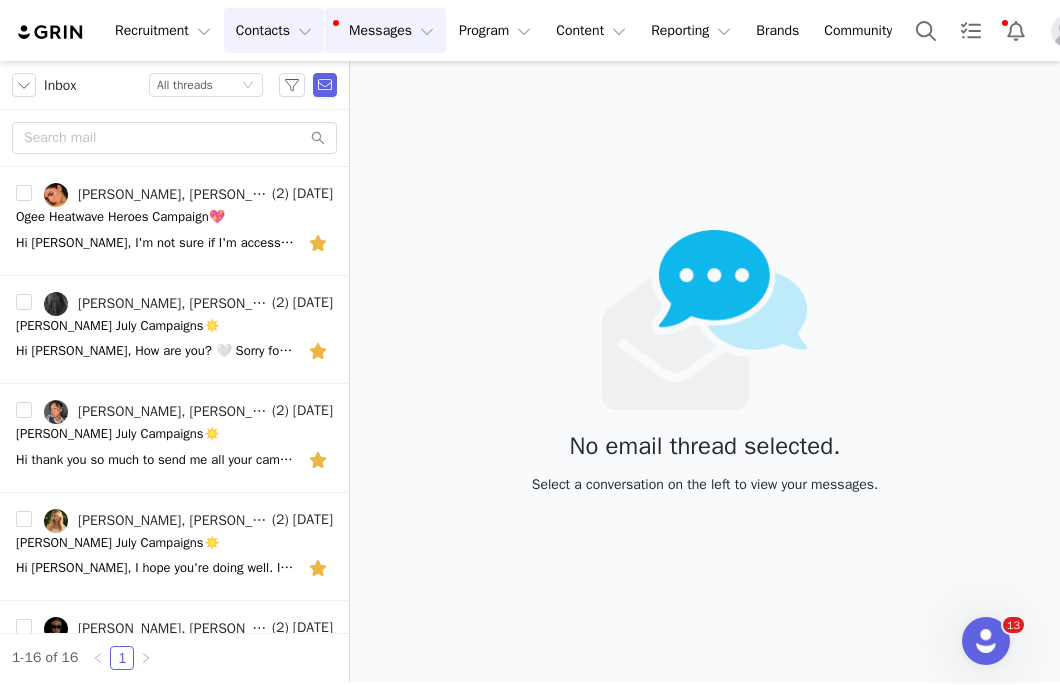 click on "Contacts Contacts" at bounding box center [274, 30] 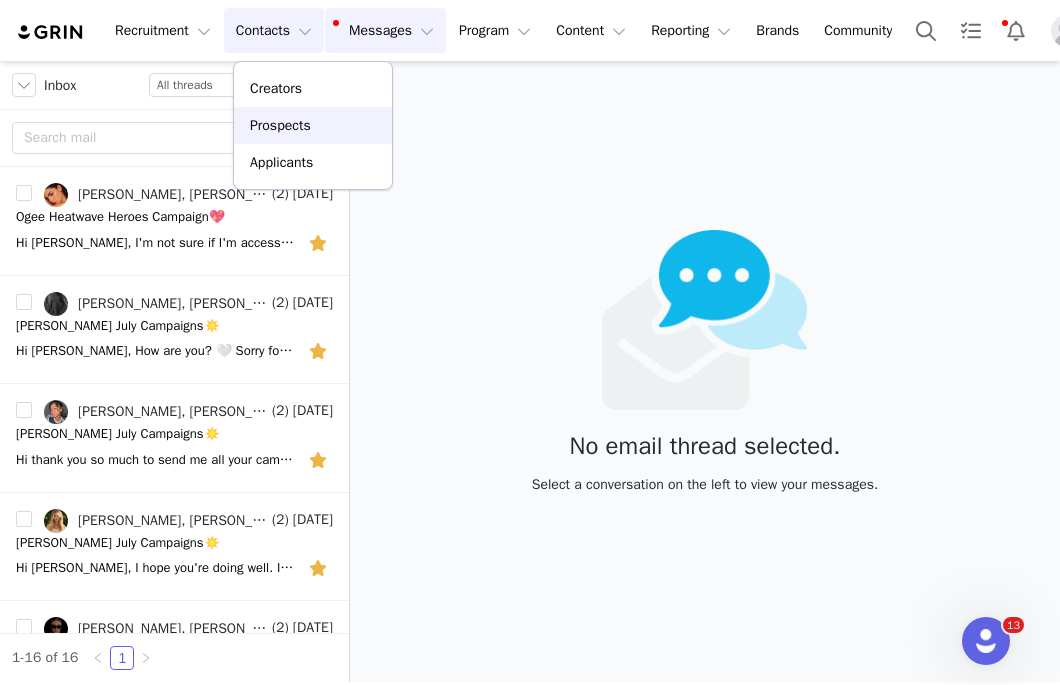 click on "Prospects" at bounding box center [280, 125] 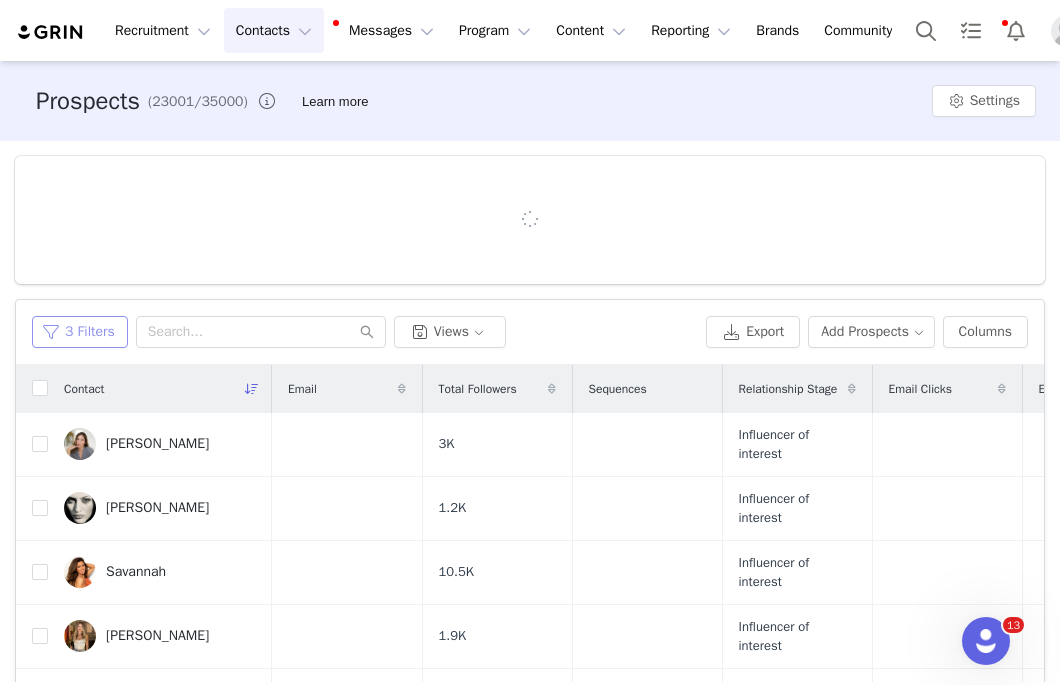 click on "3 Filters" at bounding box center [80, 332] 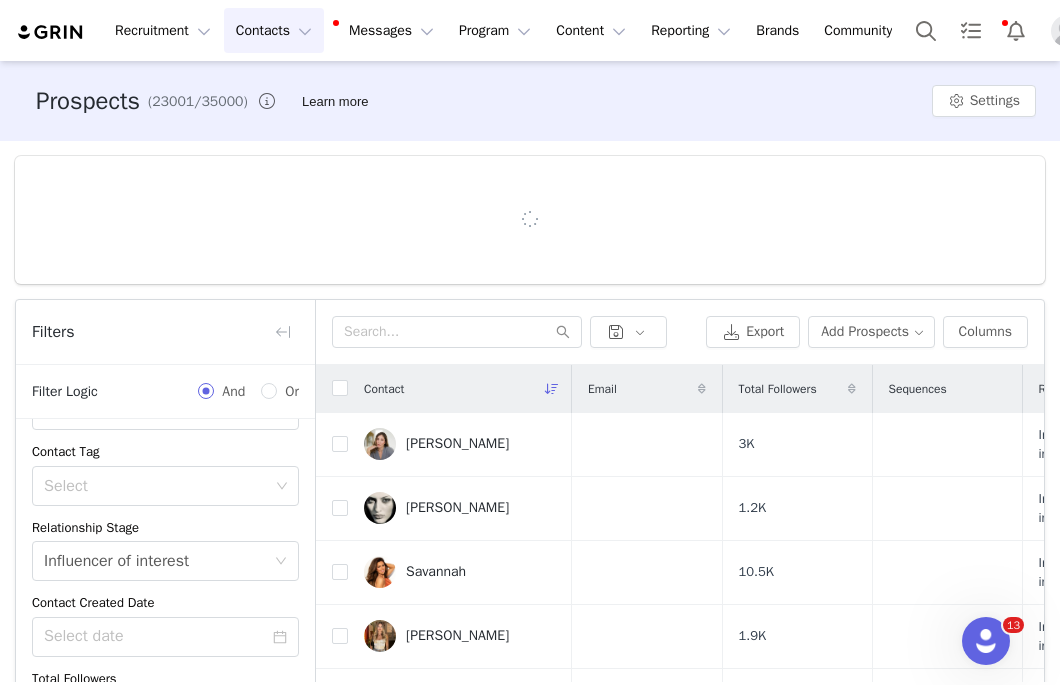 scroll, scrollTop: 221, scrollLeft: 0, axis: vertical 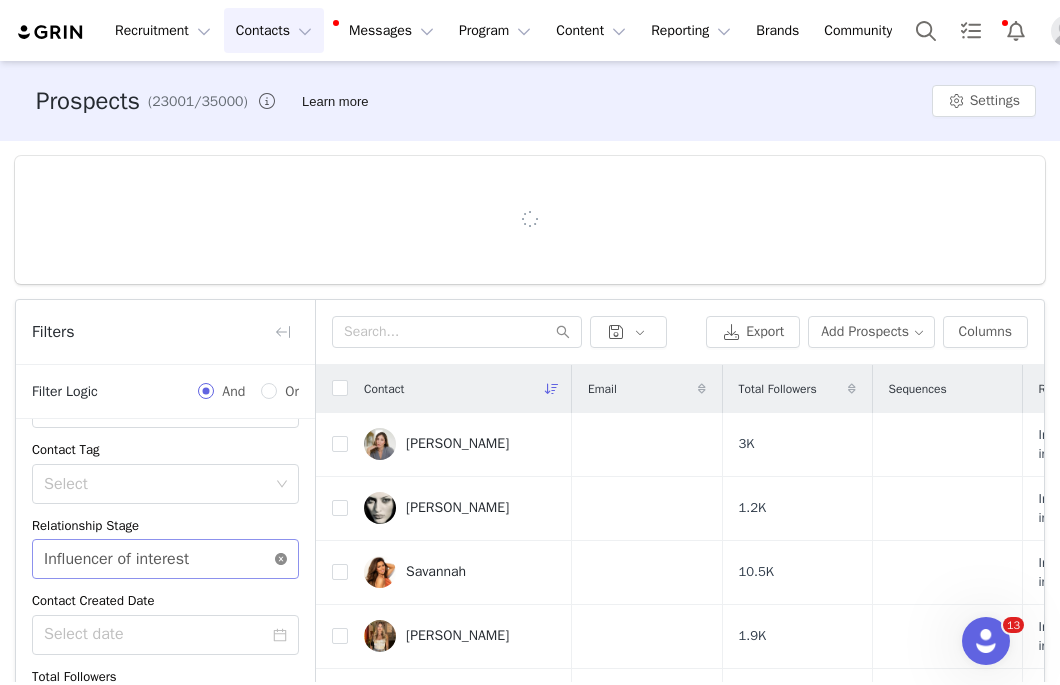 click 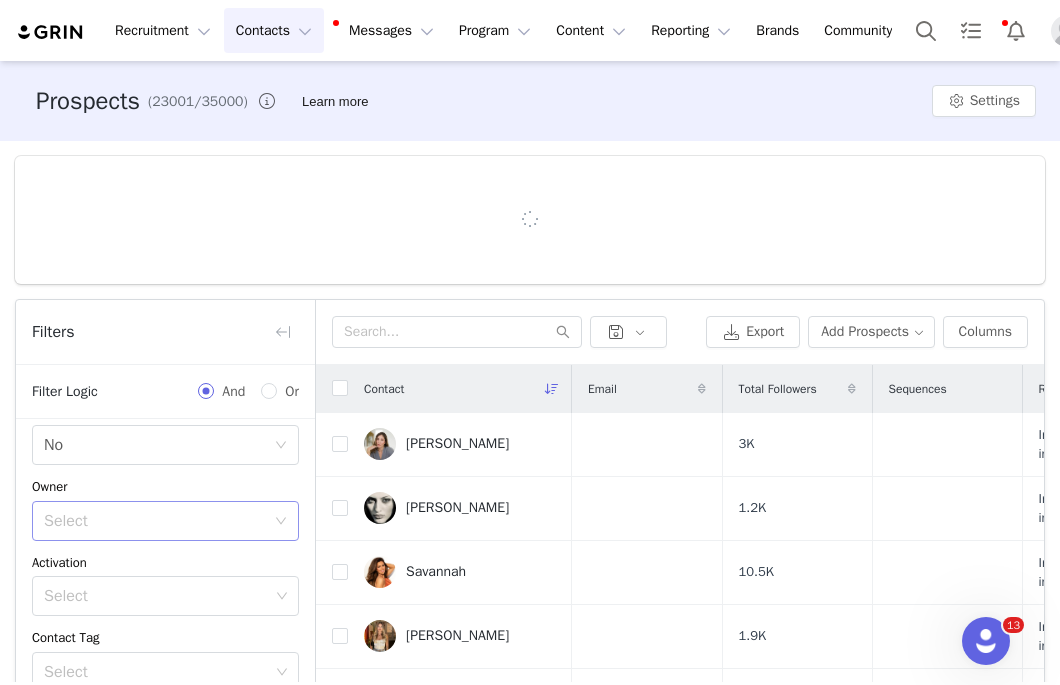 scroll, scrollTop: 23, scrollLeft: 0, axis: vertical 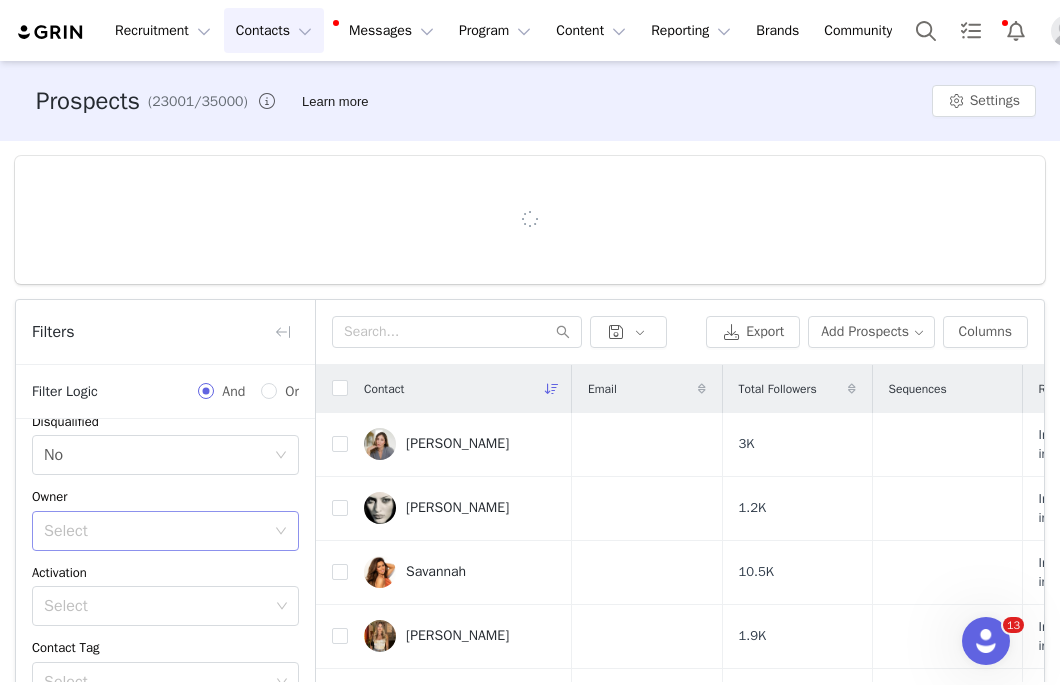 click on "Select" at bounding box center [154, 531] 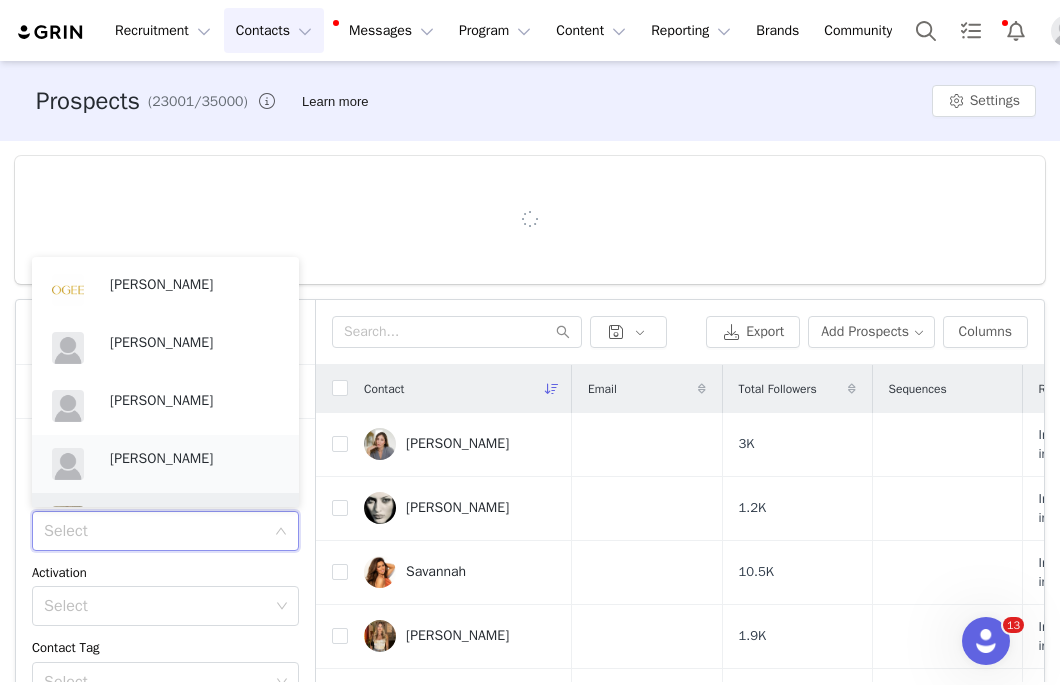 scroll, scrollTop: 44, scrollLeft: 0, axis: vertical 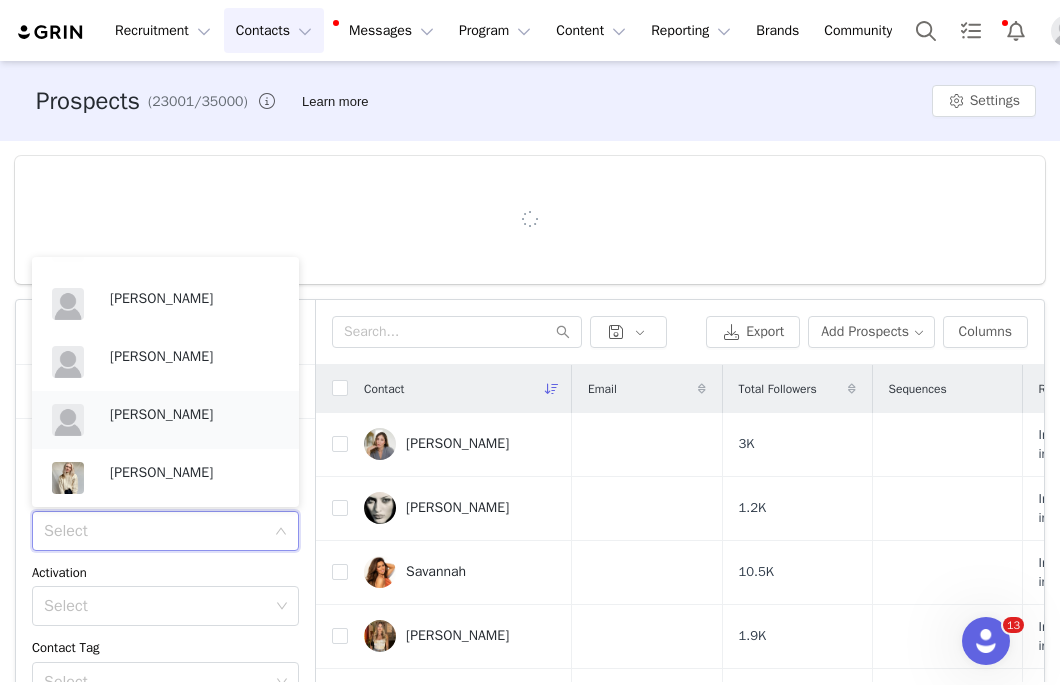 click on "[PERSON_NAME]" at bounding box center (194, 415) 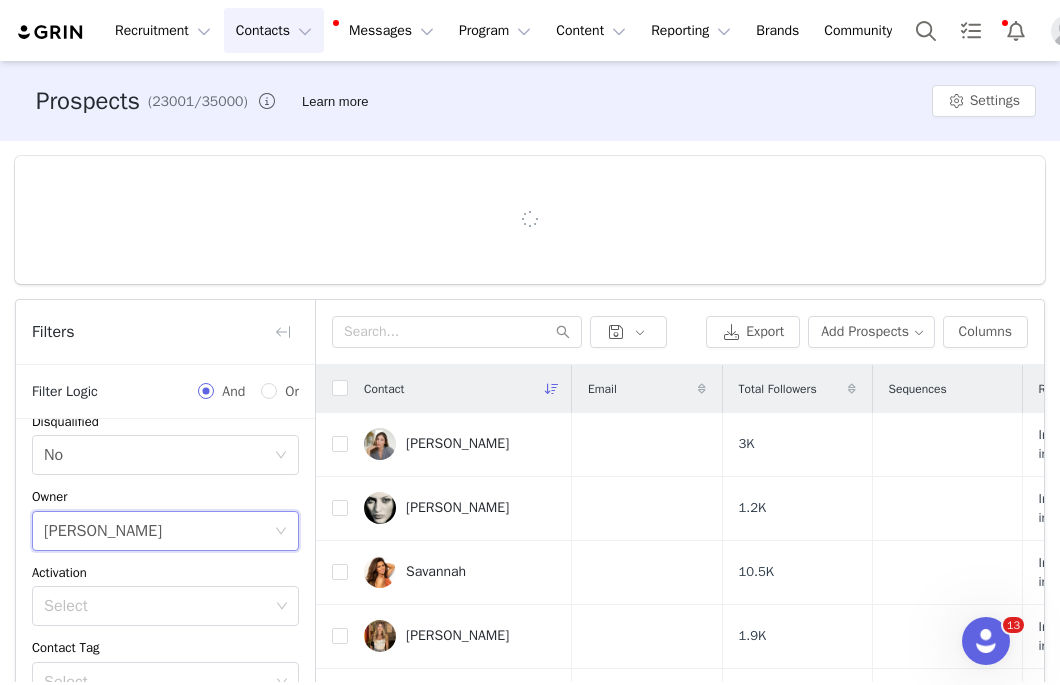 scroll, scrollTop: 232, scrollLeft: 0, axis: vertical 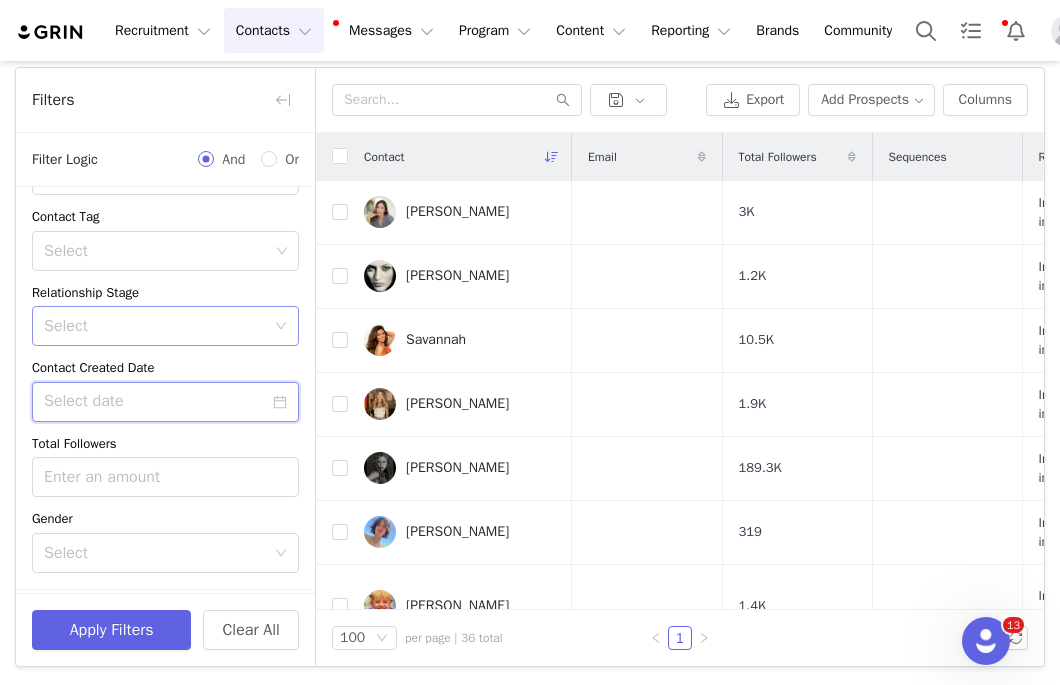 click at bounding box center [165, 402] 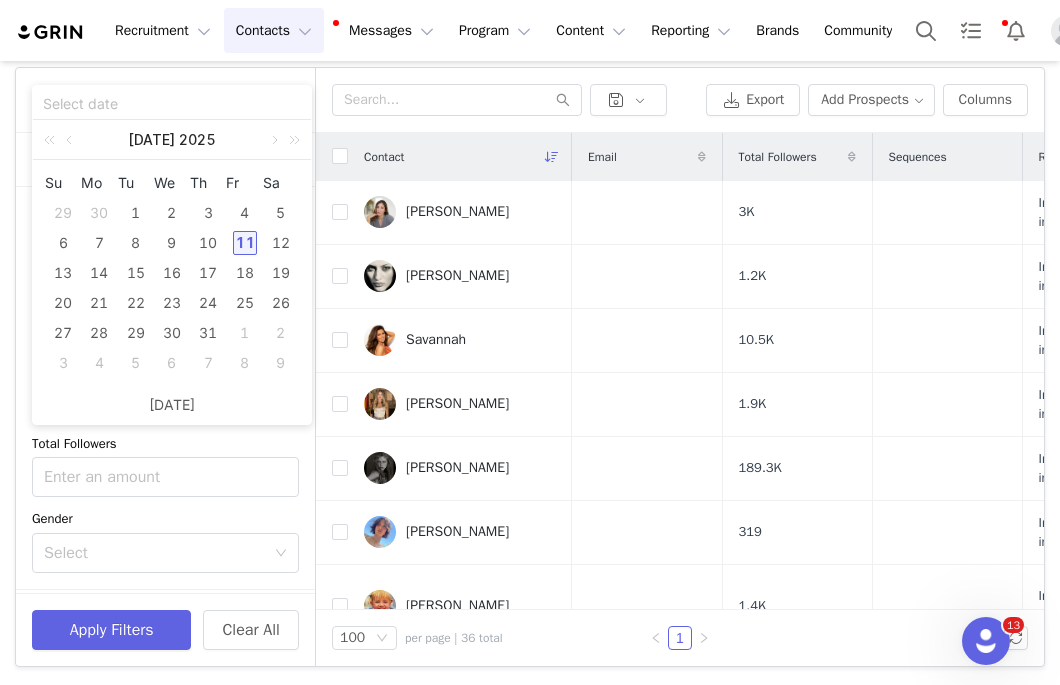 click on "11" at bounding box center [245, 243] 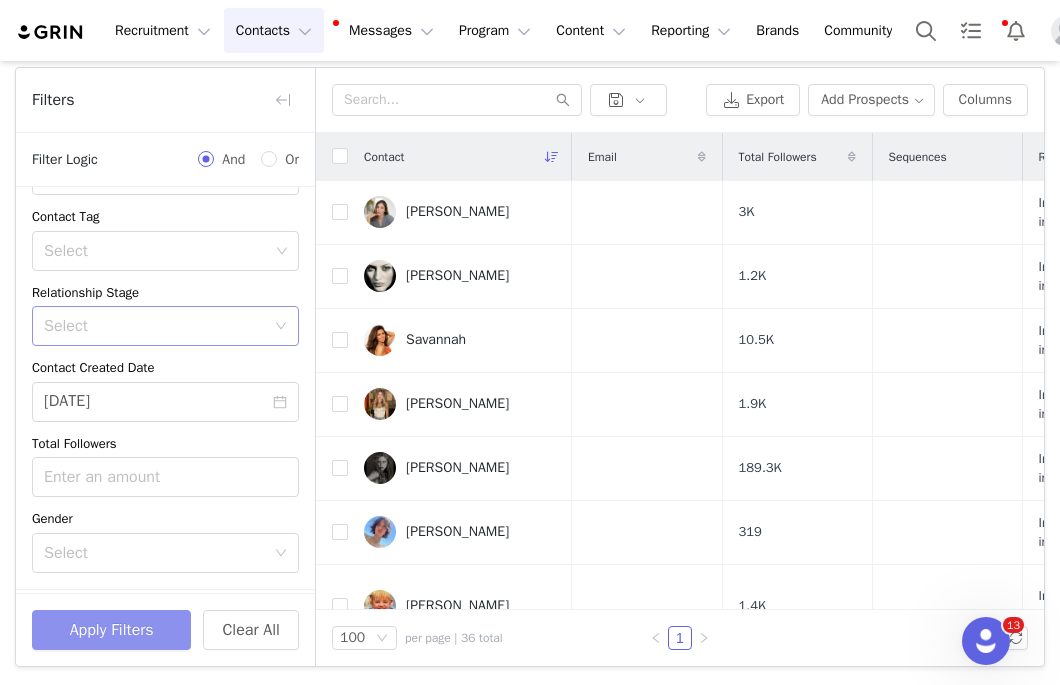 click on "Apply Filters" at bounding box center (111, 630) 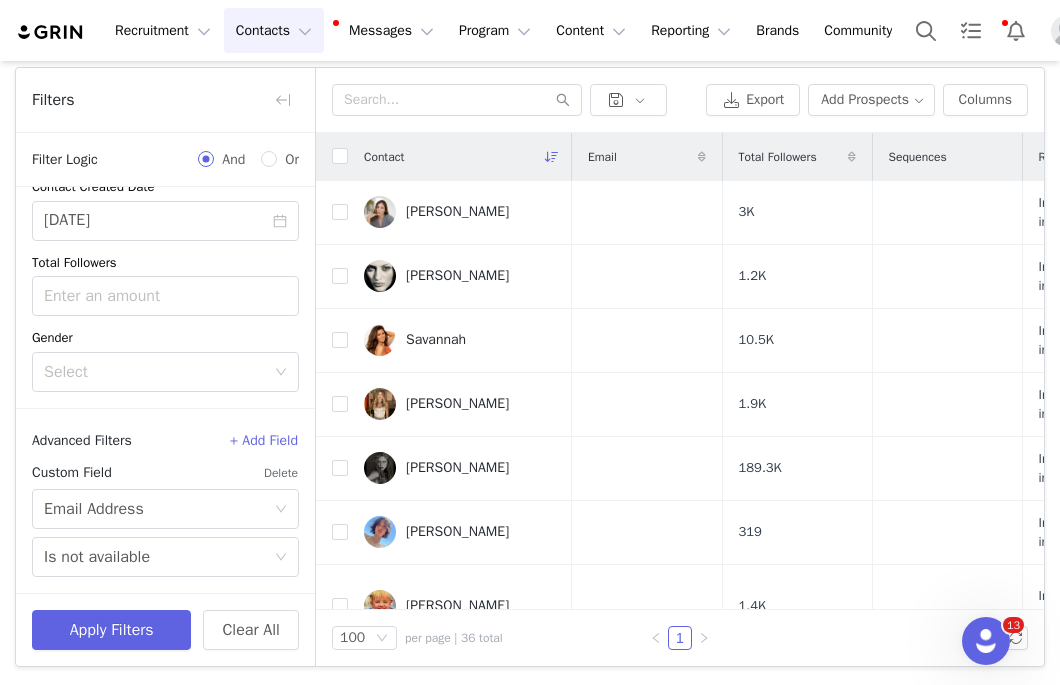 click on "Delete" at bounding box center [281, 473] 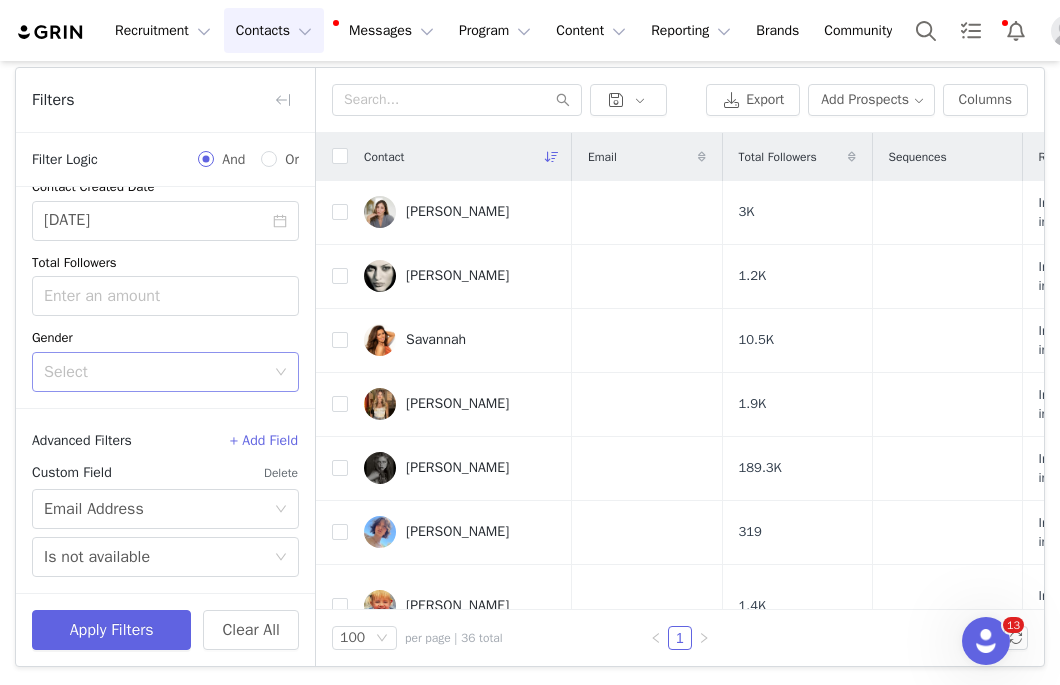 scroll, scrollTop: 283, scrollLeft: 0, axis: vertical 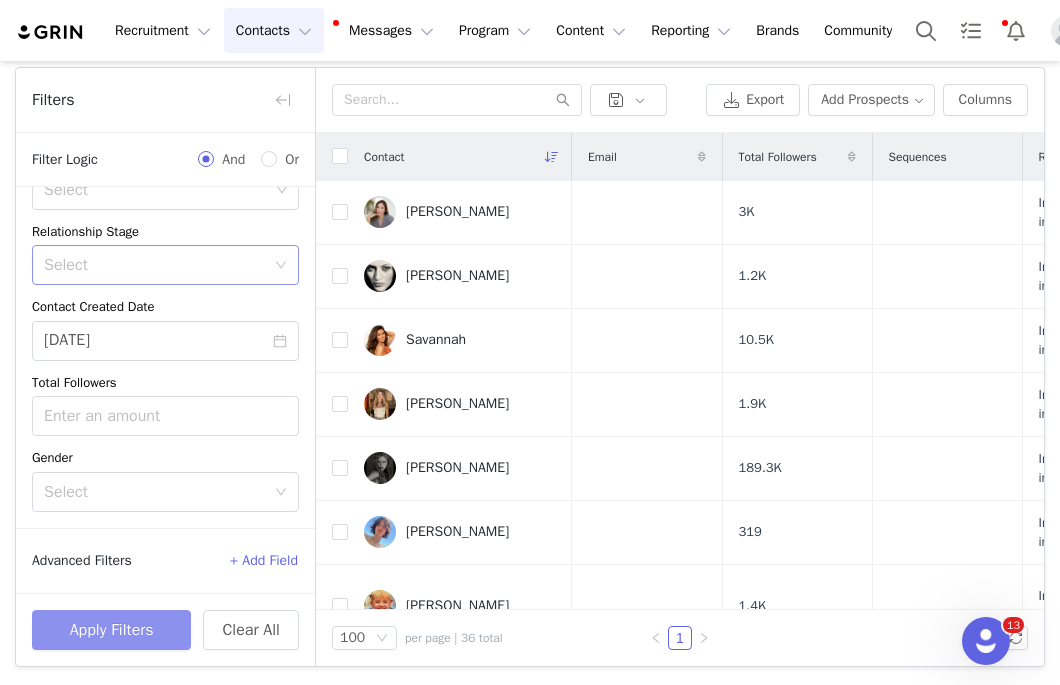 click on "Apply Filters" at bounding box center (111, 630) 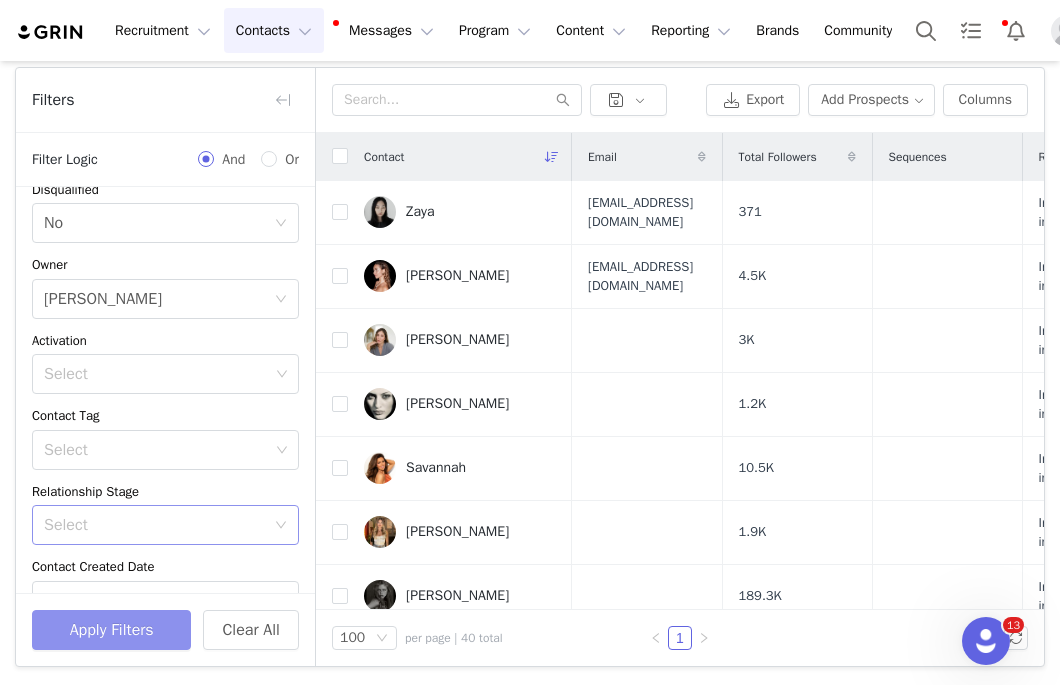 scroll, scrollTop: 0, scrollLeft: 0, axis: both 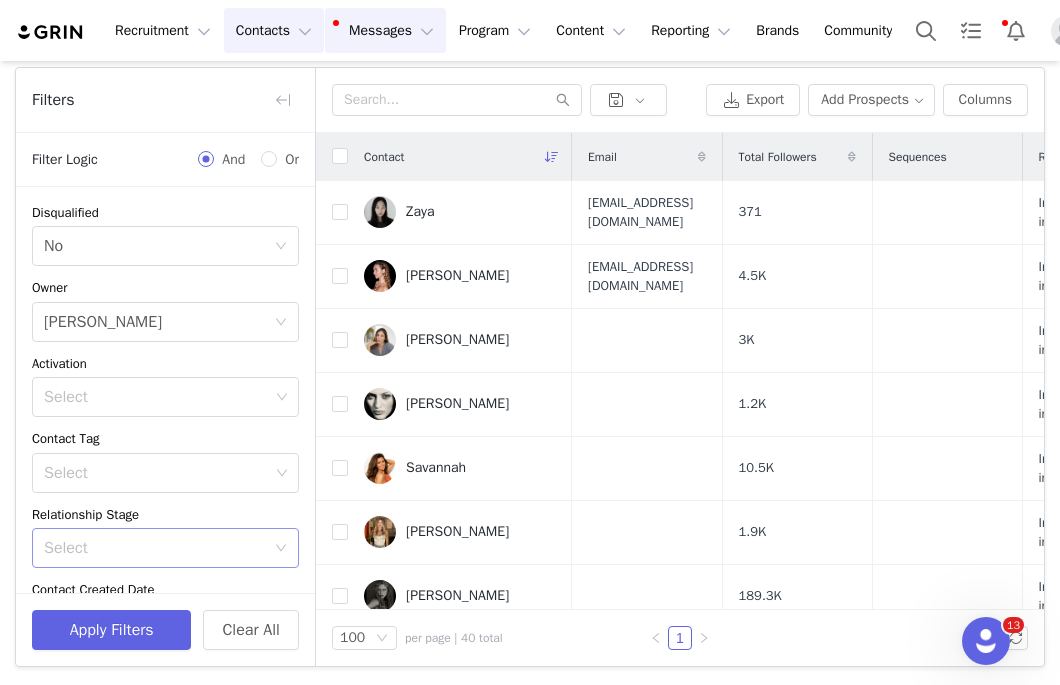 click on "Messages Messages" at bounding box center [385, 30] 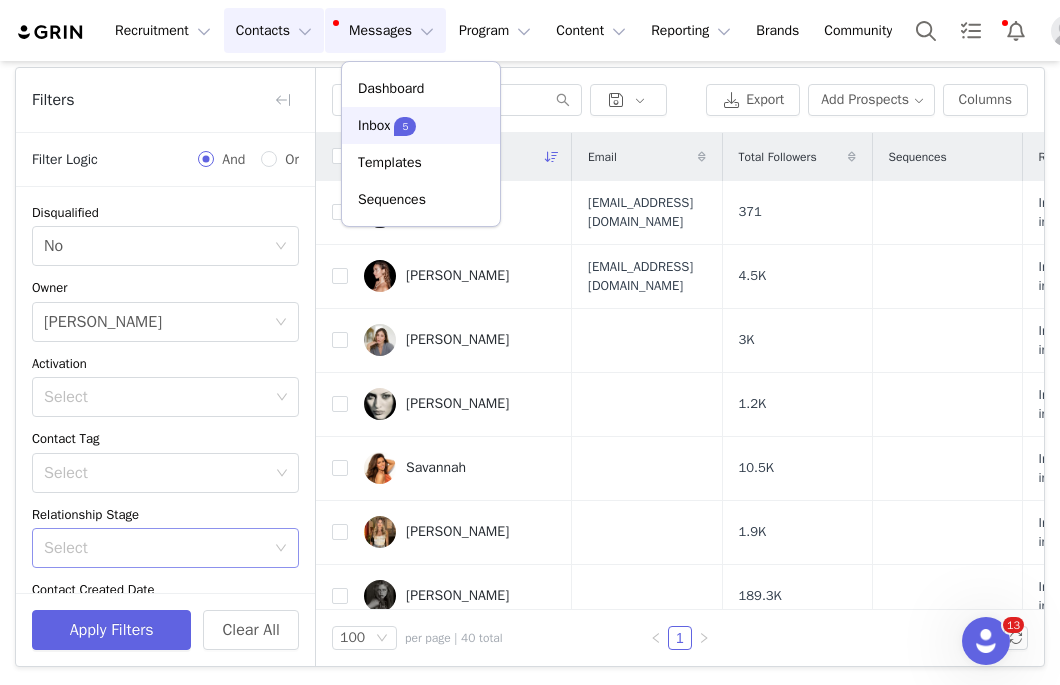 click on "Inbox" at bounding box center (374, 125) 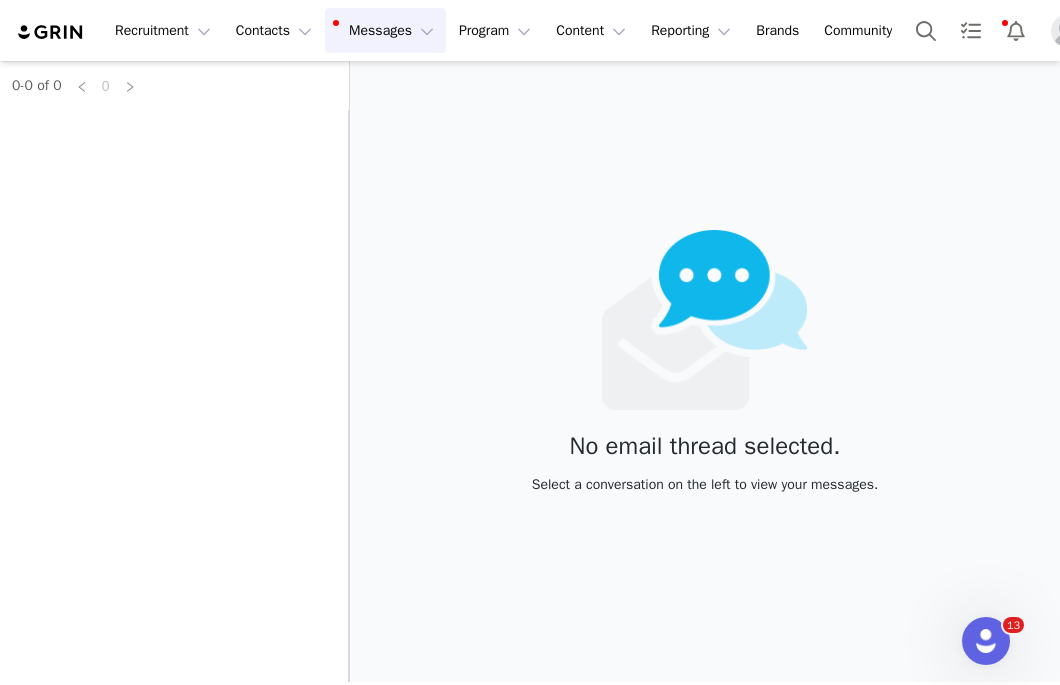 scroll, scrollTop: 0, scrollLeft: 0, axis: both 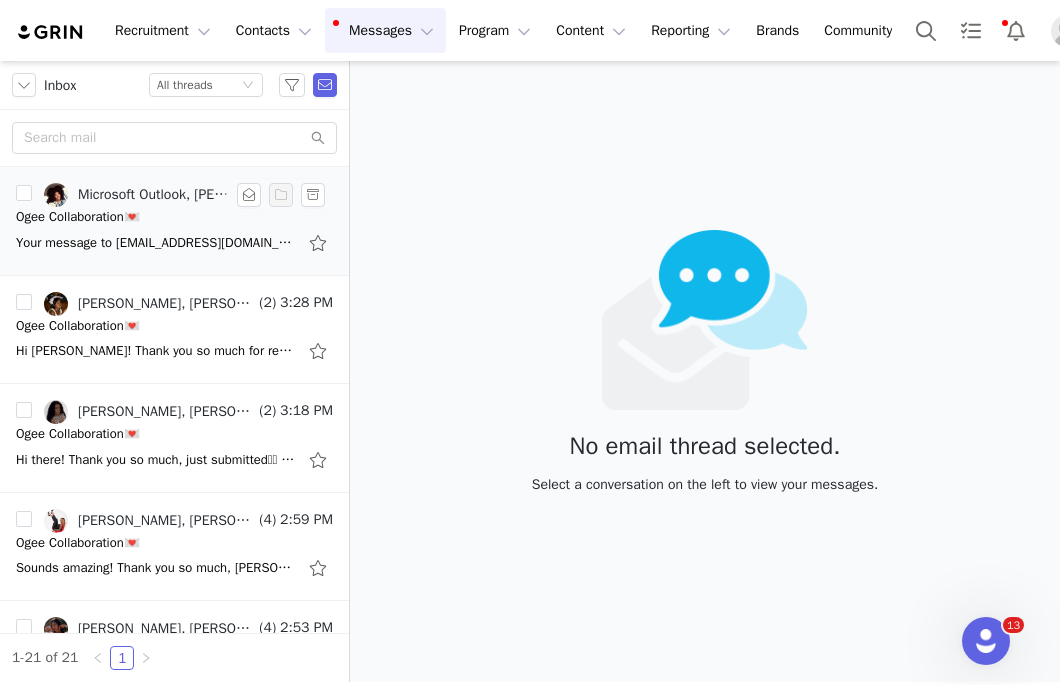 click on "Ogee Collaboration💌" at bounding box center [78, 217] 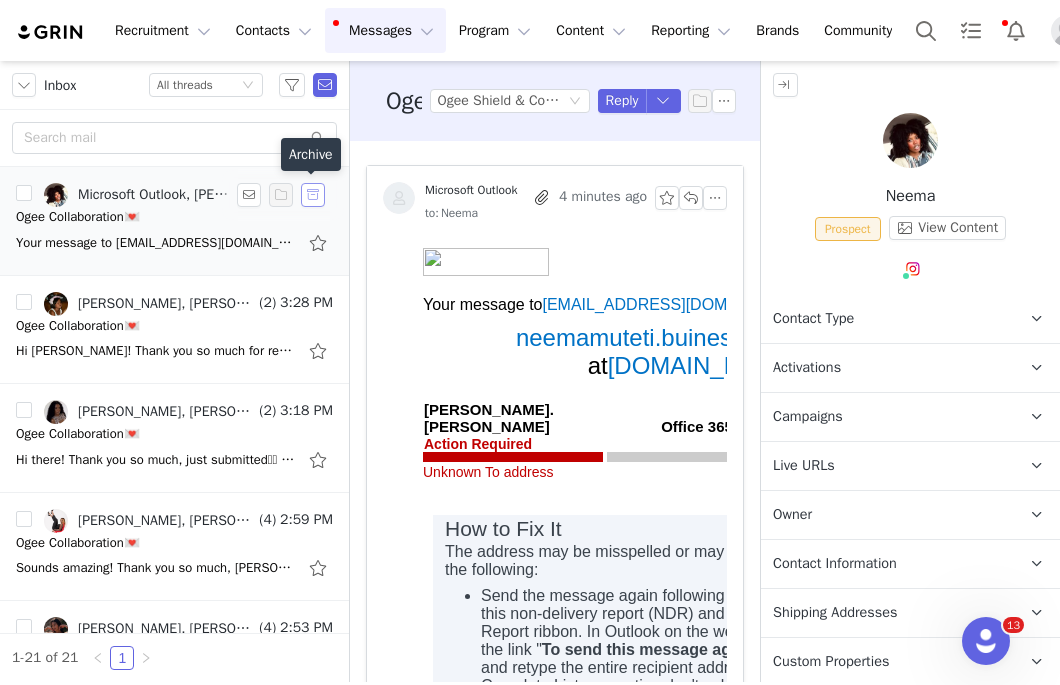 scroll, scrollTop: 0, scrollLeft: 0, axis: both 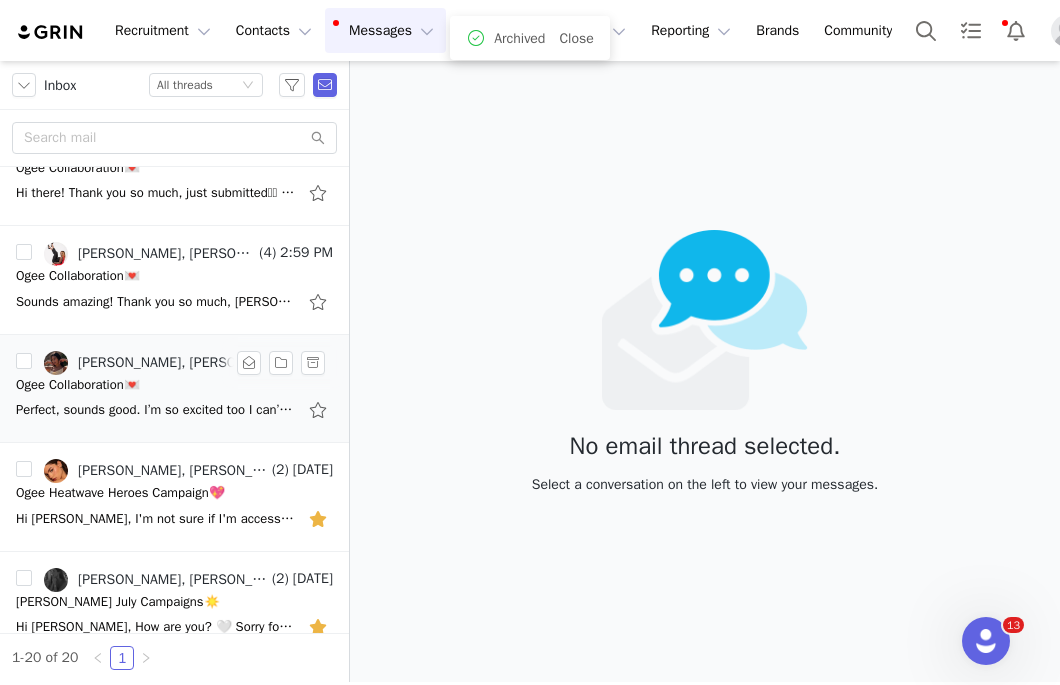 click on "Ogee Collaboration💌" at bounding box center [174, 385] 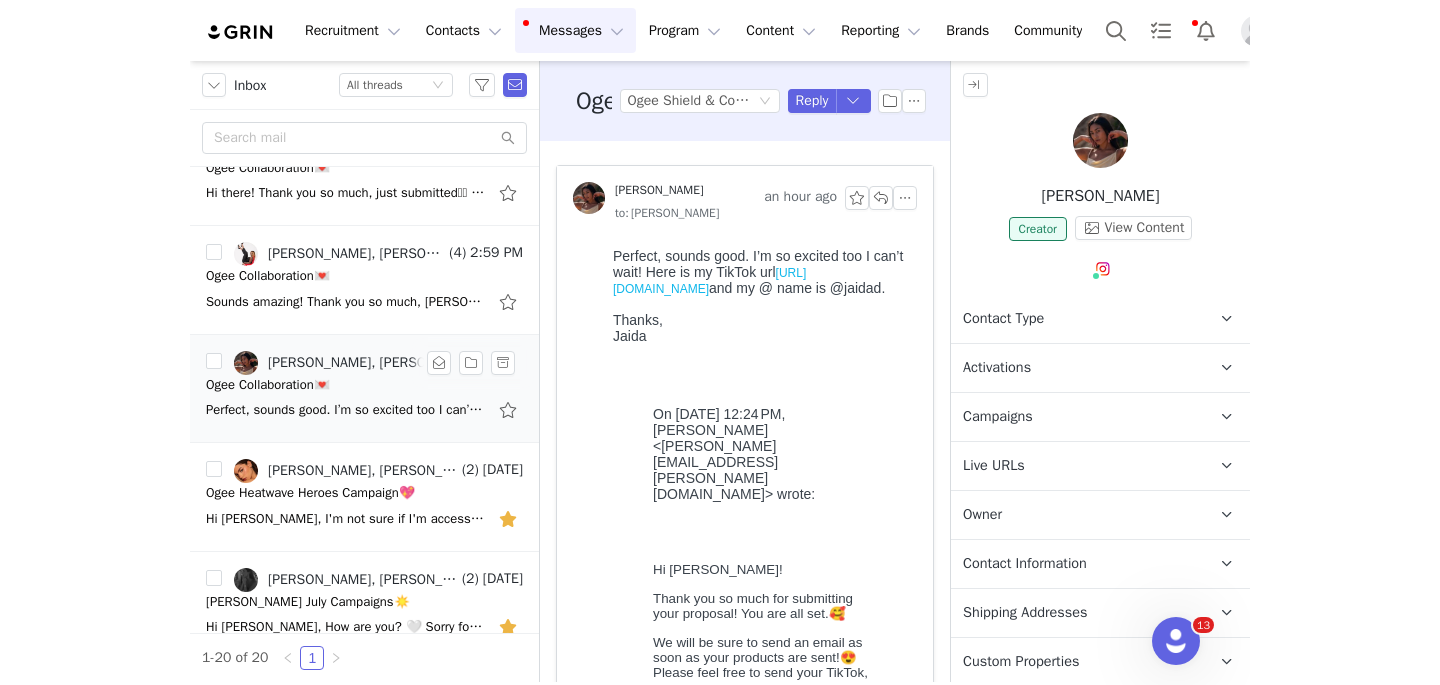 scroll, scrollTop: 0, scrollLeft: 0, axis: both 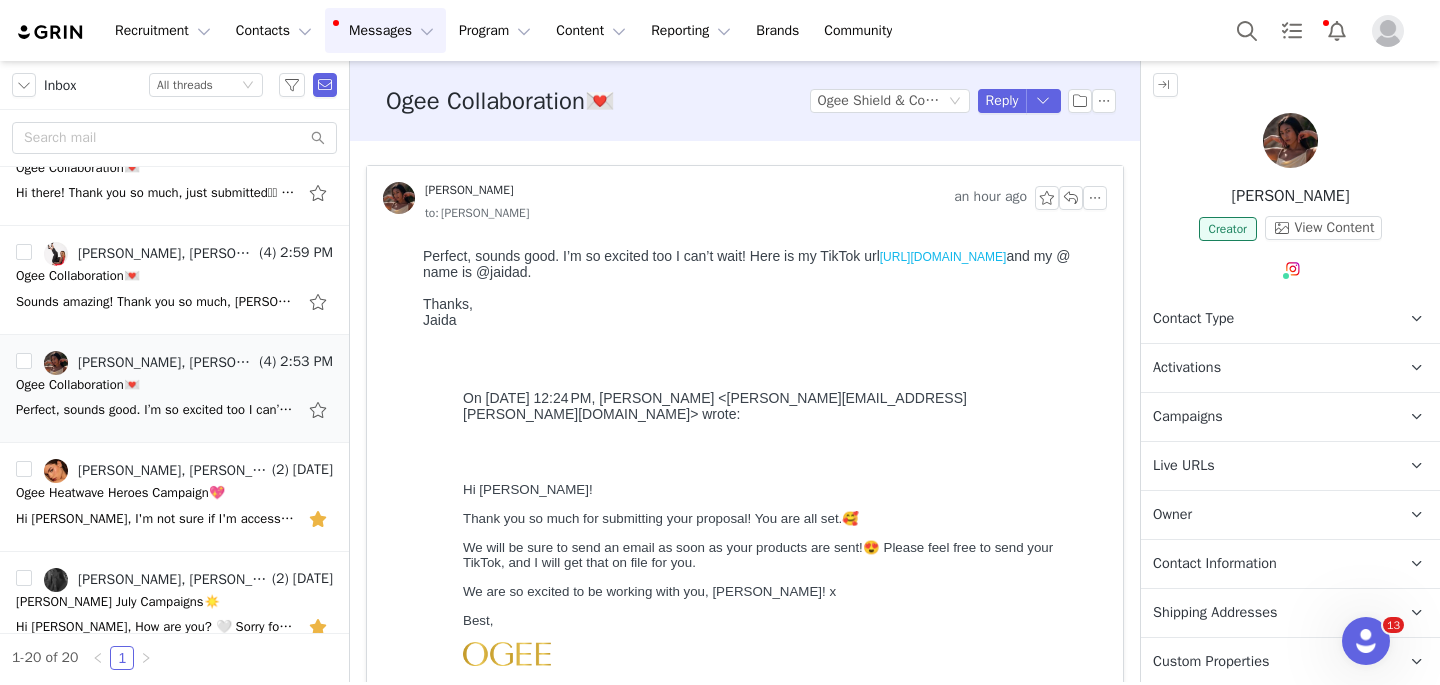 click on "Activations" at bounding box center (1187, 368) 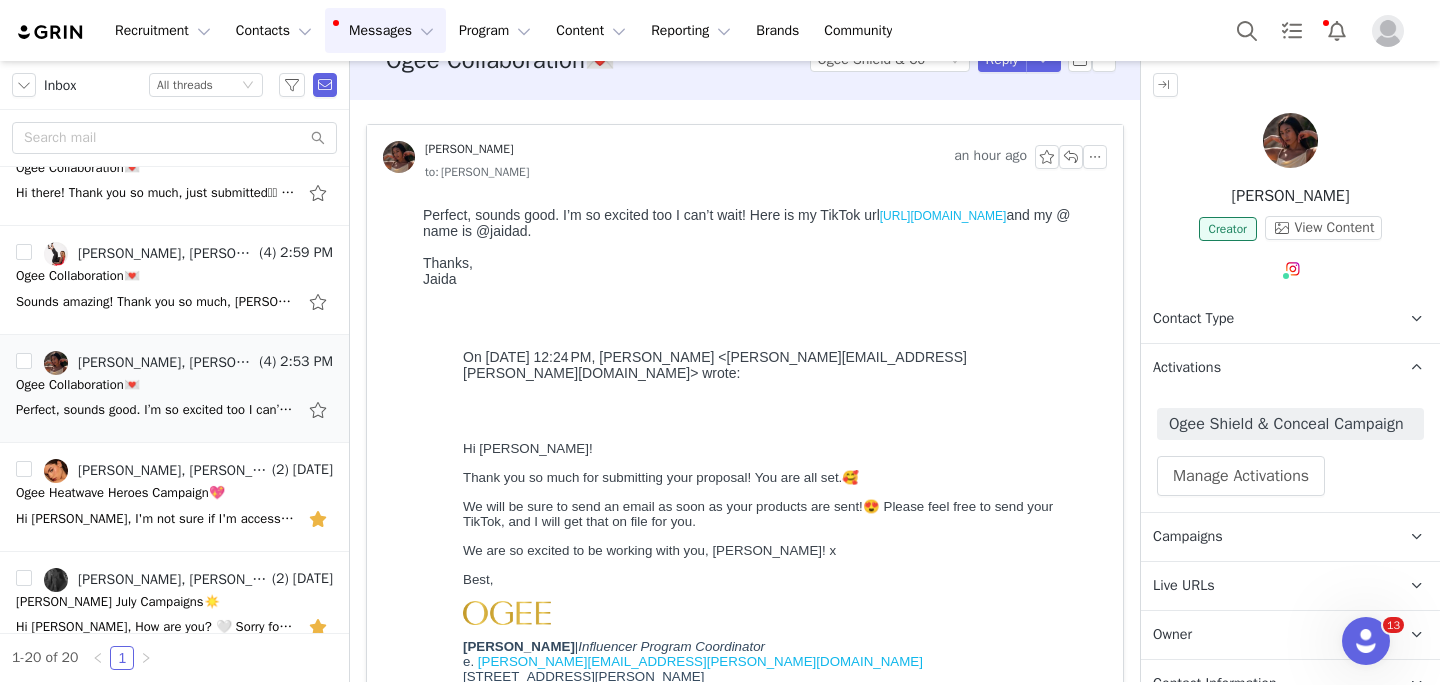 scroll, scrollTop: 49, scrollLeft: 0, axis: vertical 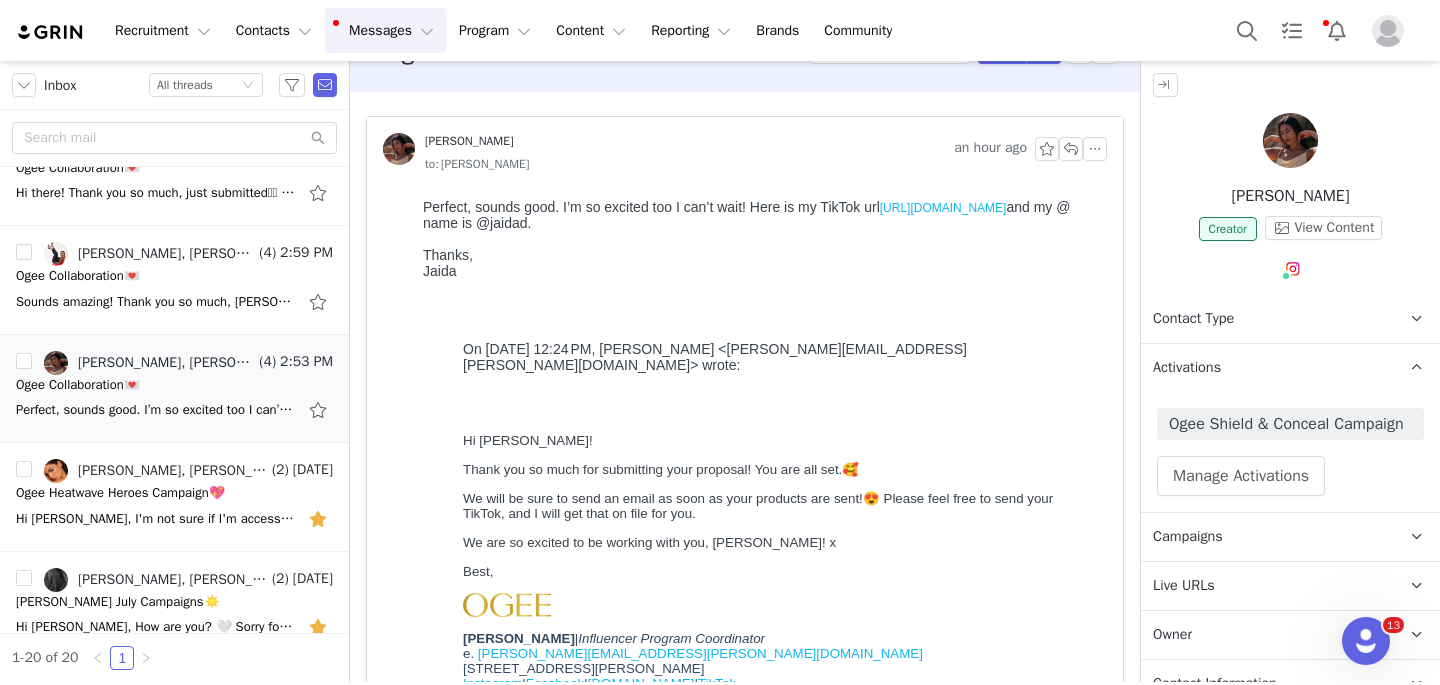 copy on "https://www.tiktok.com/@jaidad?_t=8hL7n4tHlc7&_r=1" 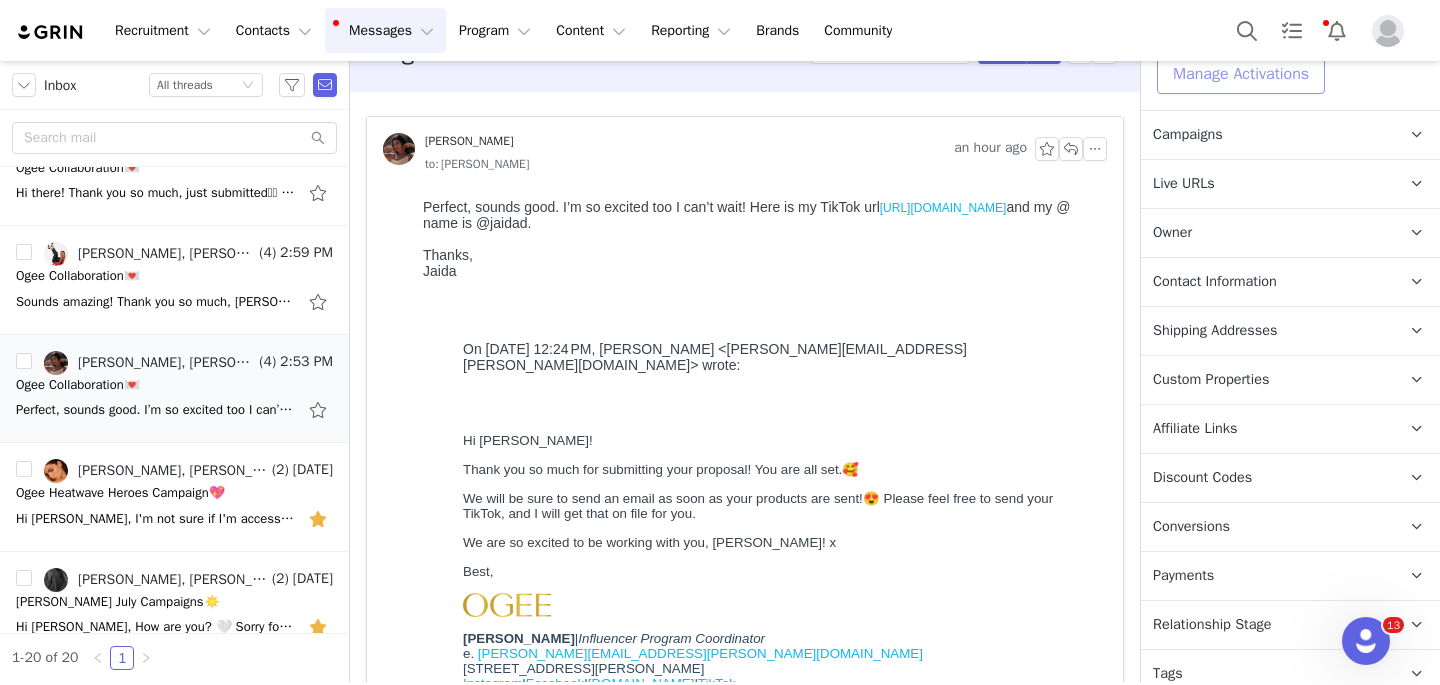 scroll, scrollTop: 468, scrollLeft: 0, axis: vertical 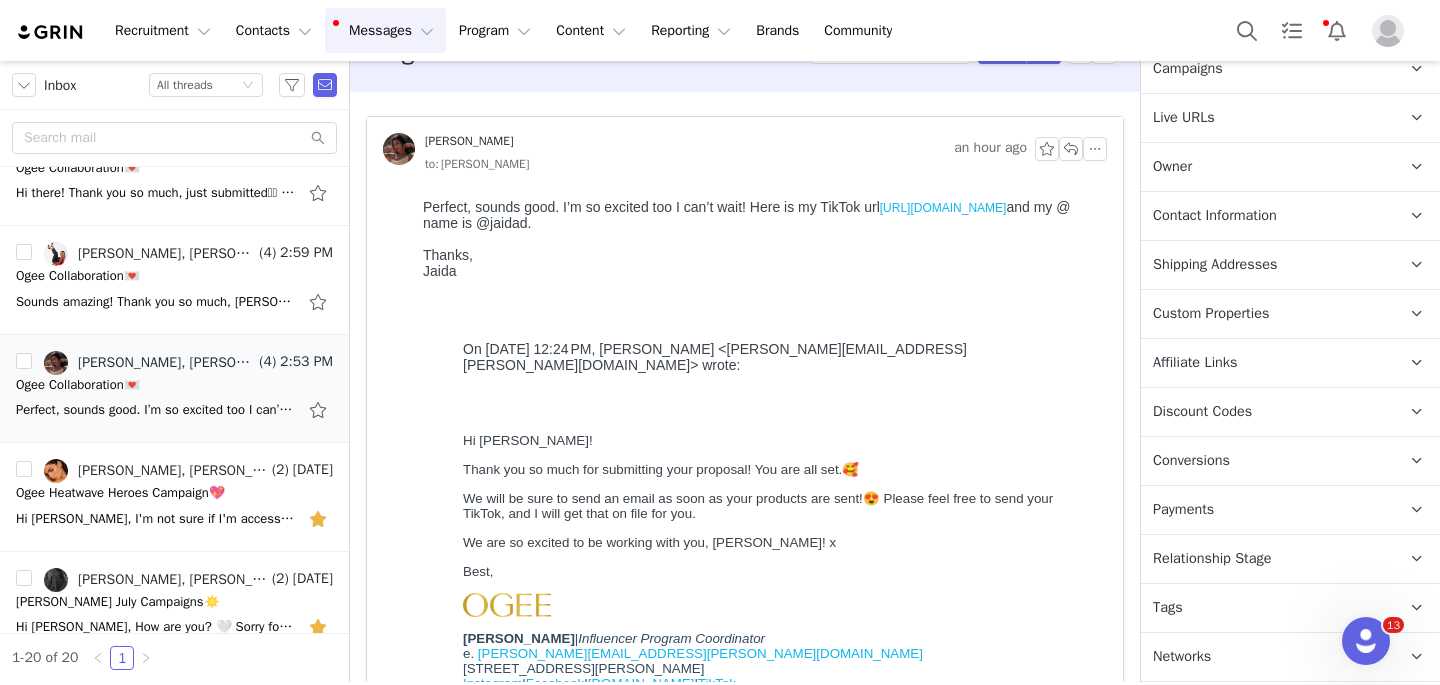 click on "Tags  Keep track of your contacts by assigning them tags. You can then filter your contacts by tag." at bounding box center [1266, 608] 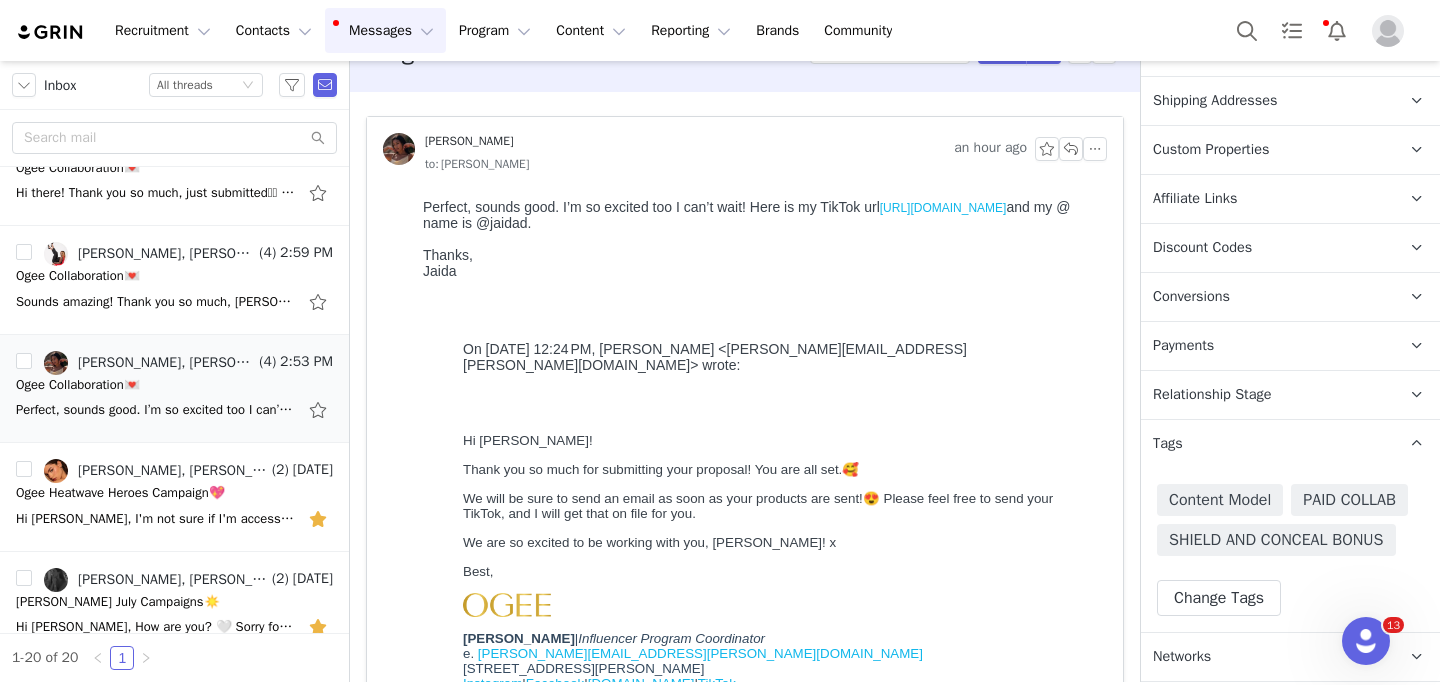 click on "Tags  Keep track of your contacts by assigning them tags. You can then filter your contacts by tag." at bounding box center (1266, 444) 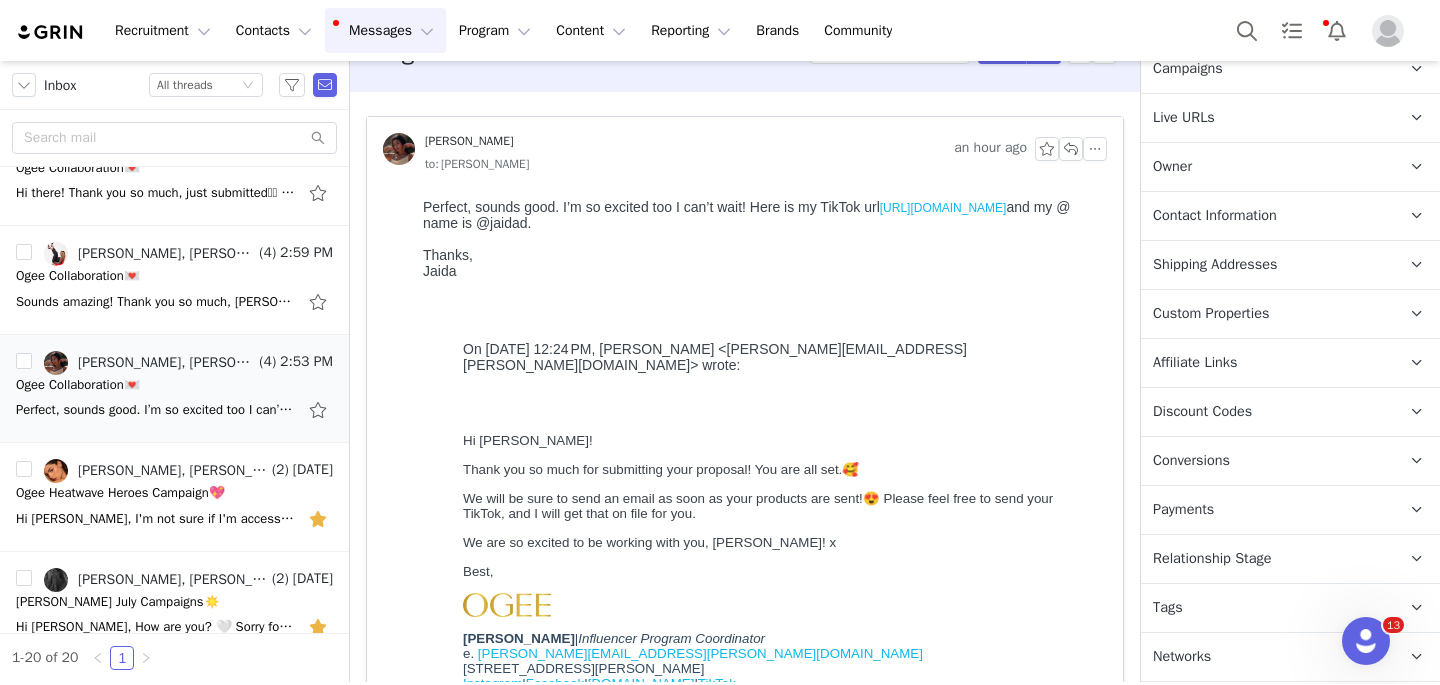 scroll, scrollTop: 468, scrollLeft: 0, axis: vertical 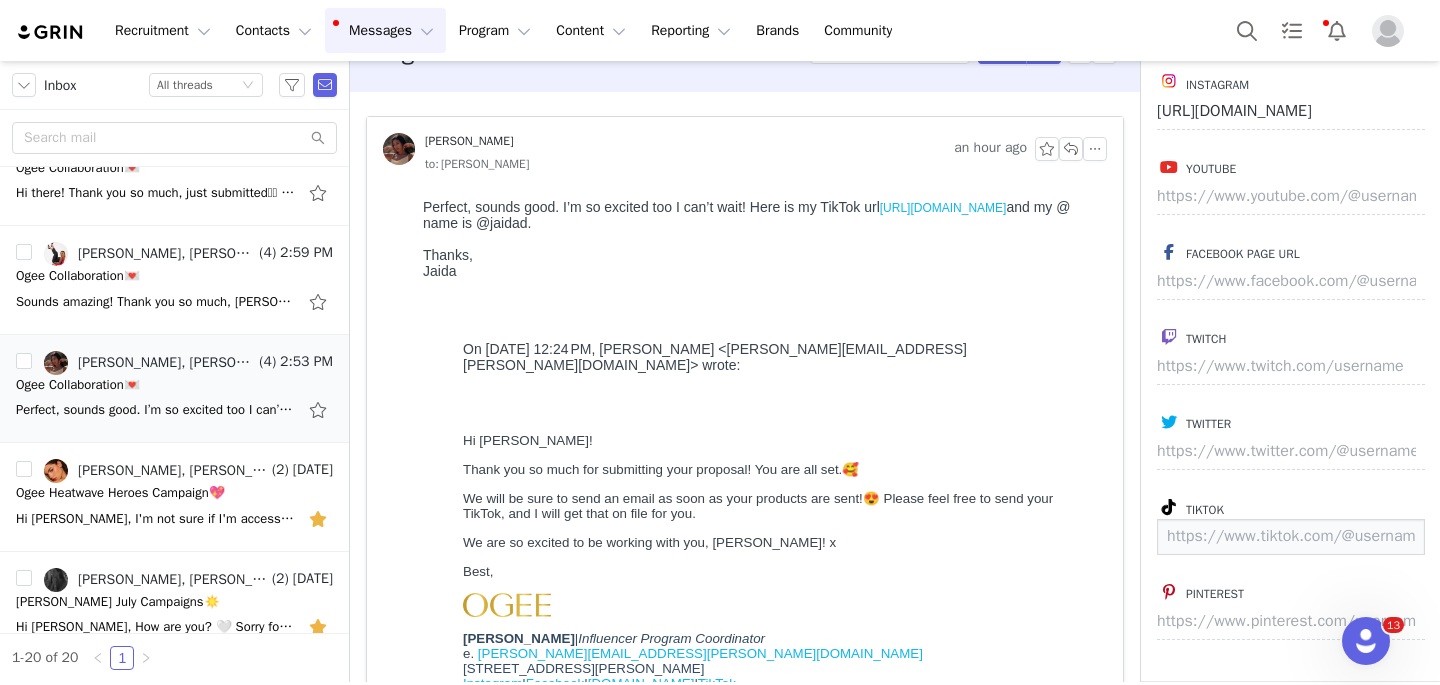 click at bounding box center [1291, 537] 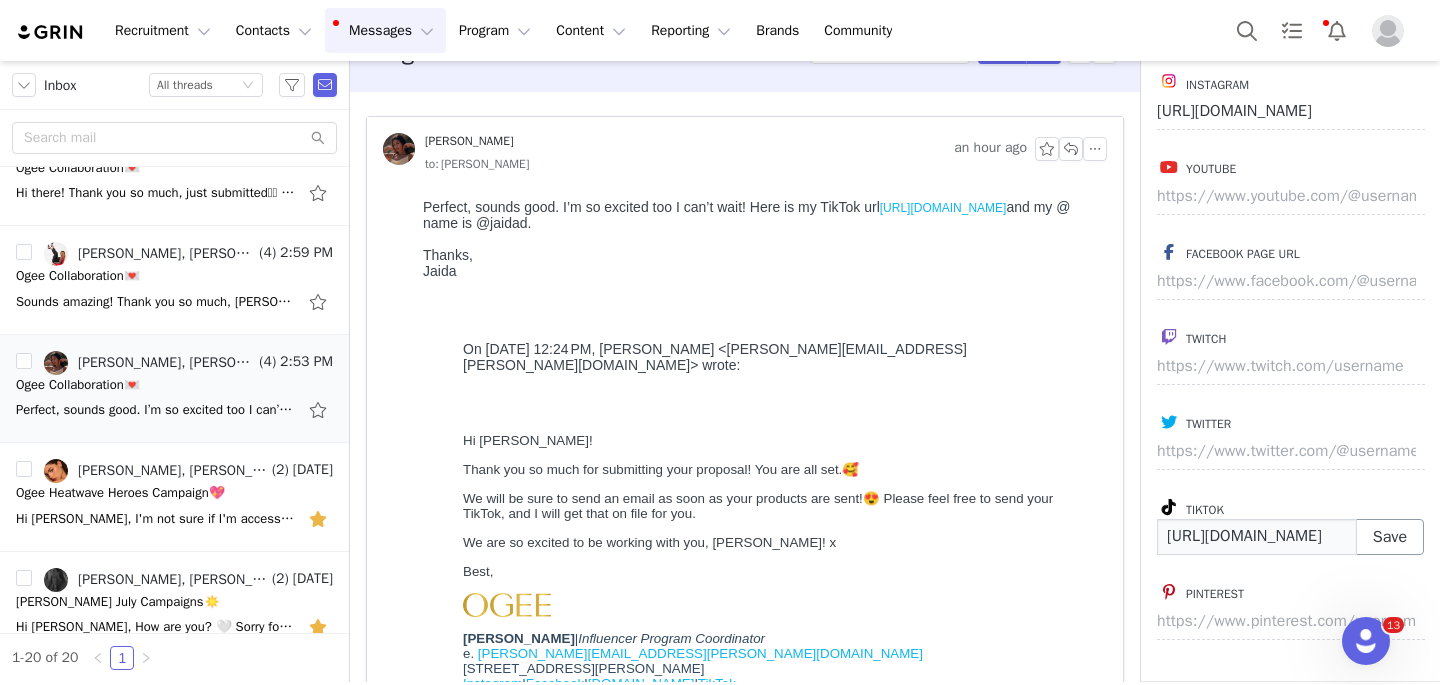 scroll, scrollTop: 0, scrollLeft: 50, axis: horizontal 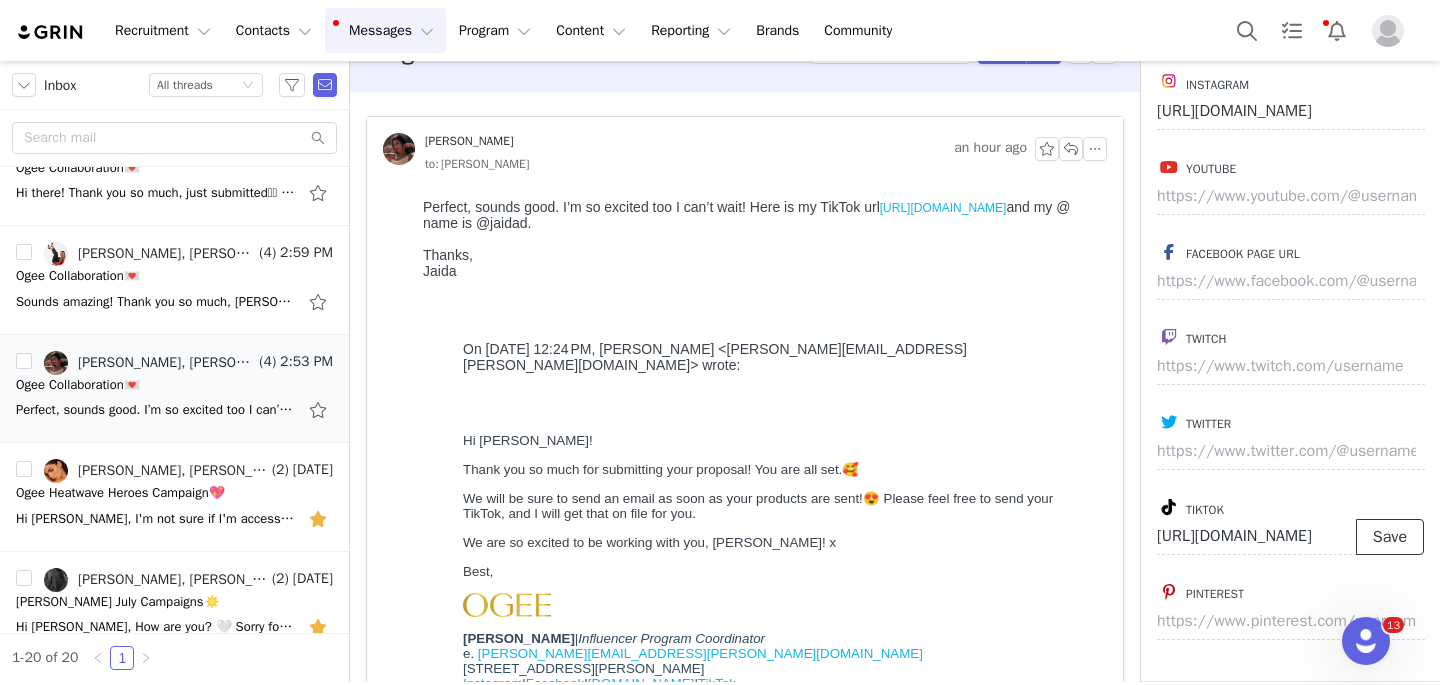 click on "Save" at bounding box center [1390, 537] 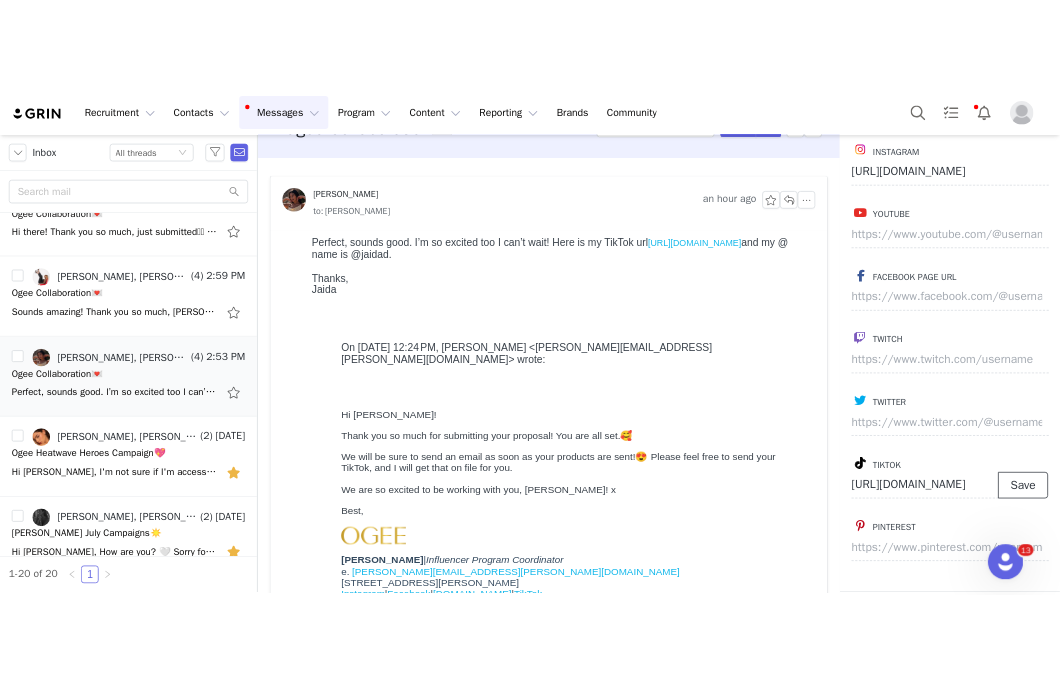 scroll, scrollTop: 0, scrollLeft: 0, axis: both 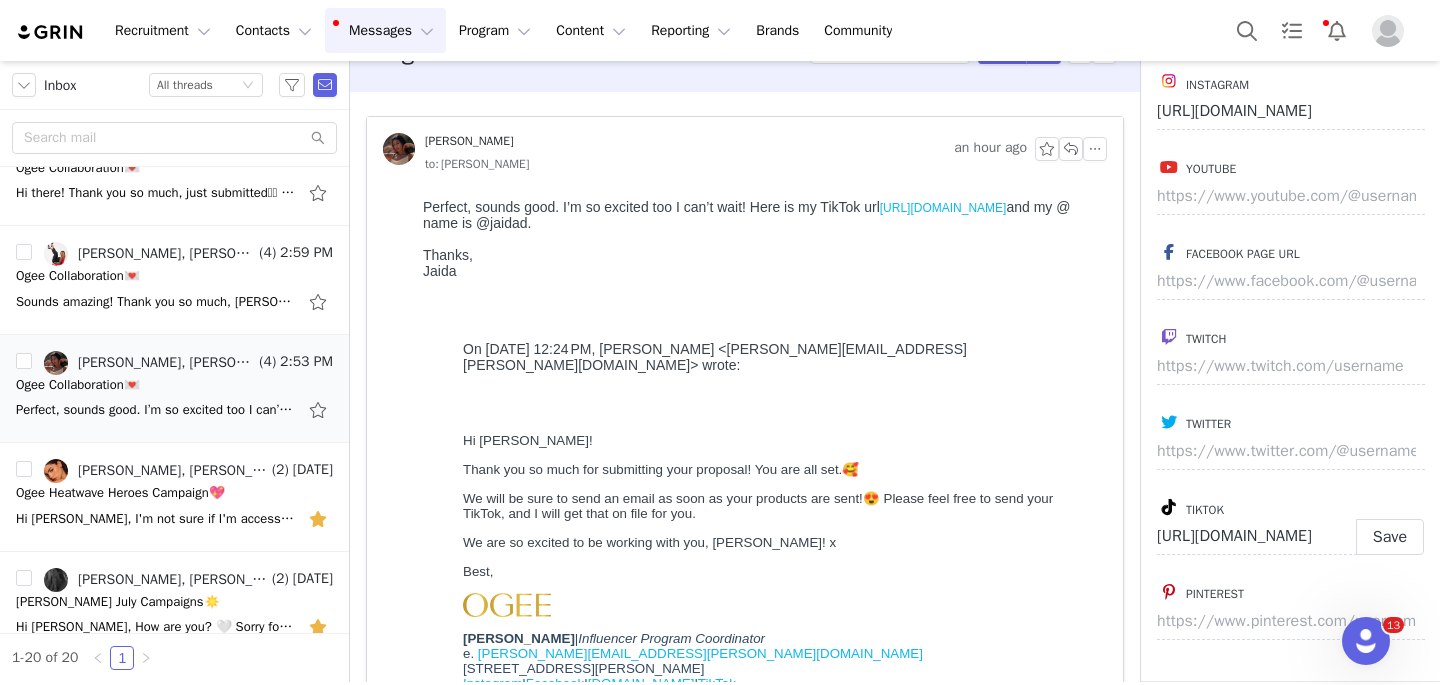 click on "﻿  Hi Jaida! Thank you so much for submitting your proposal! You are all set.🥰 We will be sure to send an email as soon as your products are sent!😍 Please feel free to send your TikTok, and I will get that on file for you. We are so excited to be working with you, Jaida! x Best, Amanda Weyer  |  Influencer Program Coordinator  e.   amanda.weyer@ogee.com One Lawson Lane Suite 130 | Burlington, VT 05401 Instagram  |  Facebook   |  Ogee.com  |  TikTok" at bounding box center (761, 547) 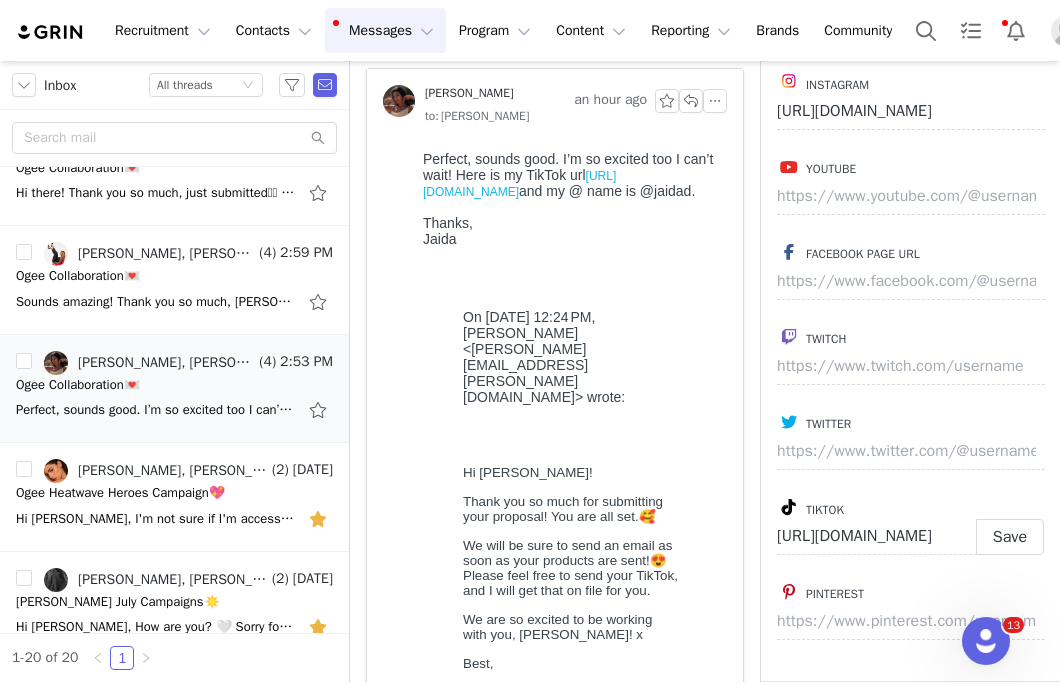 scroll, scrollTop: 0, scrollLeft: 0, axis: both 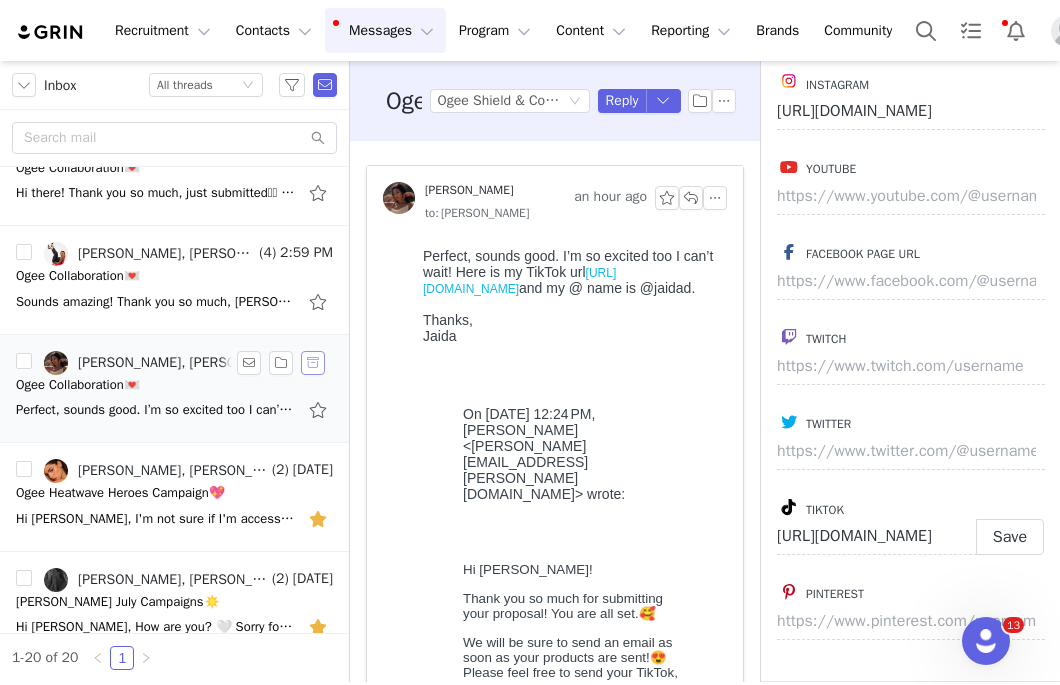 click at bounding box center [313, 363] 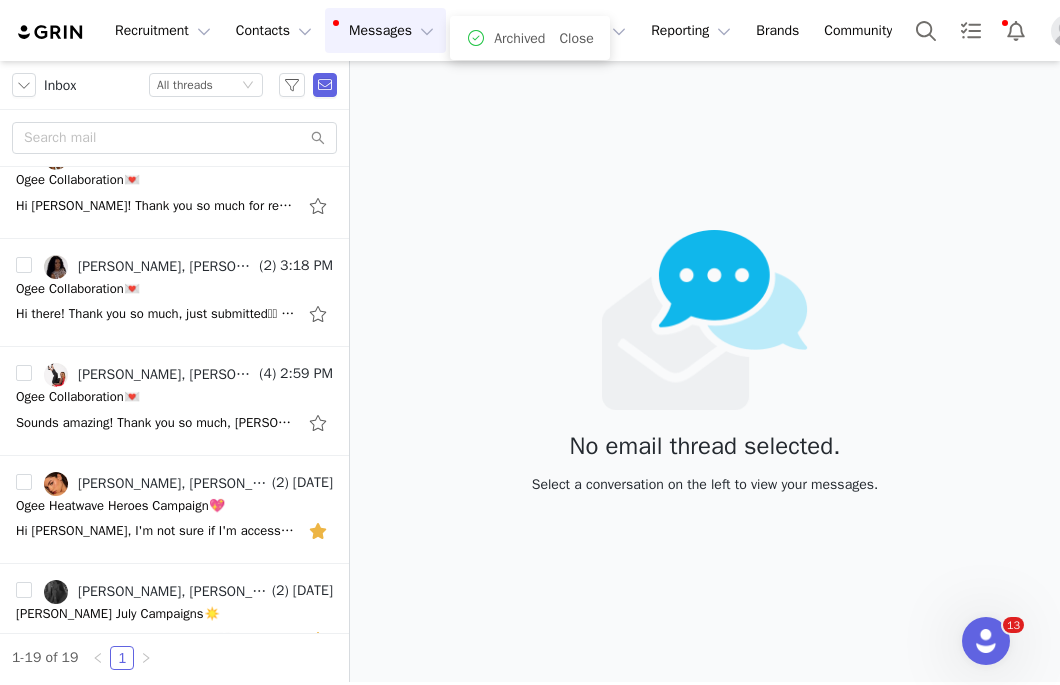 scroll, scrollTop: 15, scrollLeft: 0, axis: vertical 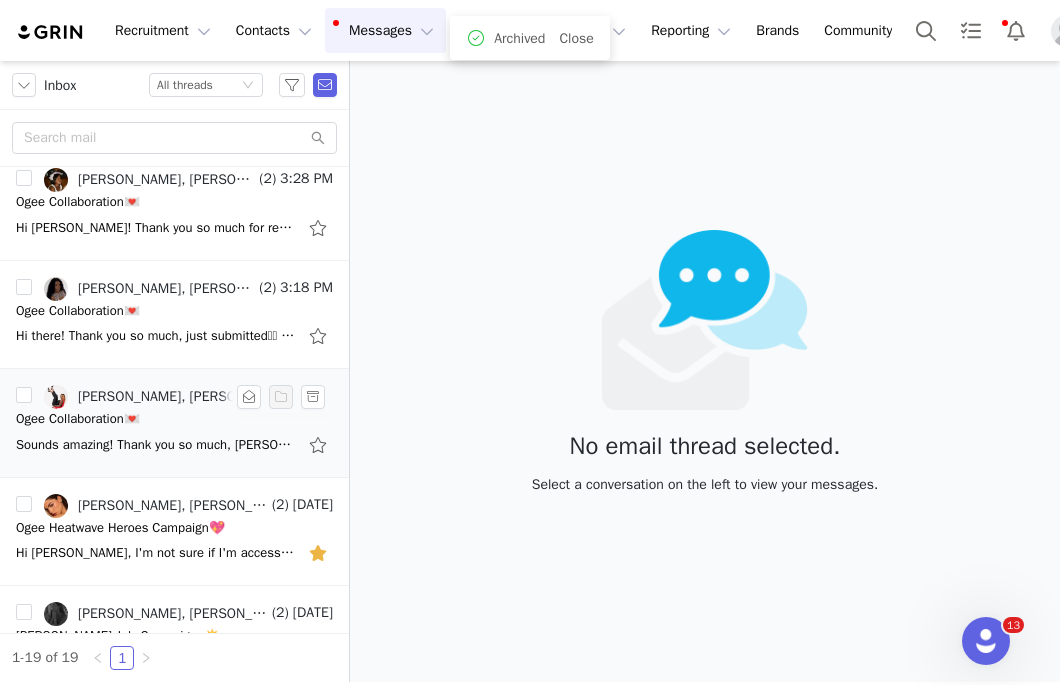click on "Ogee Collaboration💌" at bounding box center (174, 419) 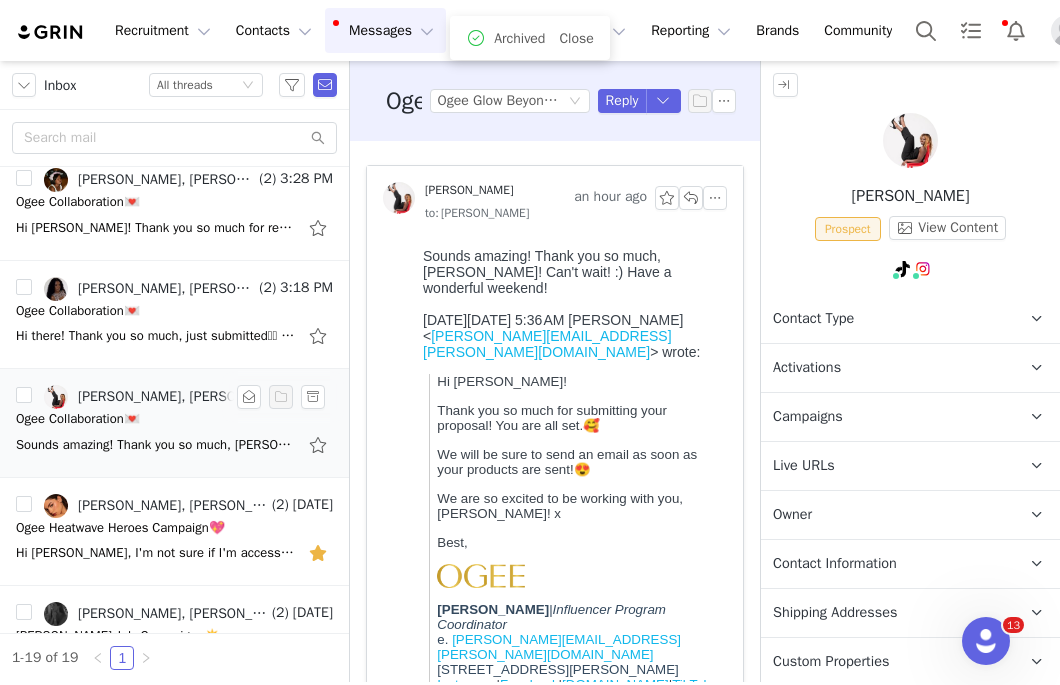 scroll, scrollTop: 0, scrollLeft: 0, axis: both 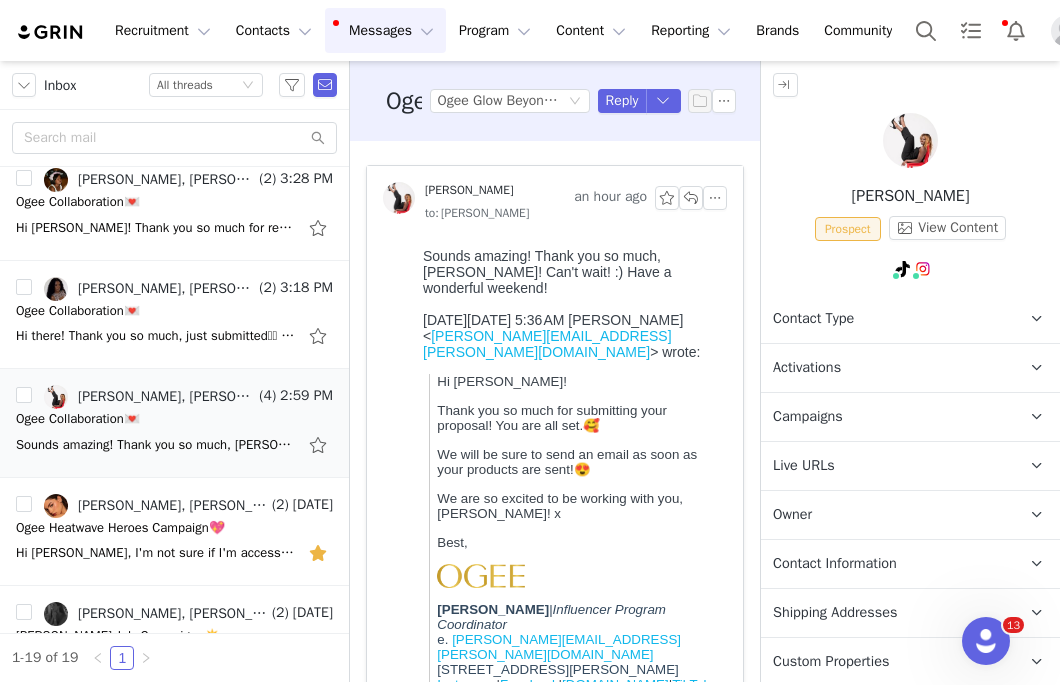 click on "Activations" at bounding box center (807, 368) 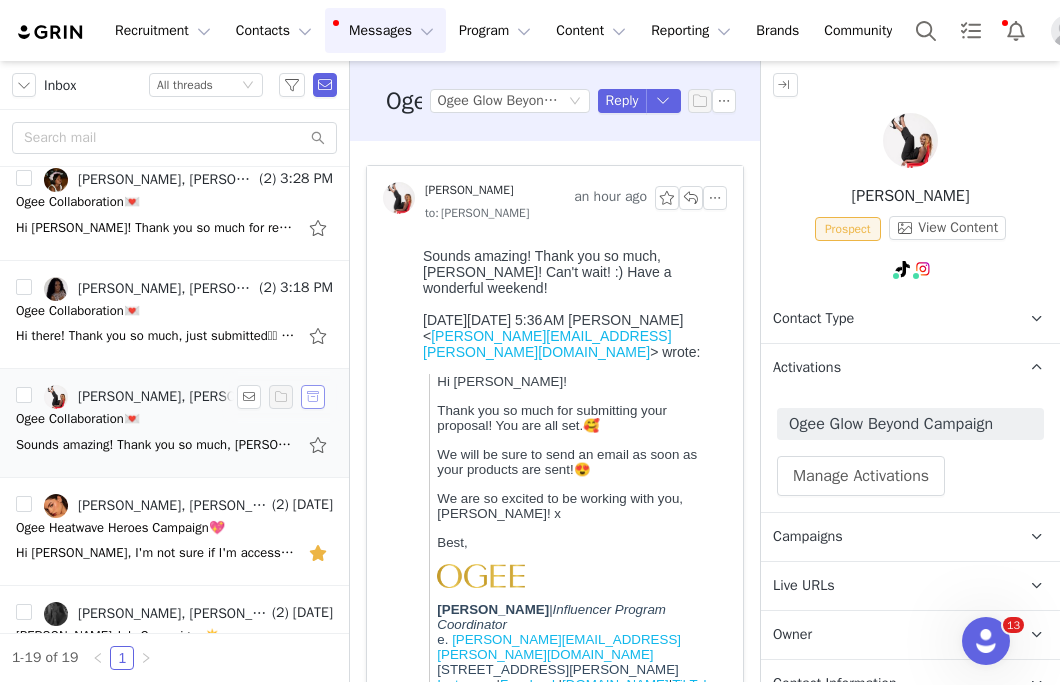 click at bounding box center (313, 397) 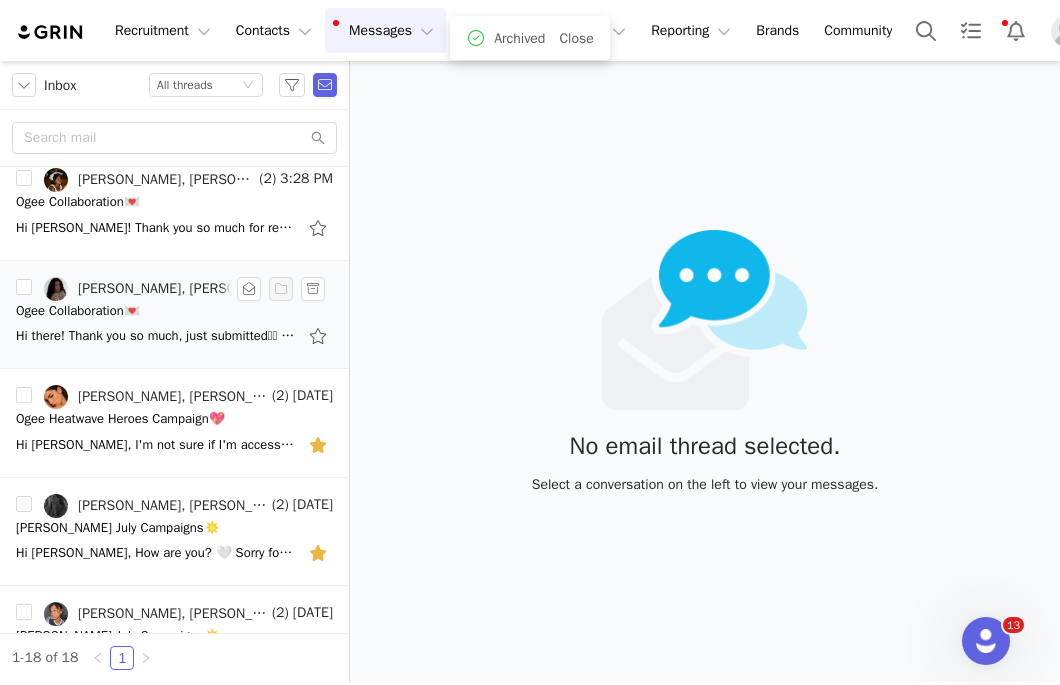 click on "Ogee Collaboration💌" at bounding box center (78, 311) 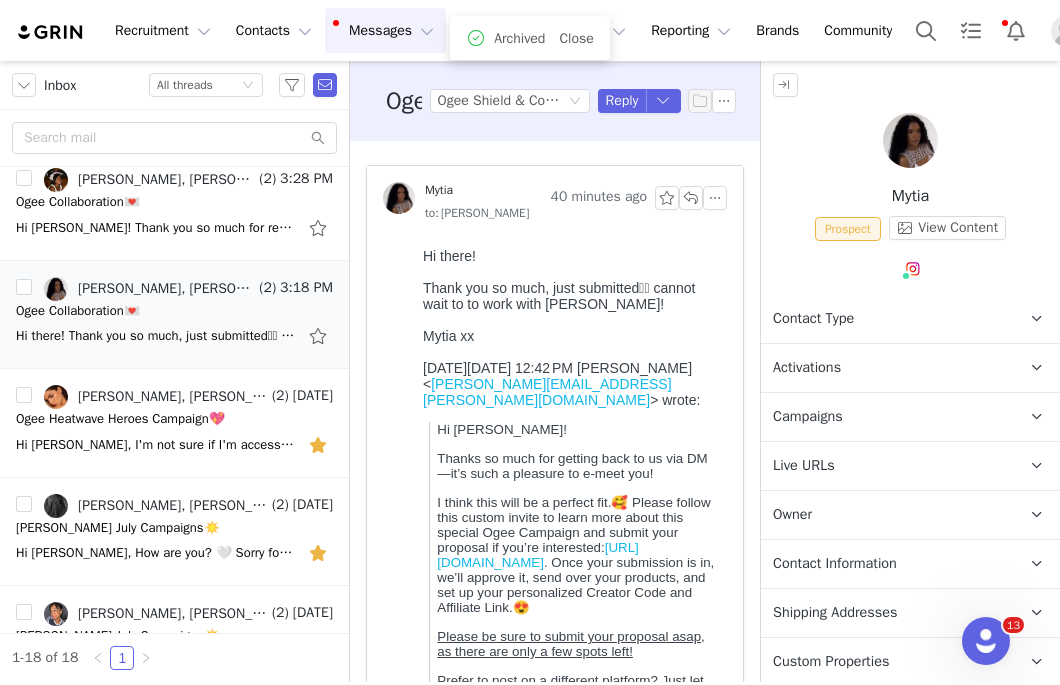 scroll, scrollTop: 0, scrollLeft: 0, axis: both 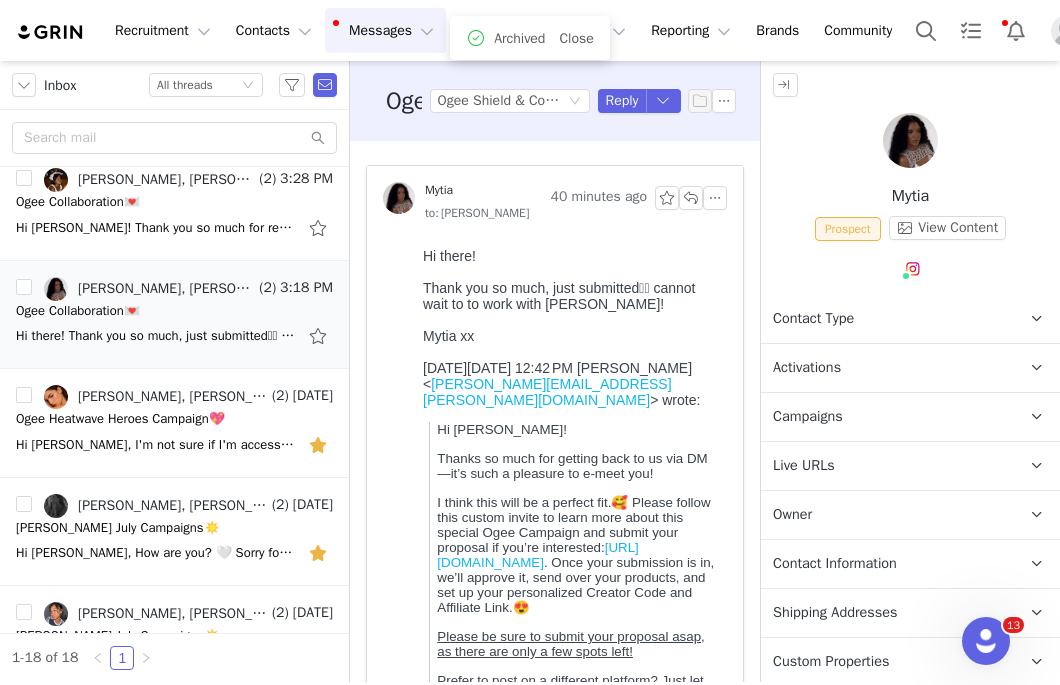 click on "Activations" at bounding box center [807, 368] 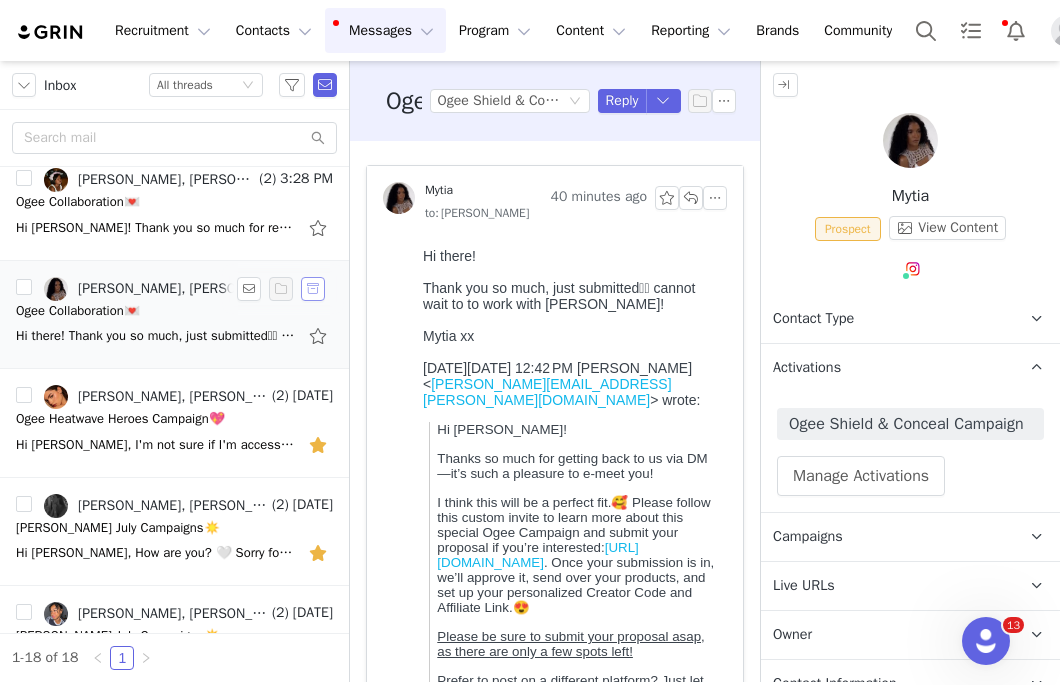 click at bounding box center [313, 289] 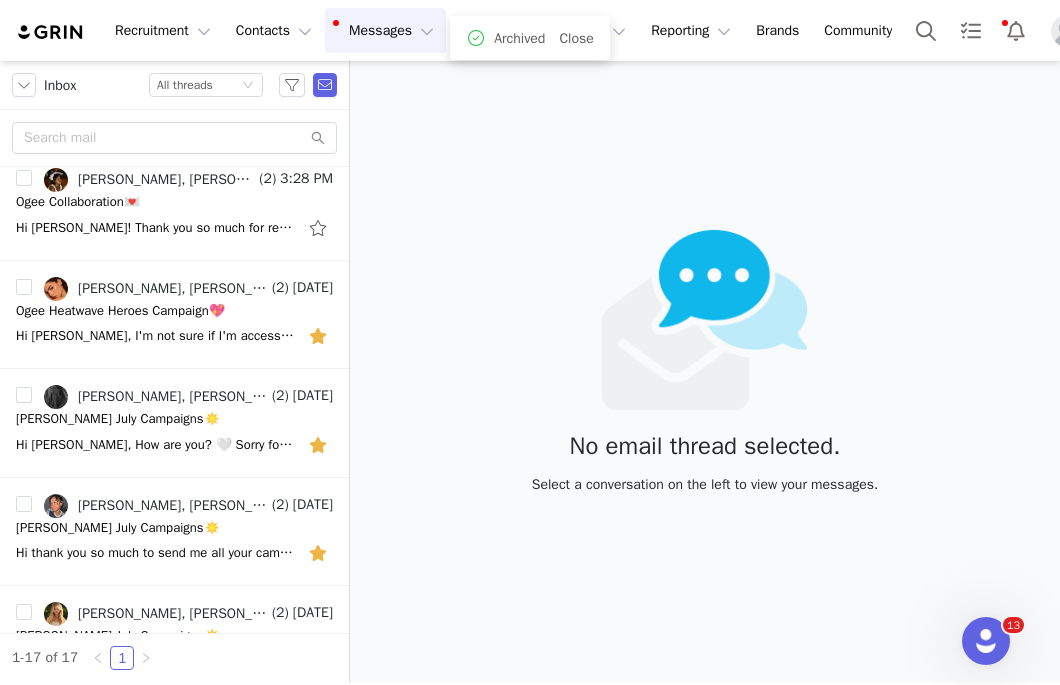 scroll, scrollTop: 0, scrollLeft: 0, axis: both 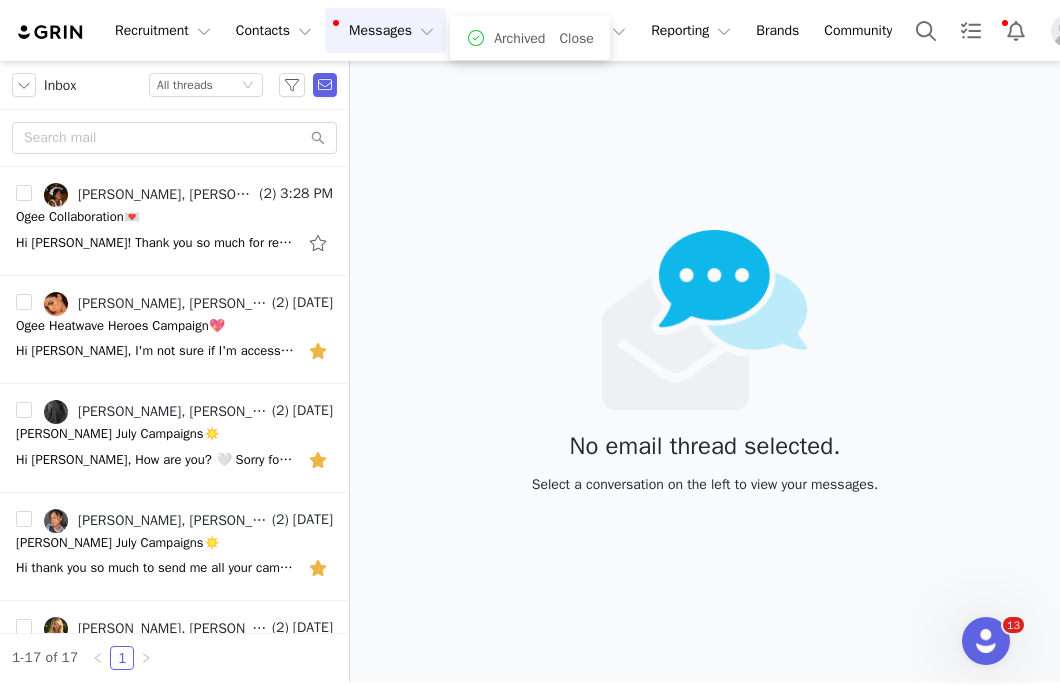click on "Ogee Collaboration💌" at bounding box center [174, 217] 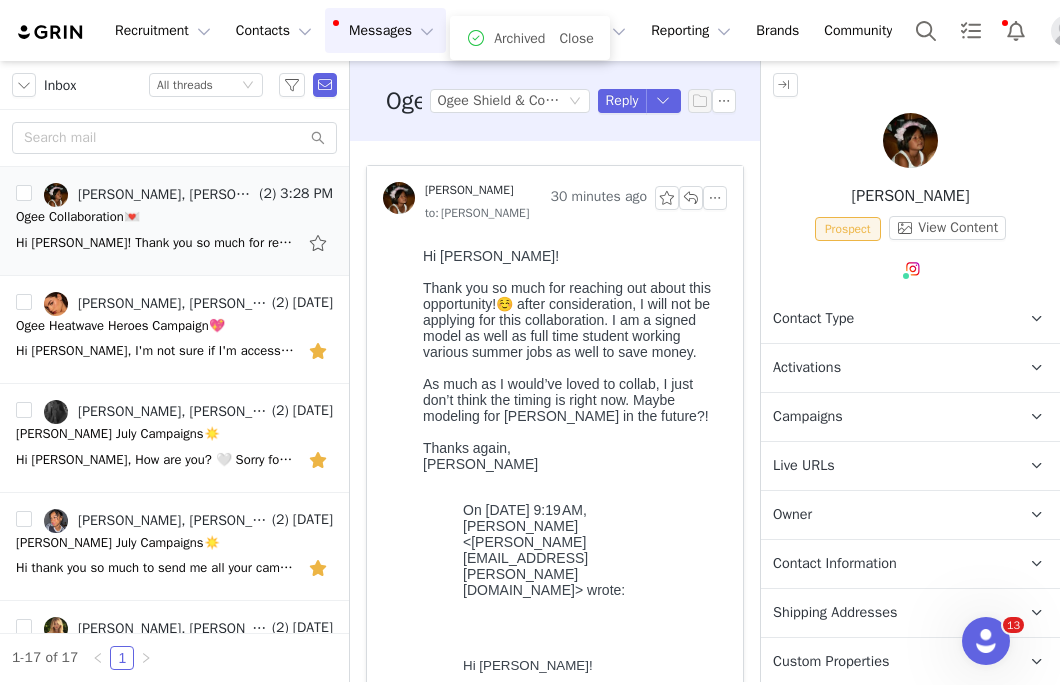 scroll, scrollTop: 0, scrollLeft: 0, axis: both 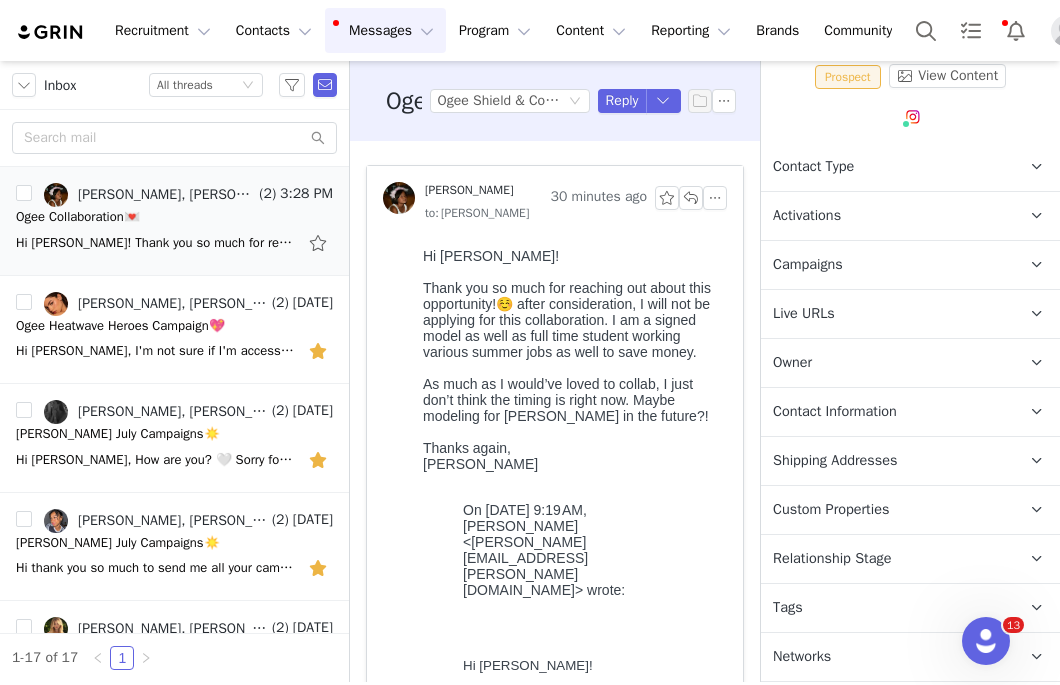click on "Tags  Keep track of your contacts by assigning them tags. You can then filter your contacts by tag." at bounding box center [886, 608] 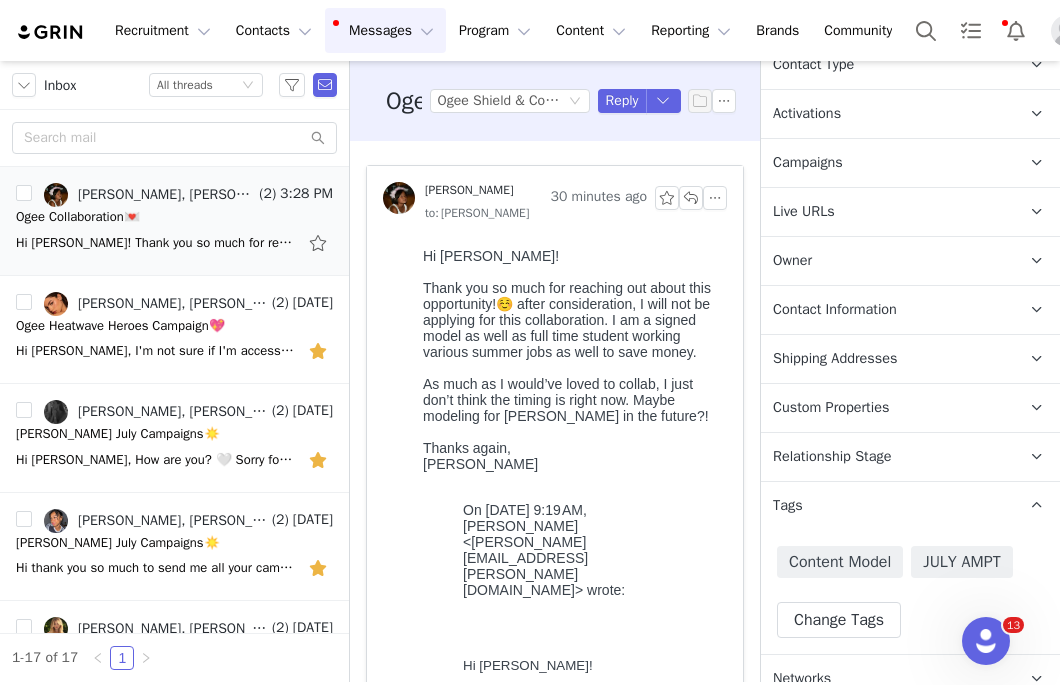 scroll, scrollTop: 276, scrollLeft: 0, axis: vertical 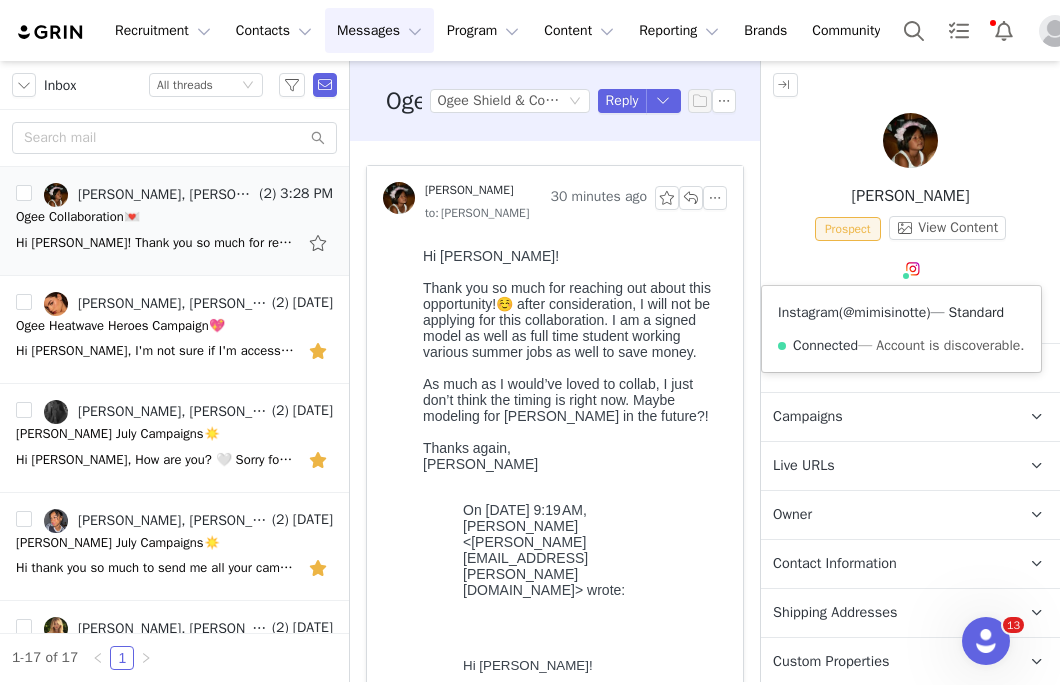 click on "@mimisinotte" at bounding box center (884, 312) 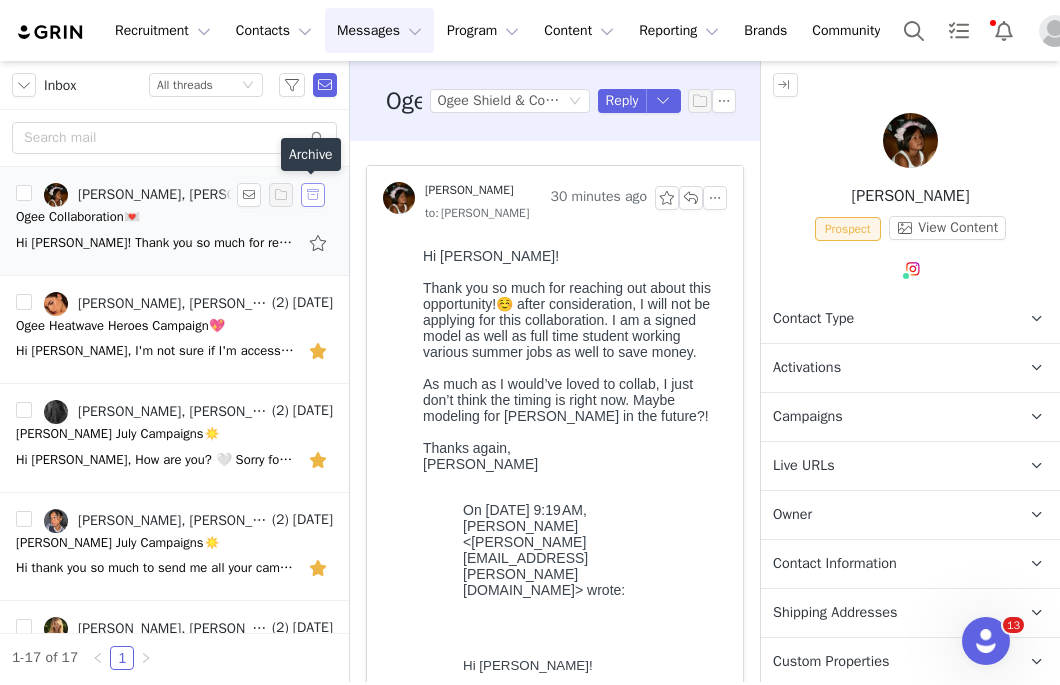 click at bounding box center (313, 195) 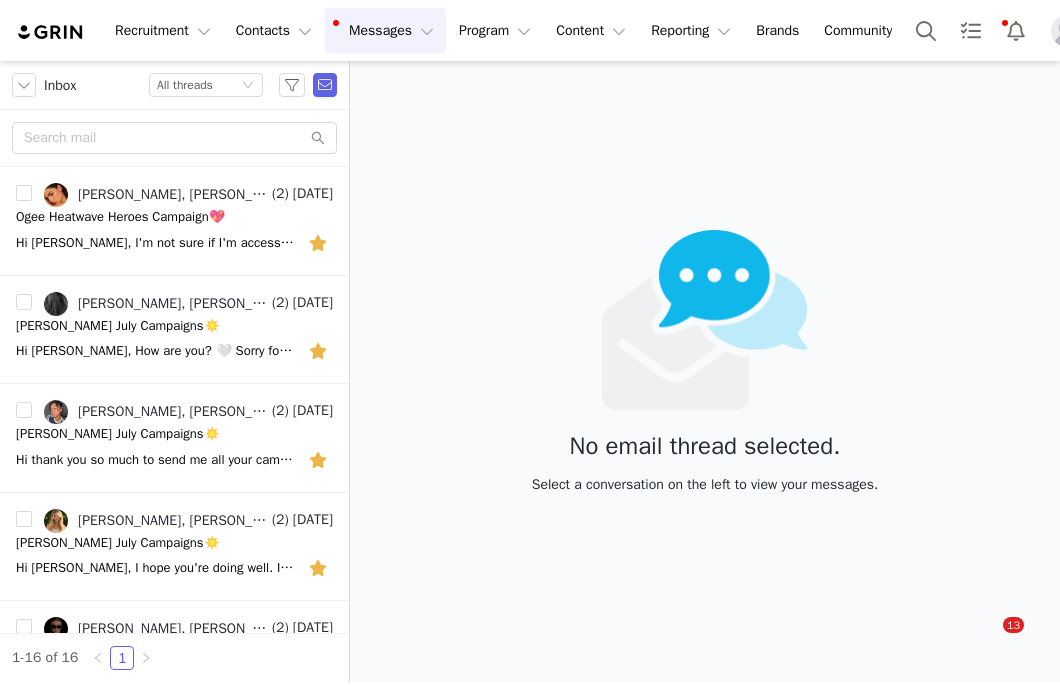 click on "Messages Messages" at bounding box center (385, 30) 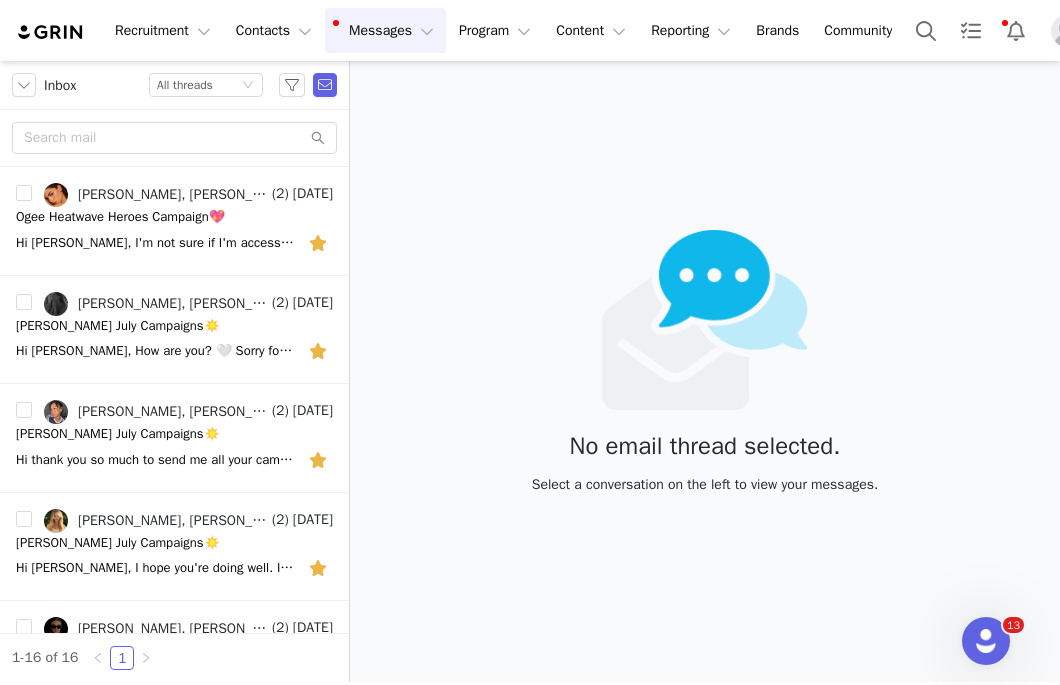 scroll, scrollTop: 0, scrollLeft: 0, axis: both 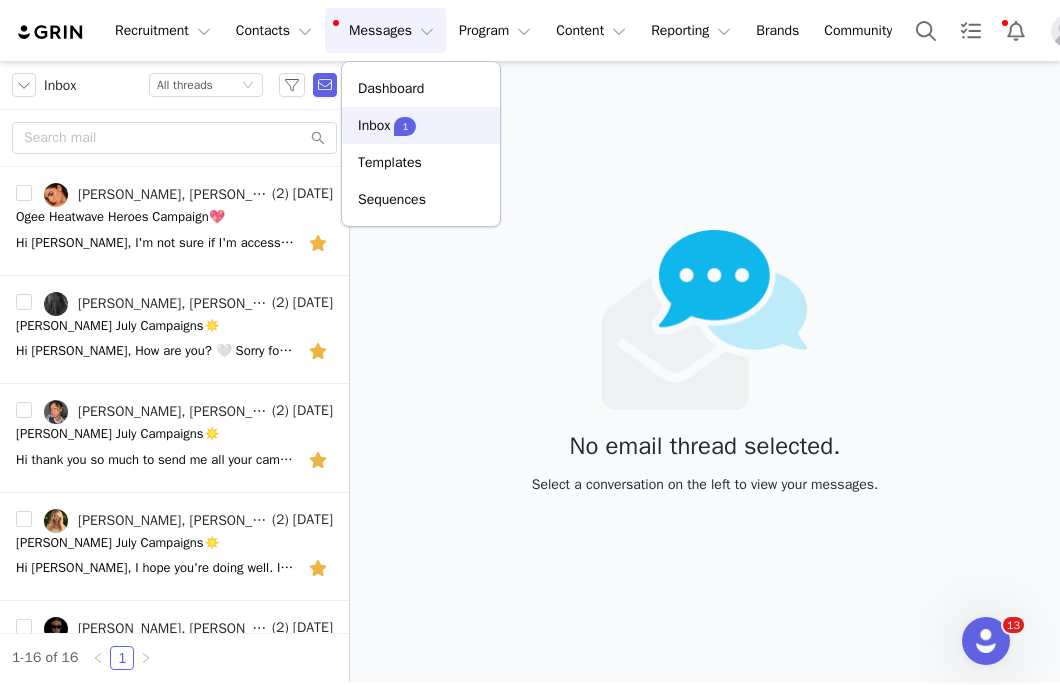 click on "Inbox" at bounding box center [374, 125] 